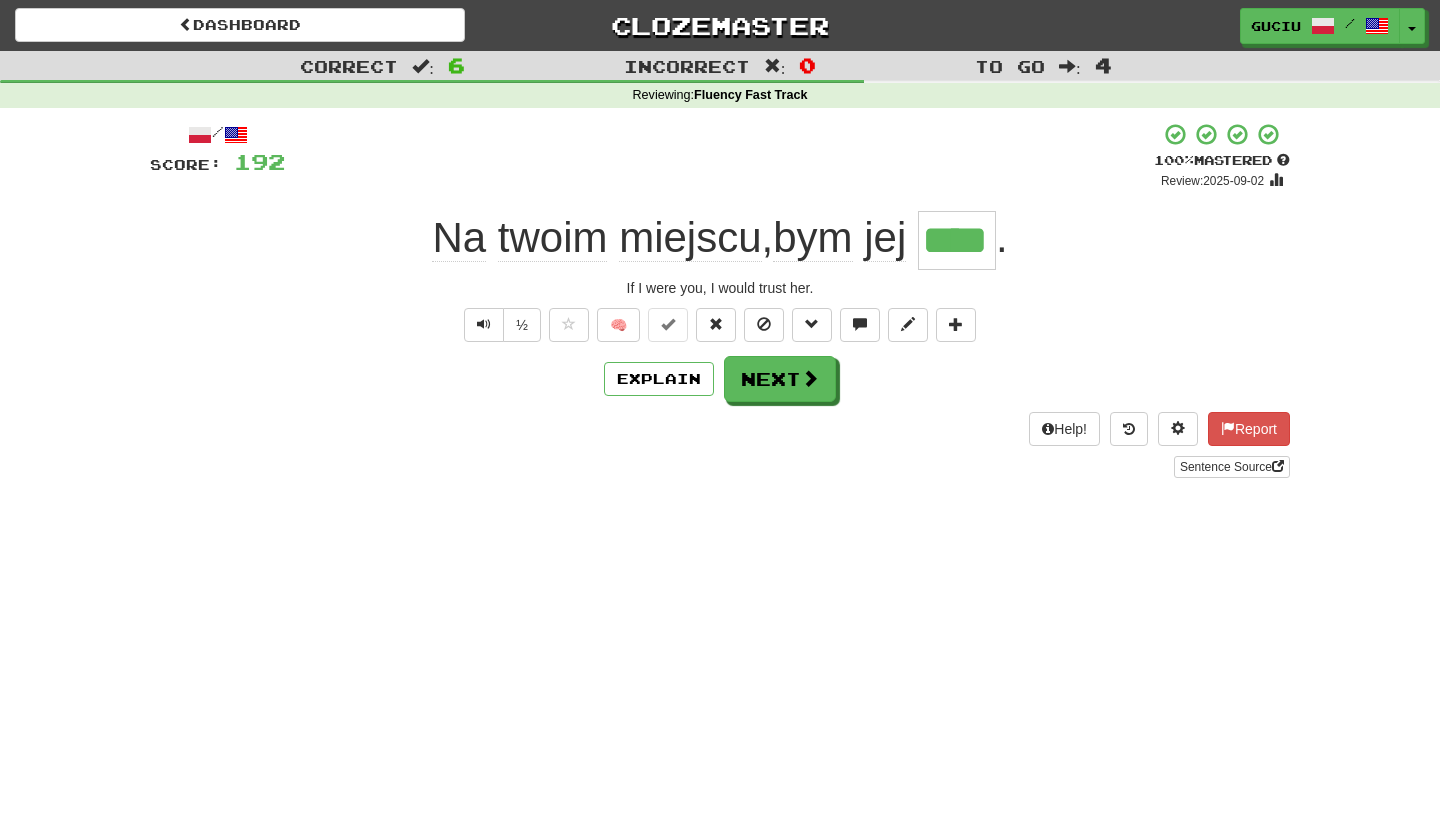 scroll, scrollTop: 0, scrollLeft: 0, axis: both 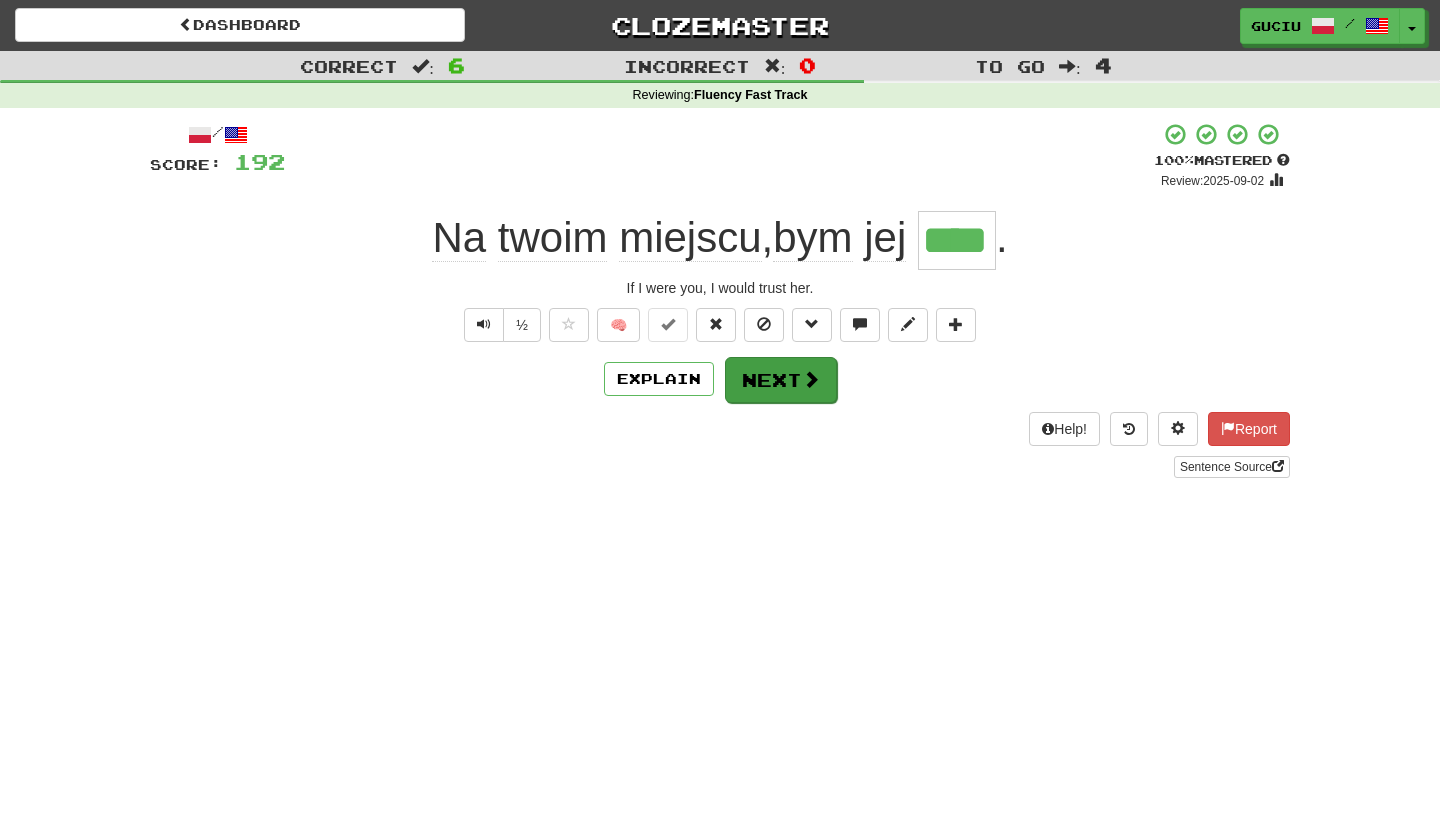 click on "Next" at bounding box center (781, 380) 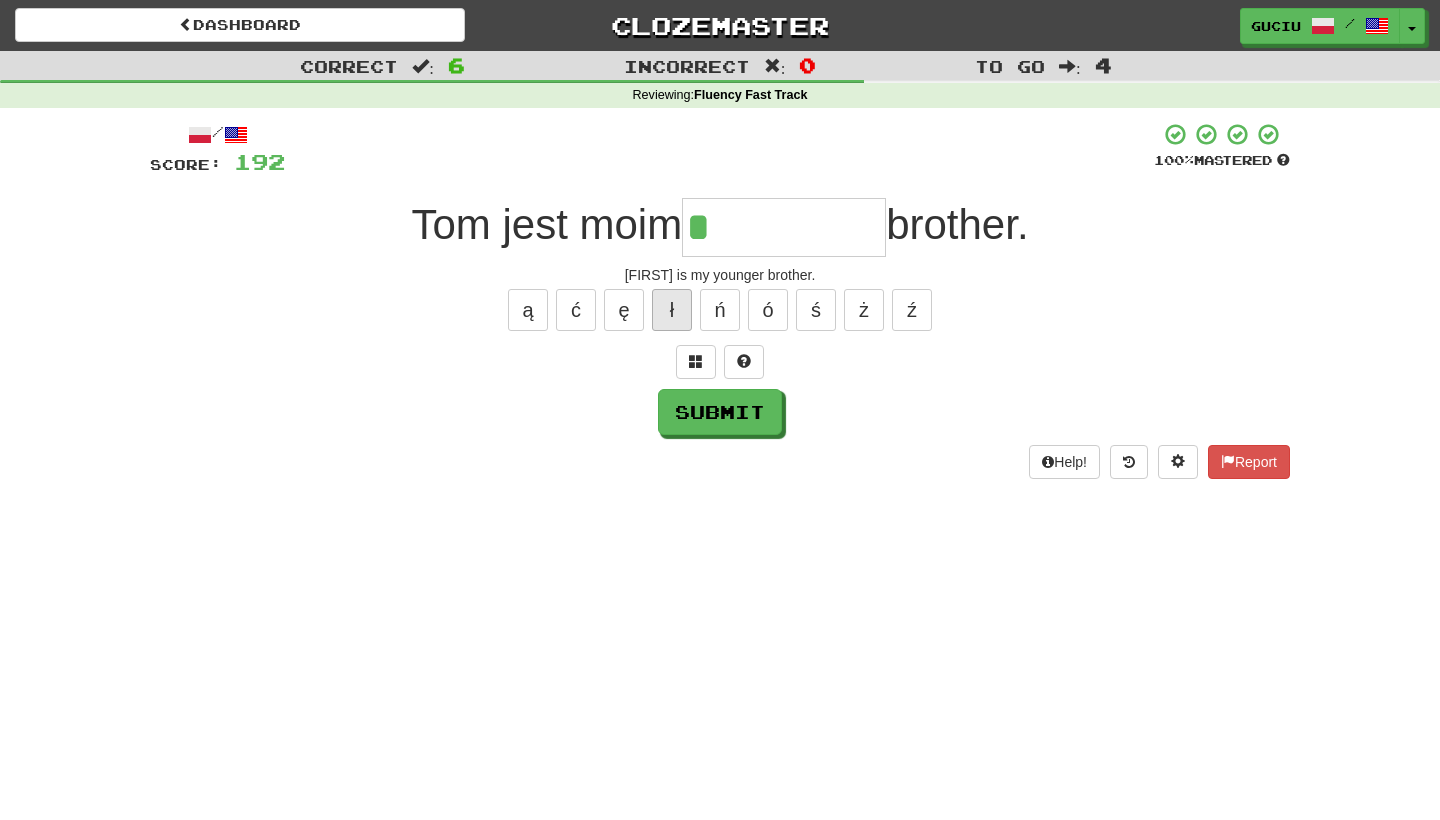 click on "ł" at bounding box center (672, 310) 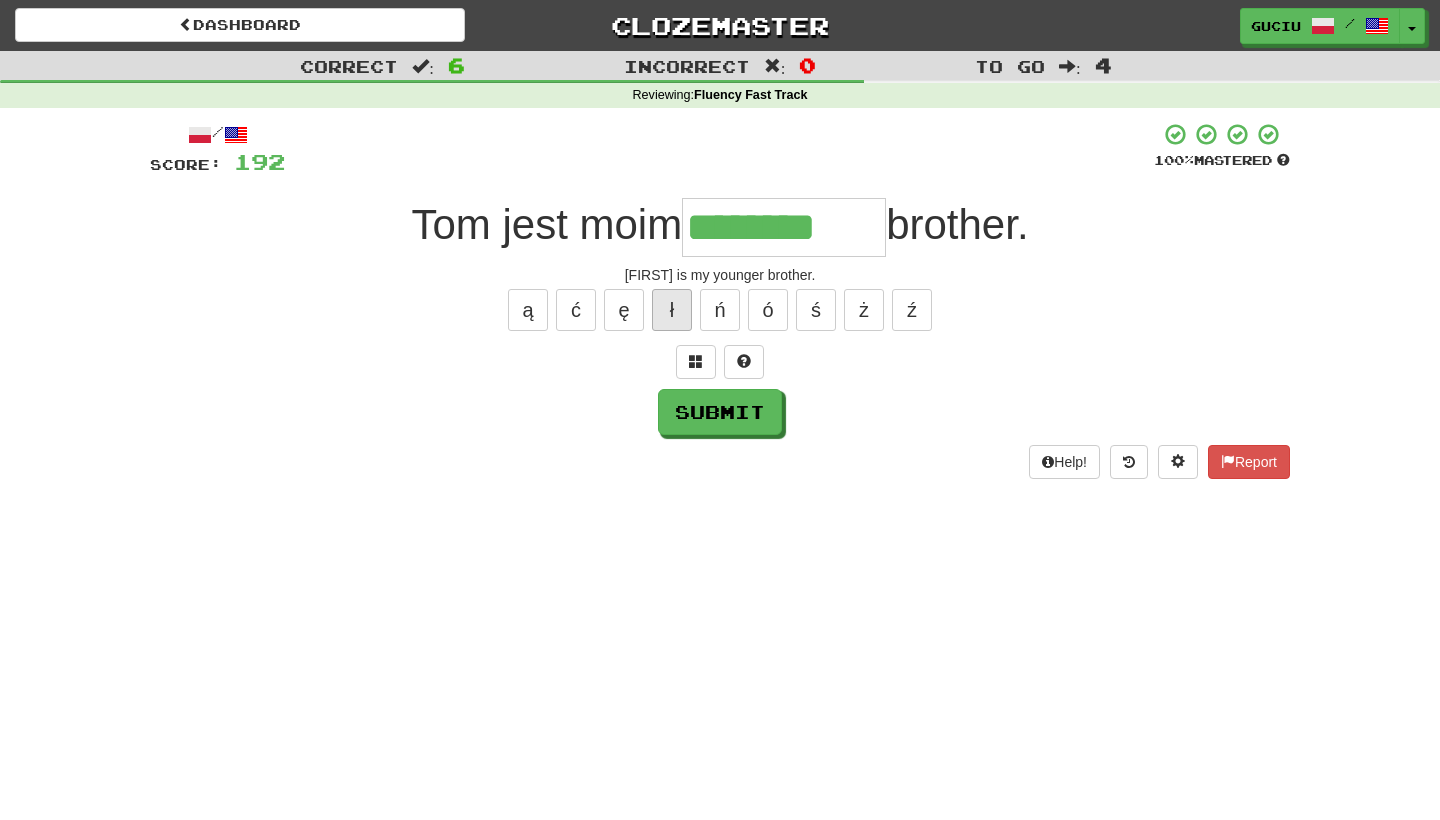 type on "********" 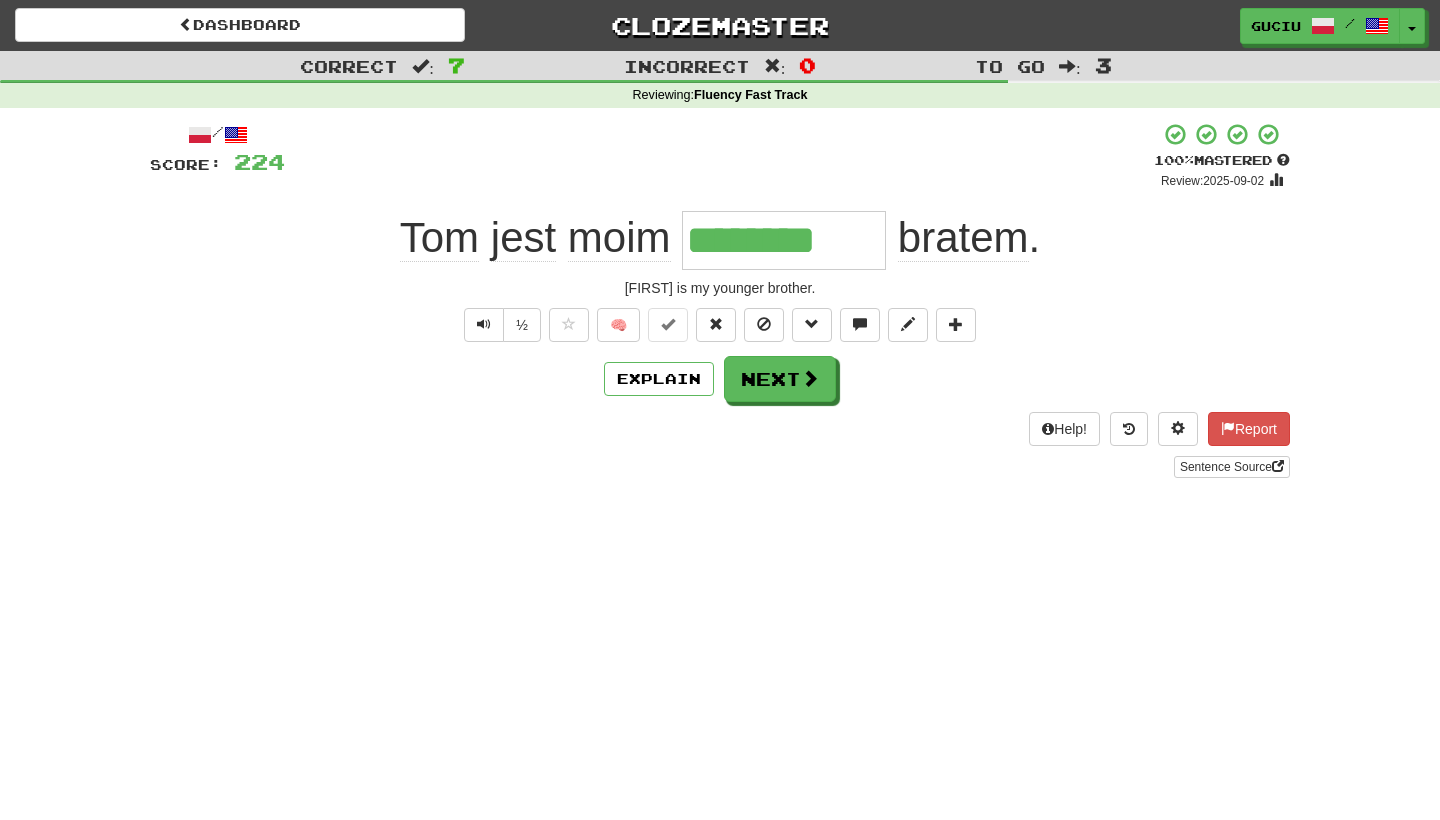 click on "/  Score:   224 + 32 100 %  Mastered Review:  2025-09-02 [FIRST]   jest   moim   ********   bratem . [FIRST] is my younger brother. ½ 🧠 Explain Next  Help!  Report Sentence Source" at bounding box center [720, 307] 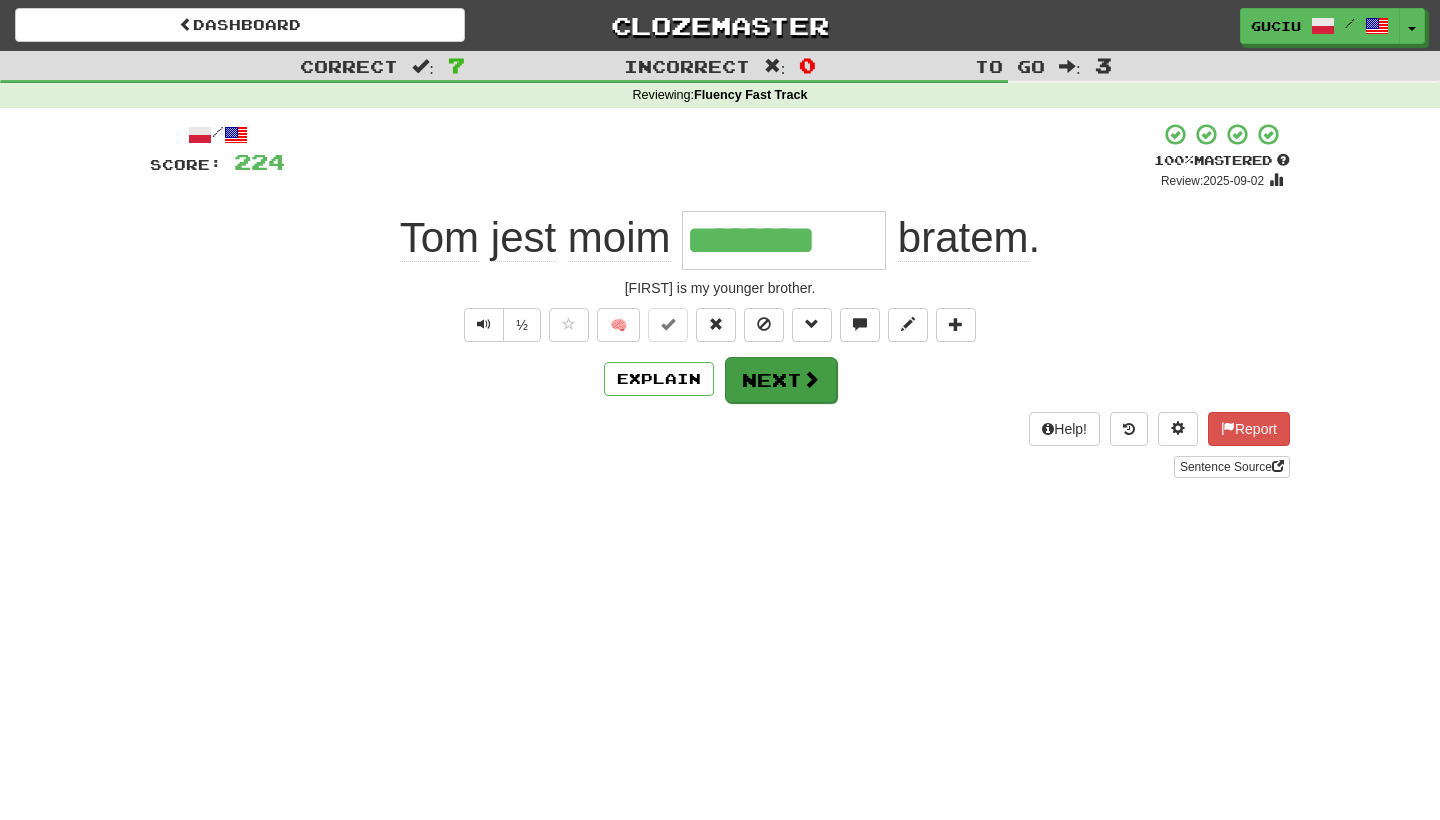 click on "Next" at bounding box center (781, 380) 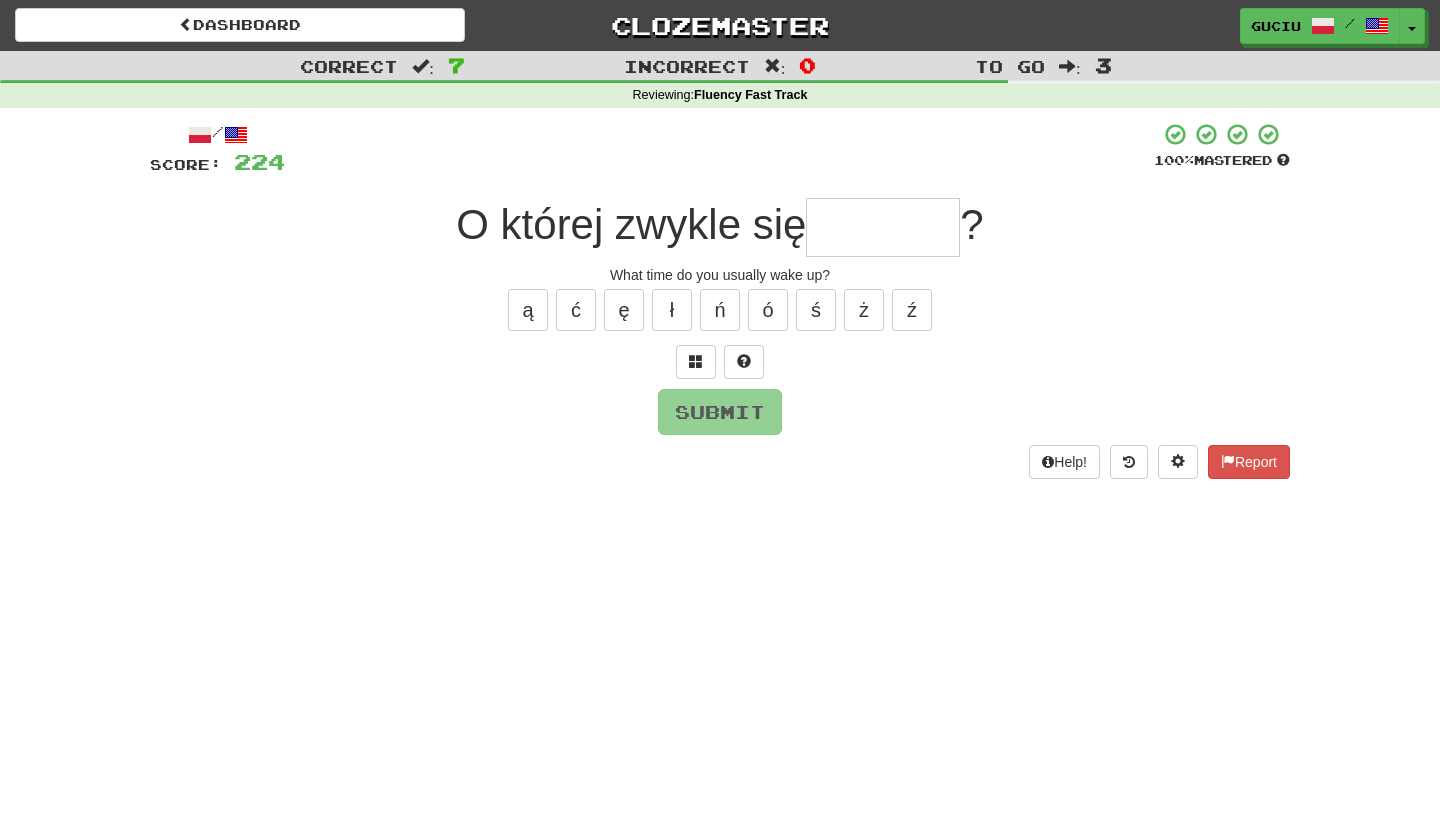 type on "*" 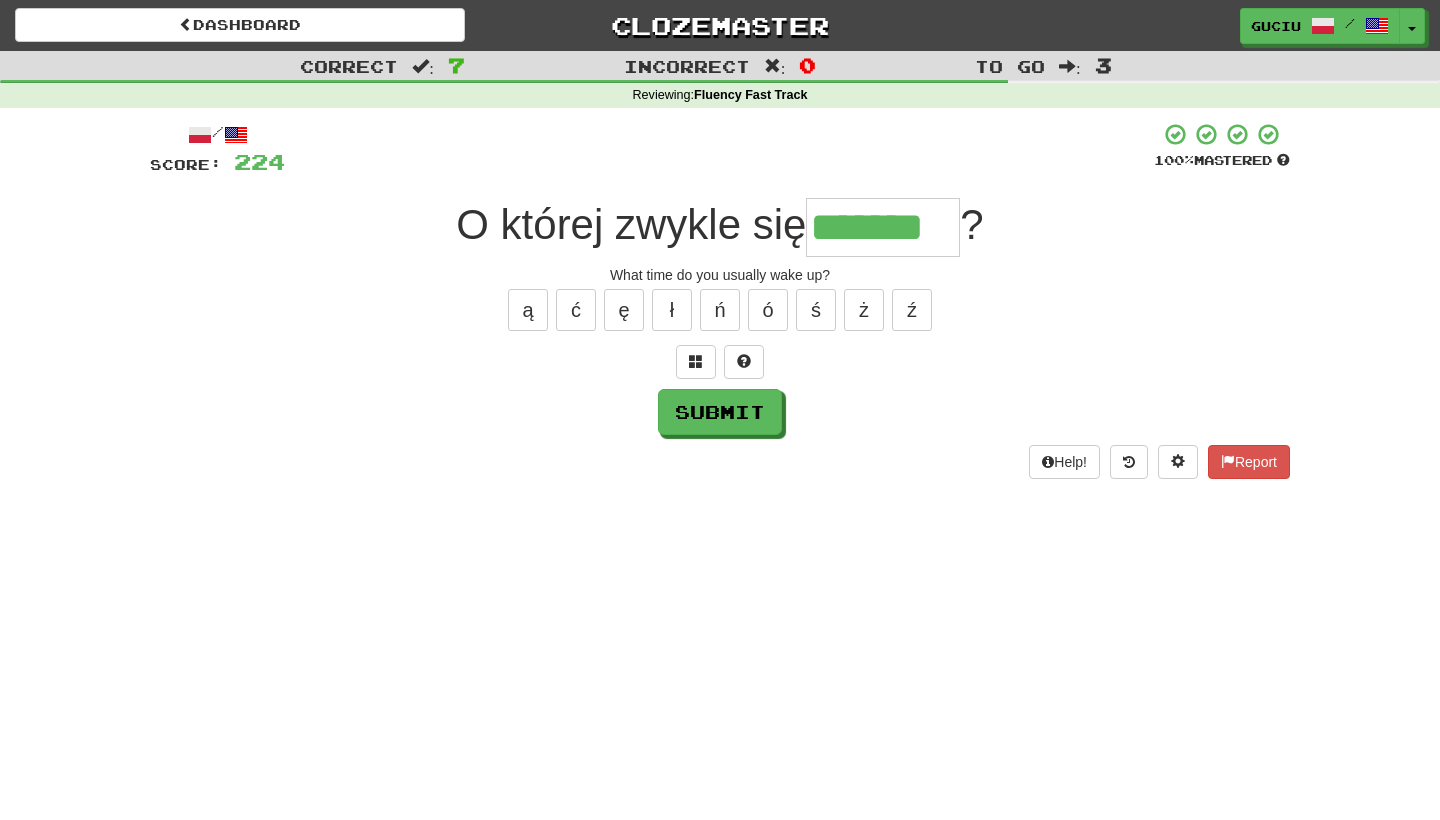type on "*******" 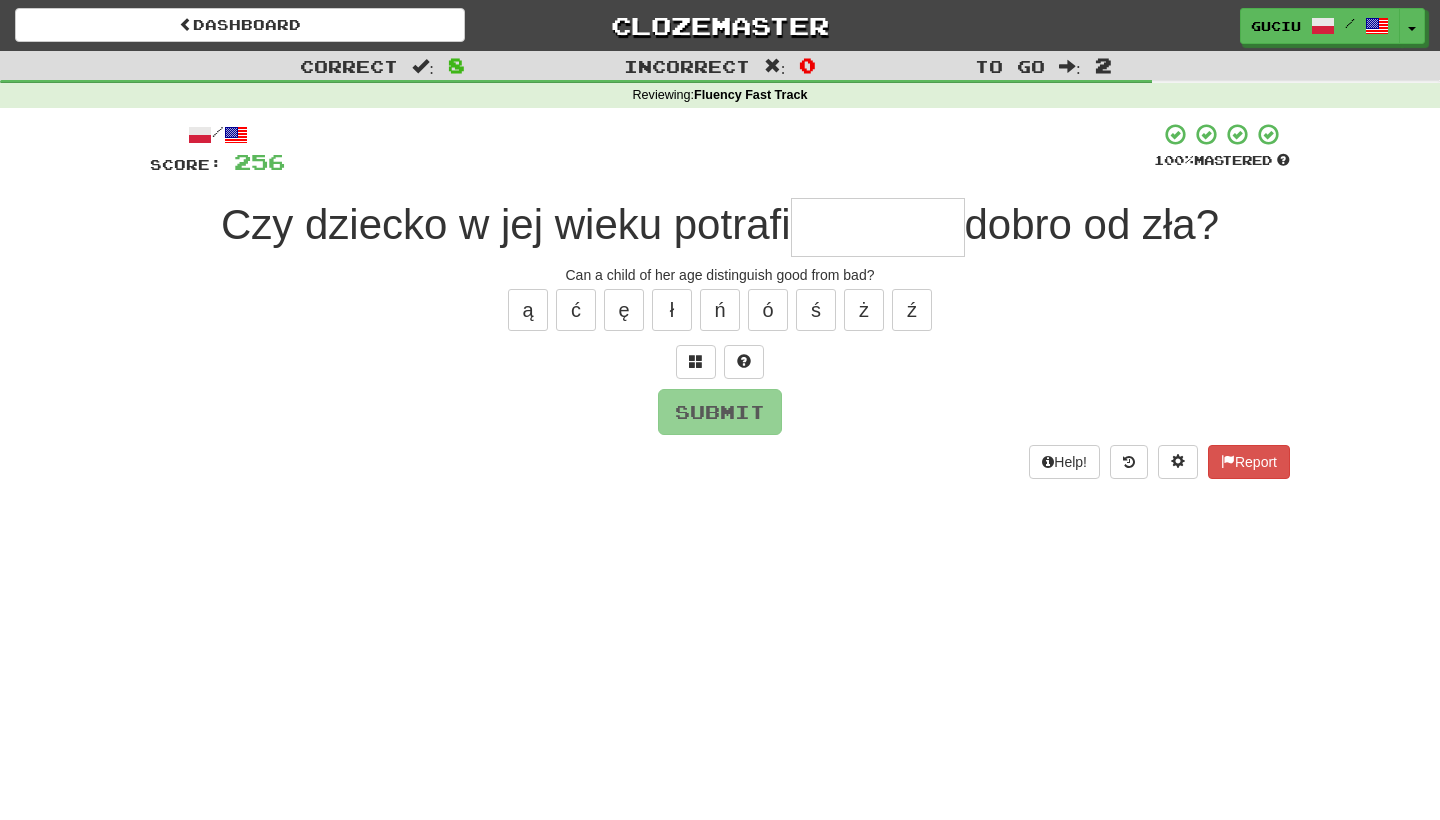 type on "*" 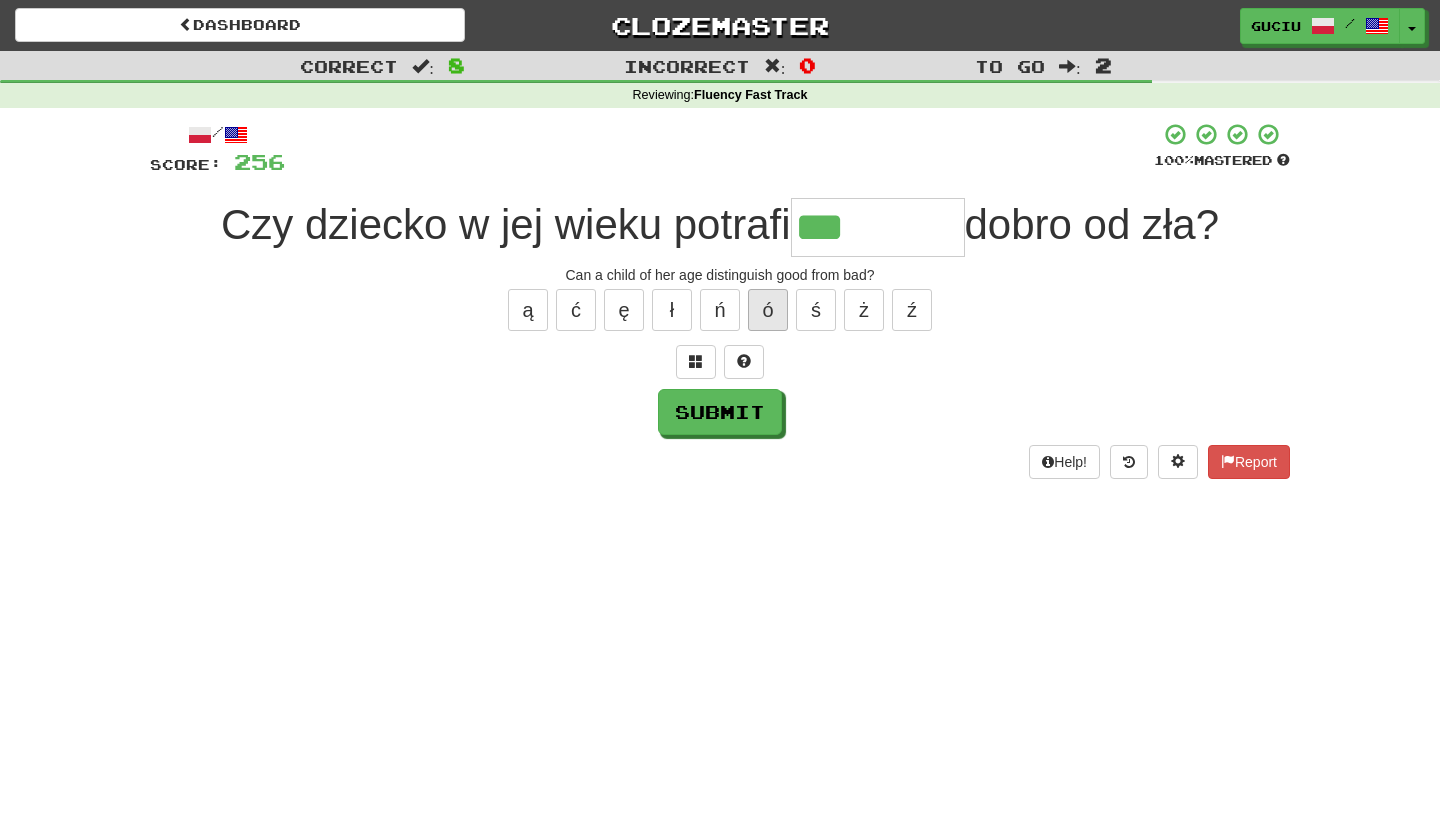 click on "ó" at bounding box center (768, 310) 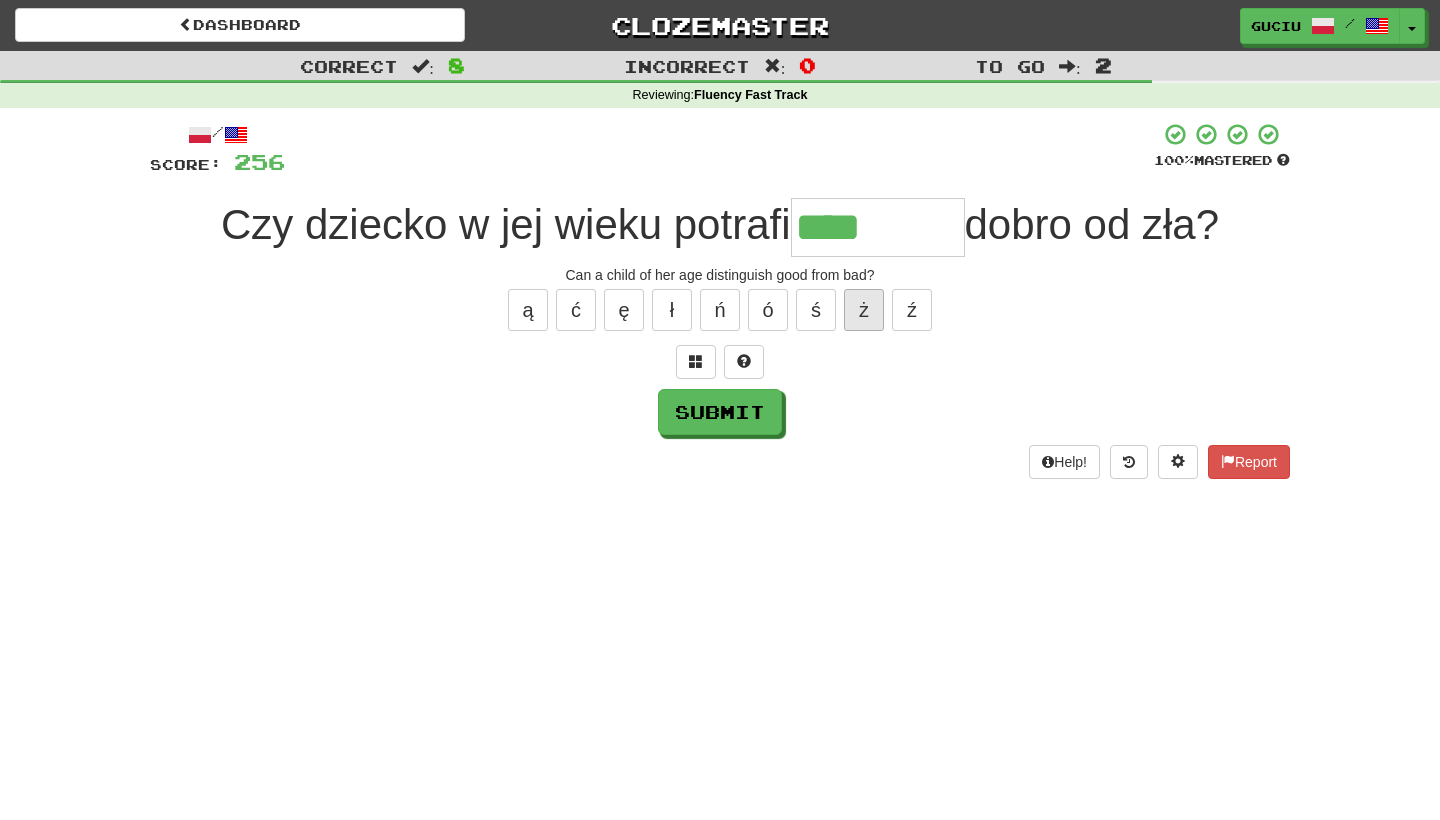 click on "ż" at bounding box center [864, 310] 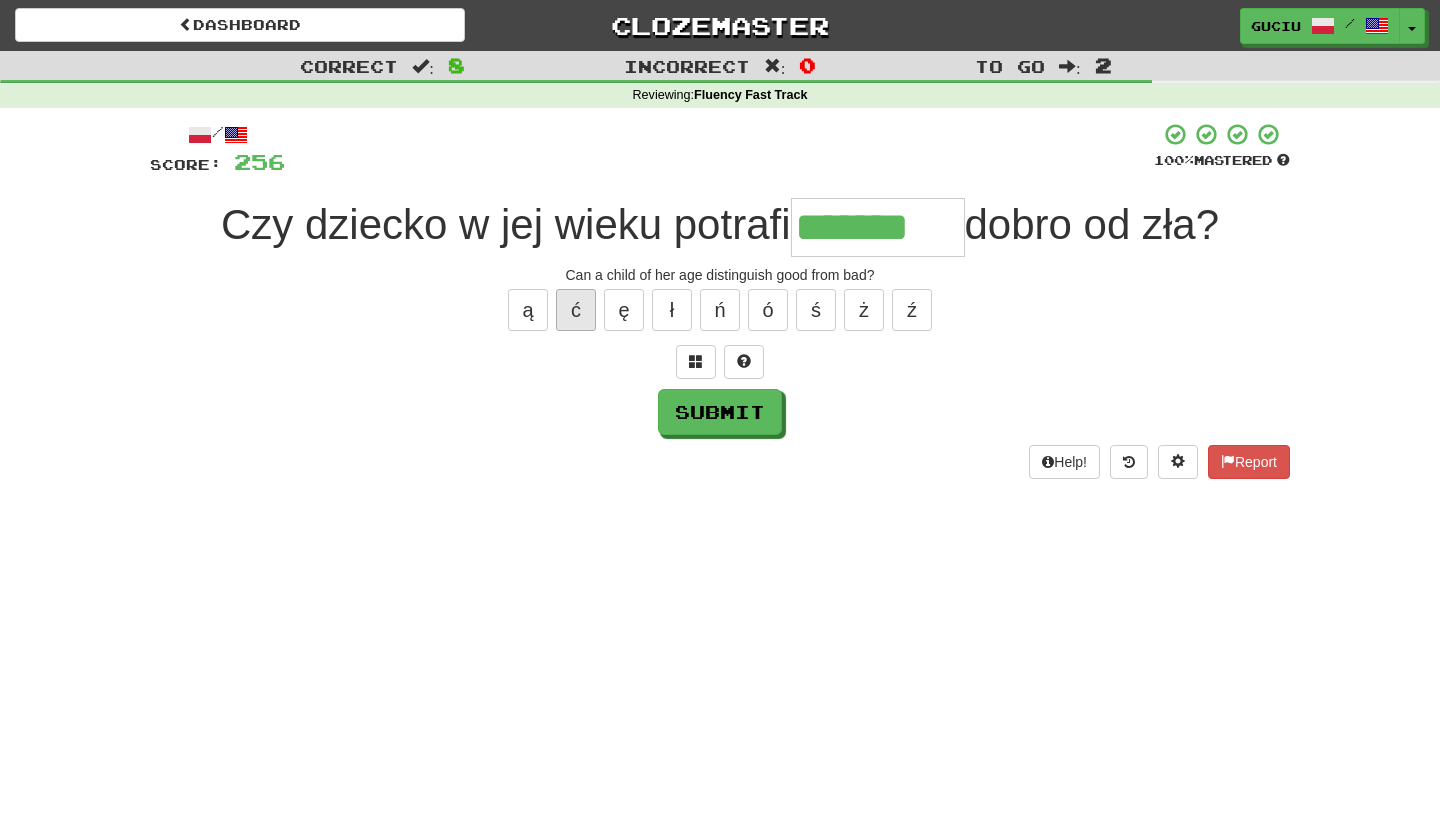 click on "ć" at bounding box center (576, 310) 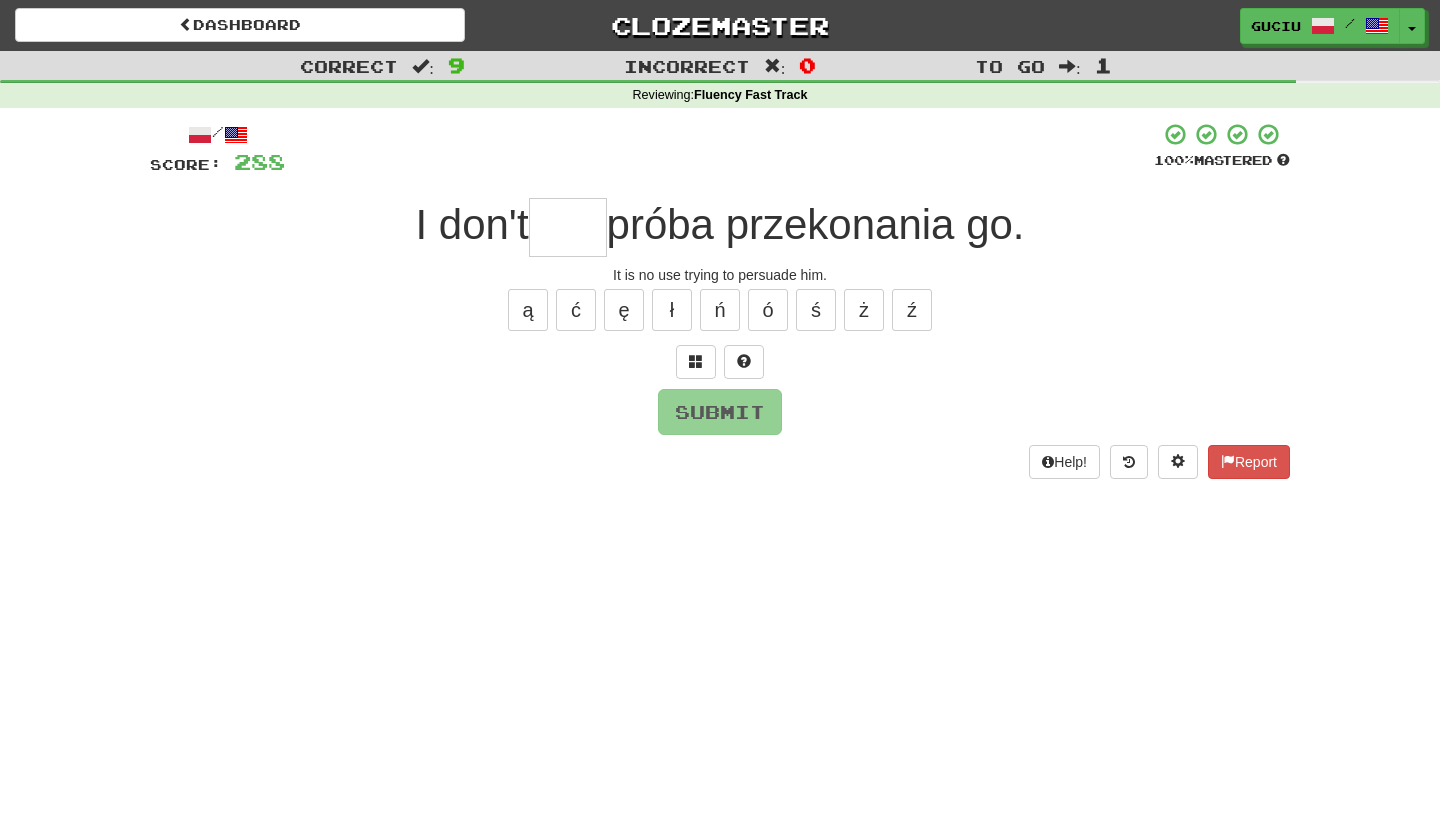 type on "*" 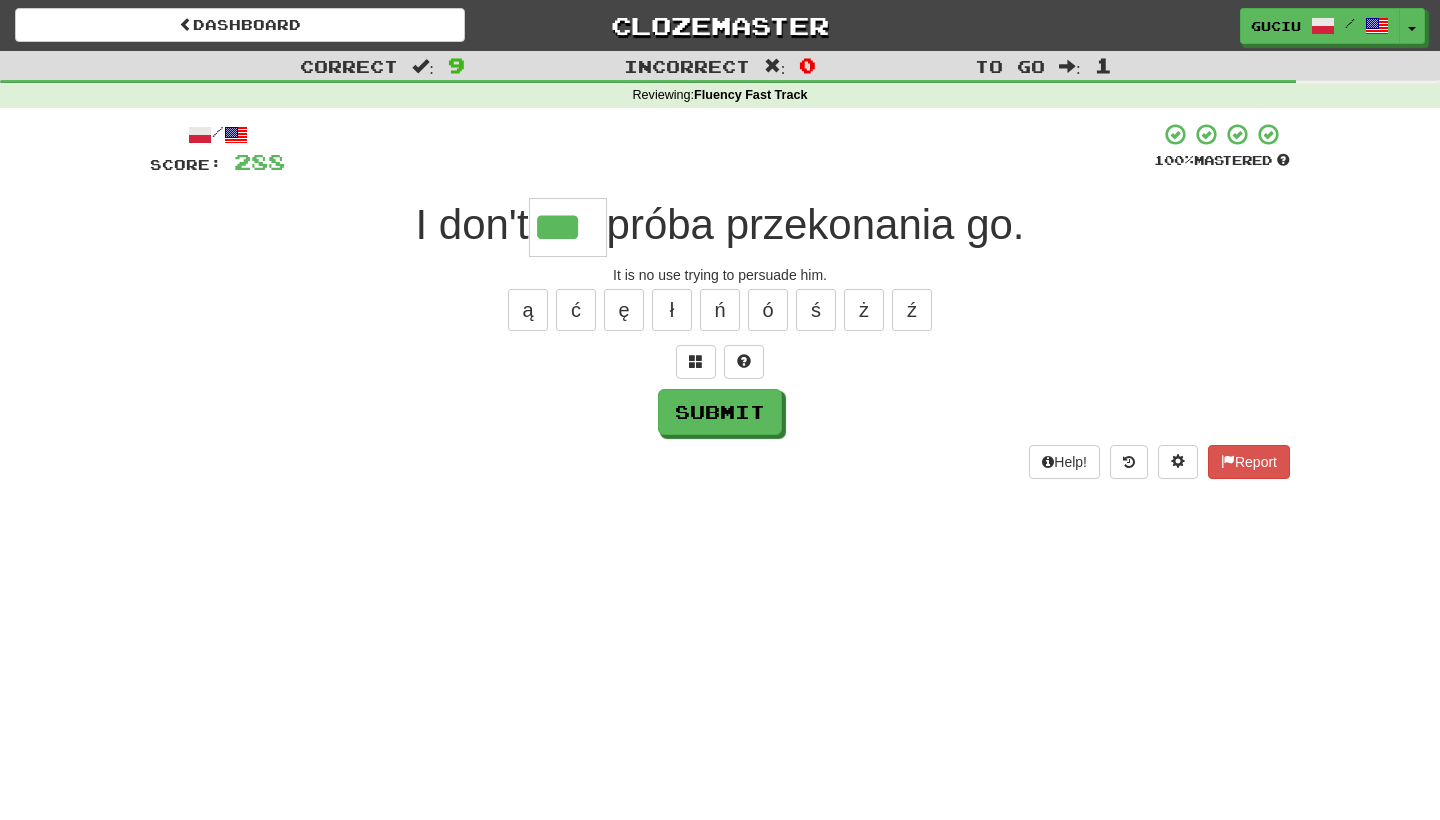 type on "***" 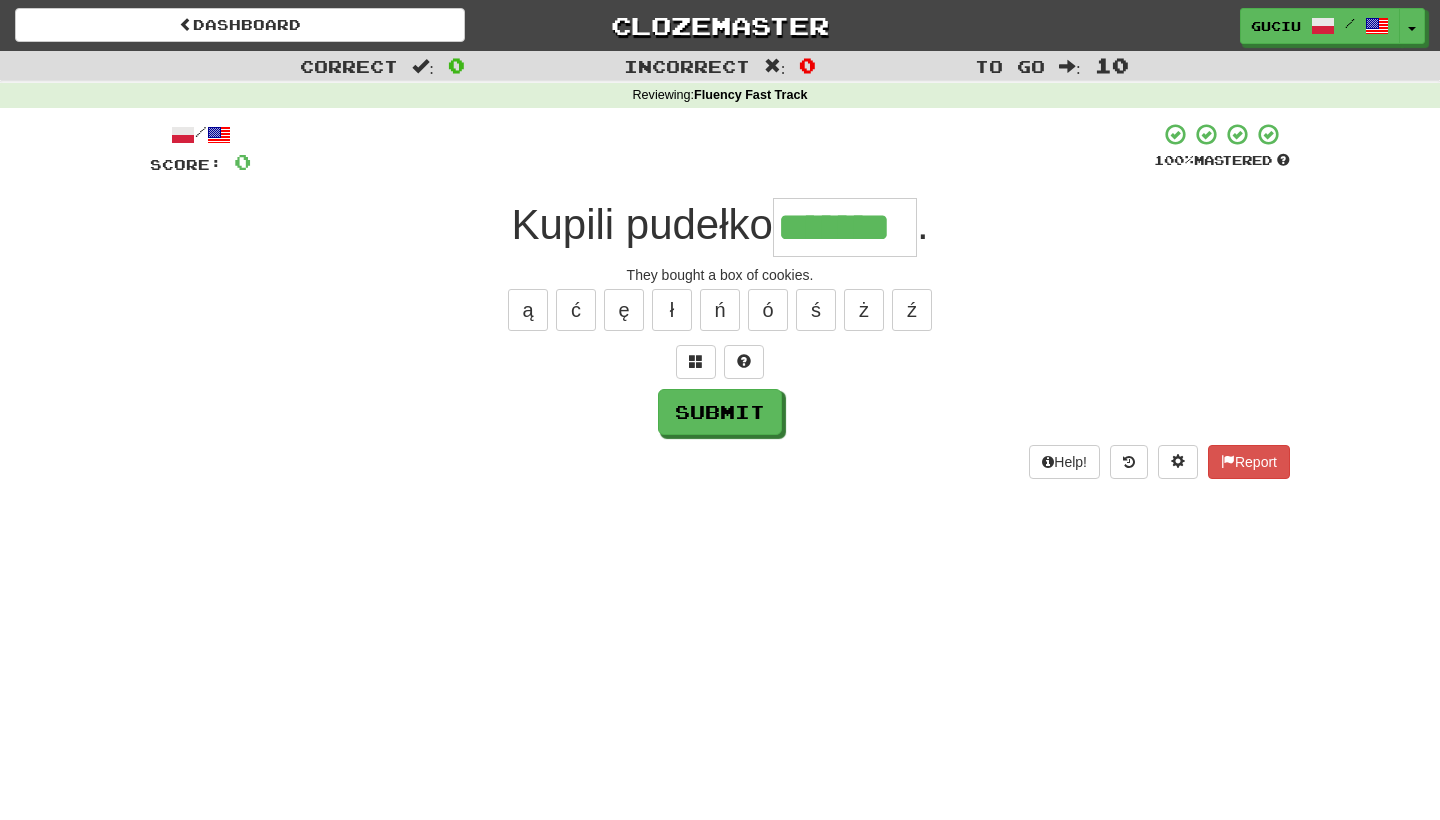 type on "*******" 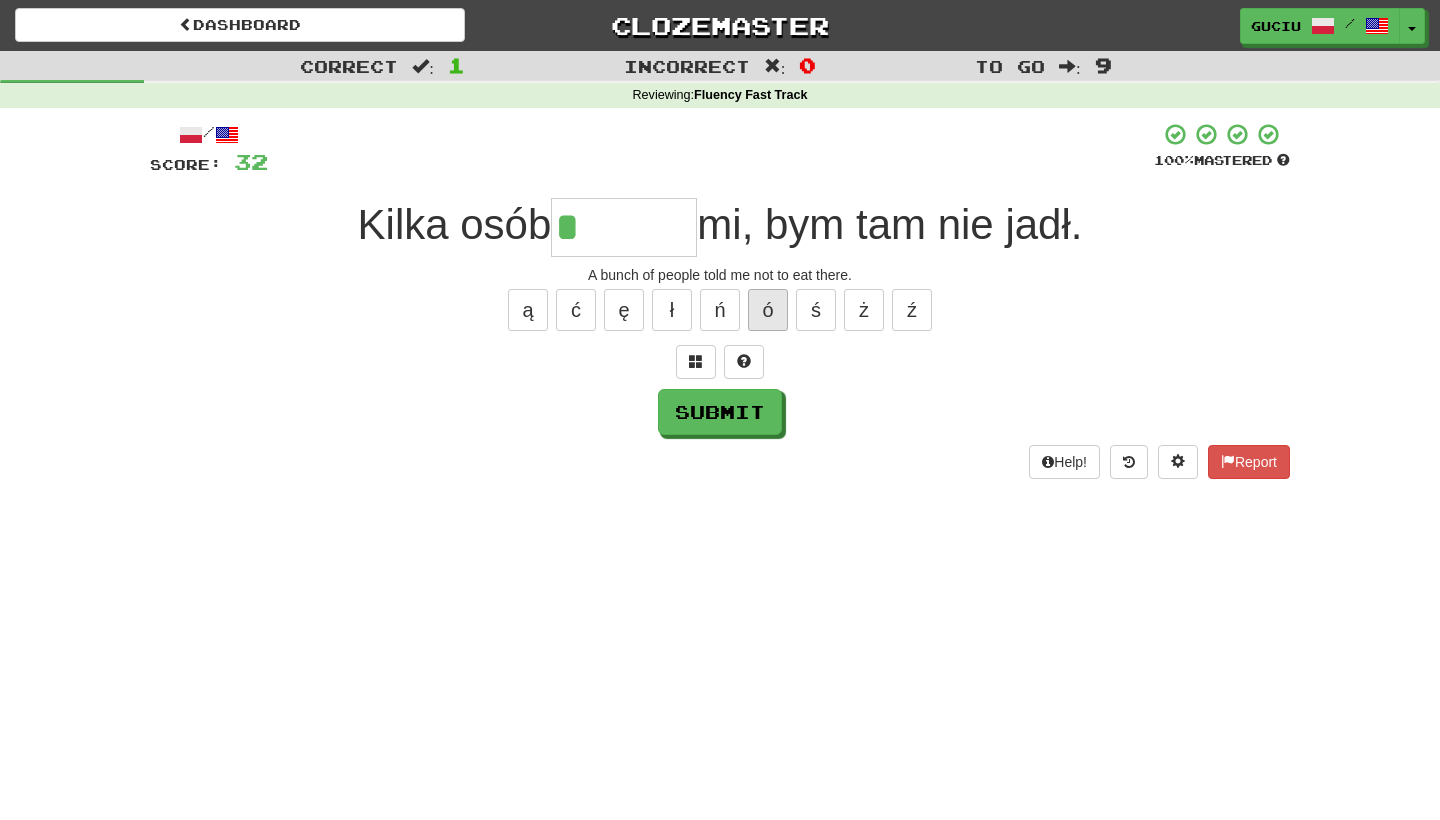 click on "ó" at bounding box center [768, 310] 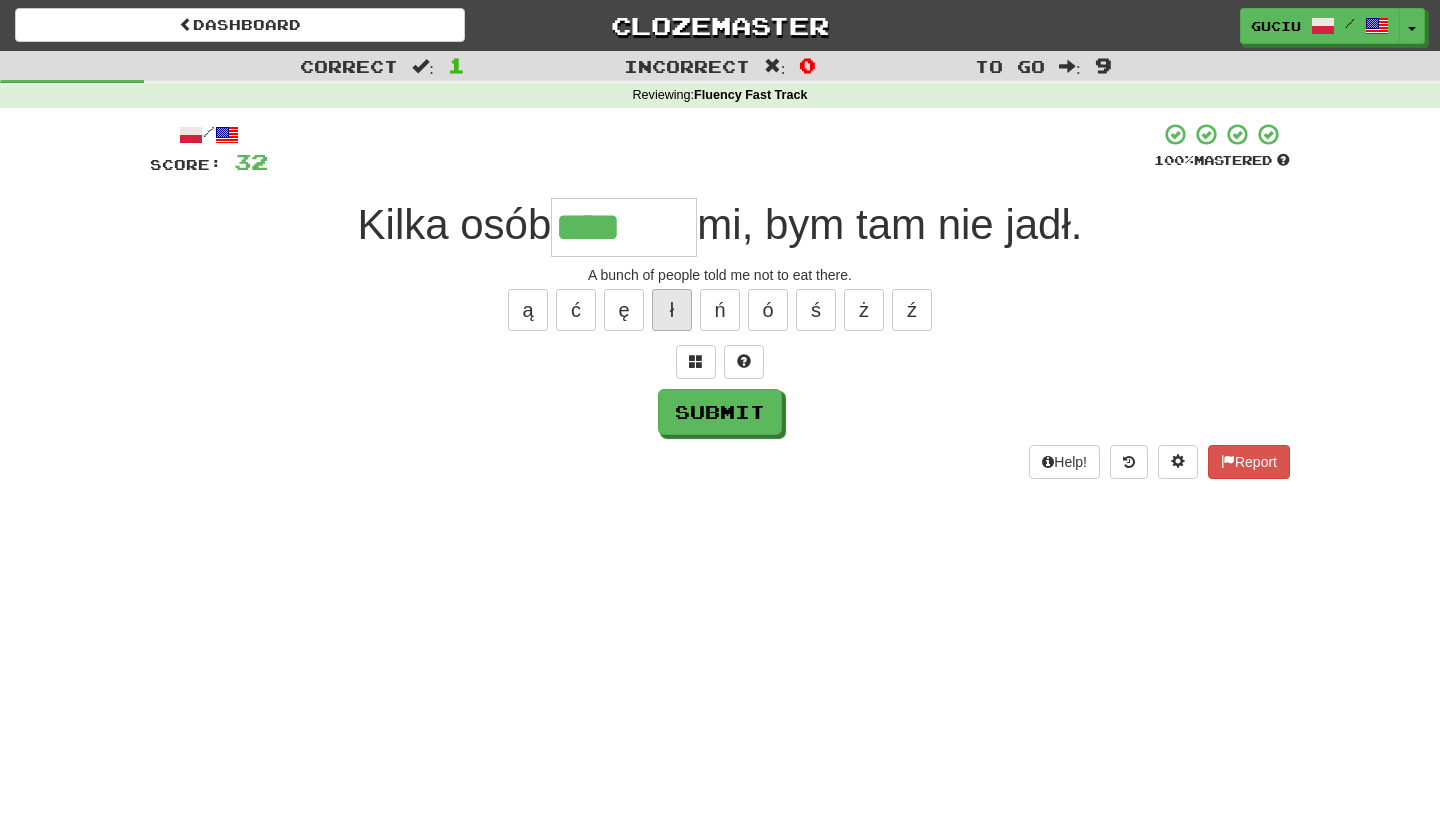 click on "ł" at bounding box center (672, 310) 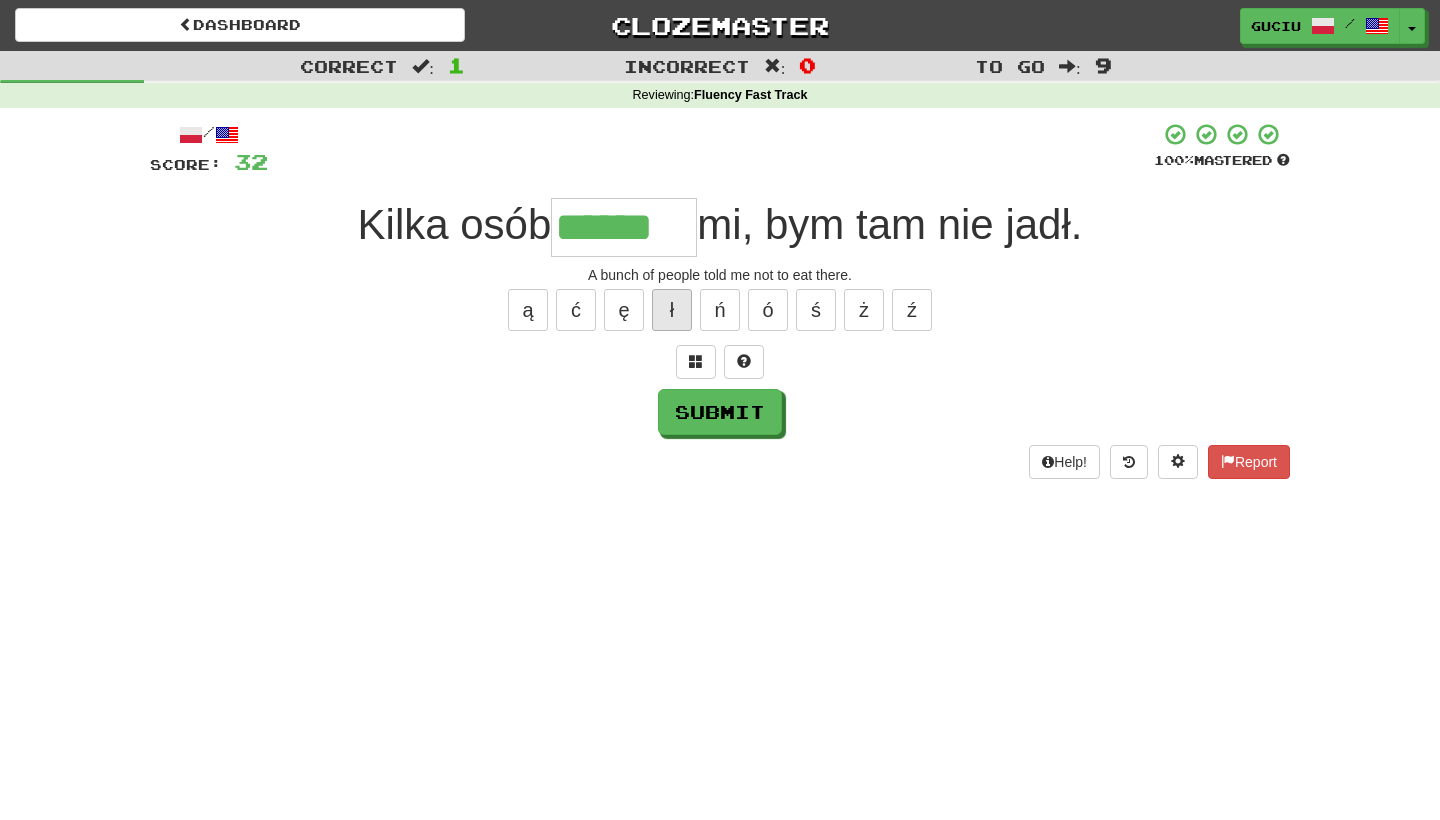 type on "******" 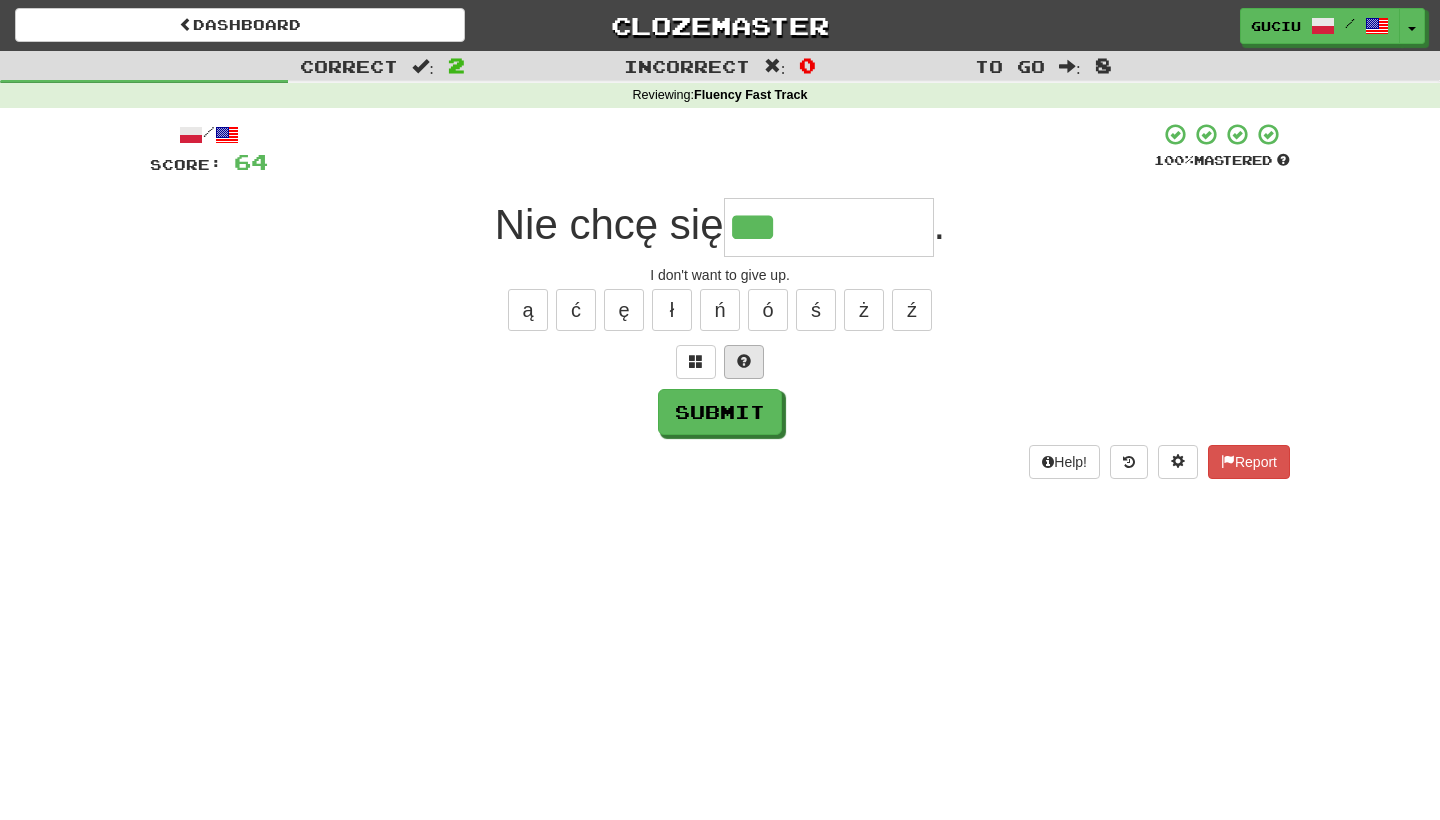 click at bounding box center [744, 361] 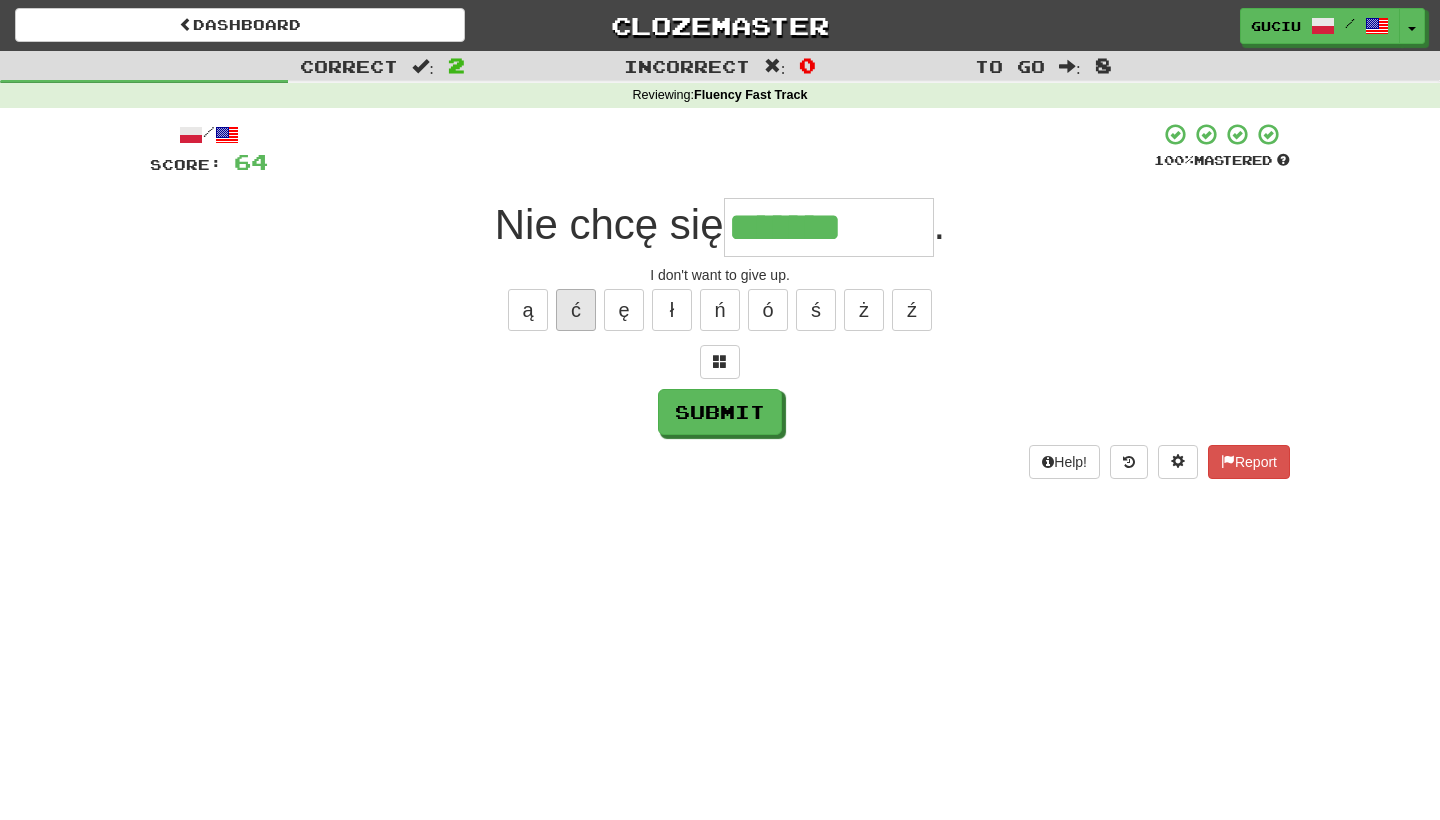 click on "ć" at bounding box center (576, 310) 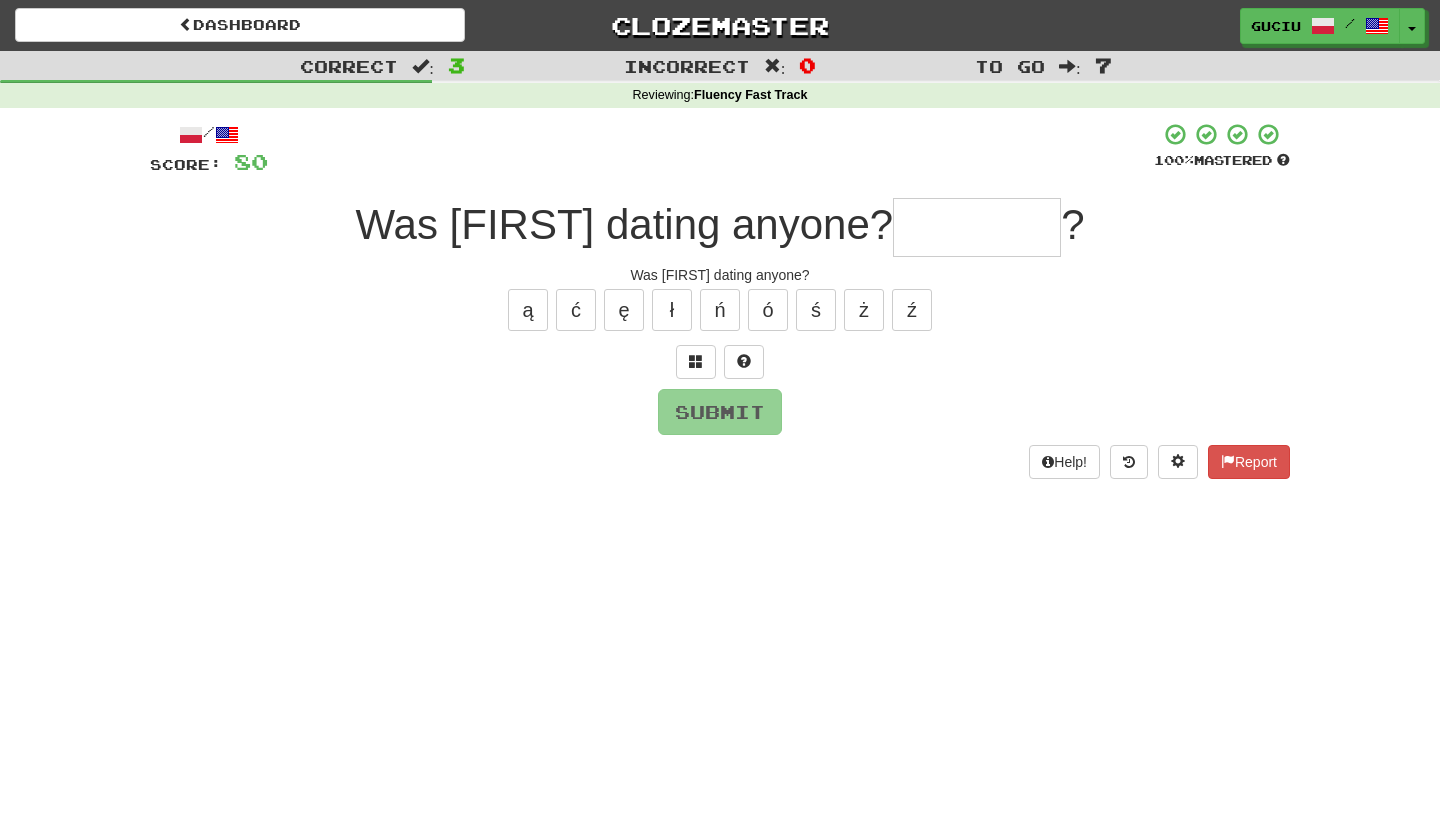 type on "*" 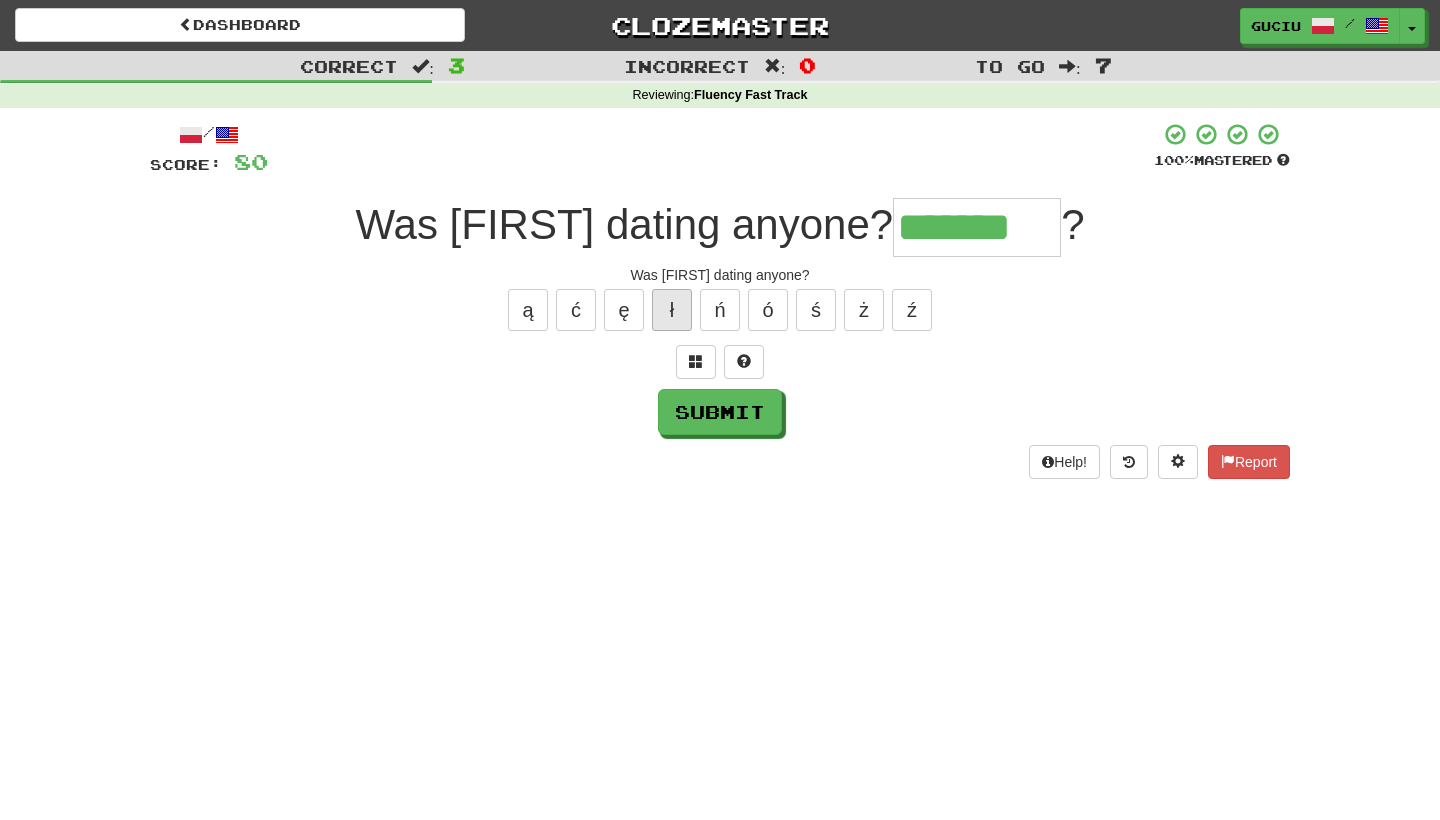 click on "ł" at bounding box center [672, 310] 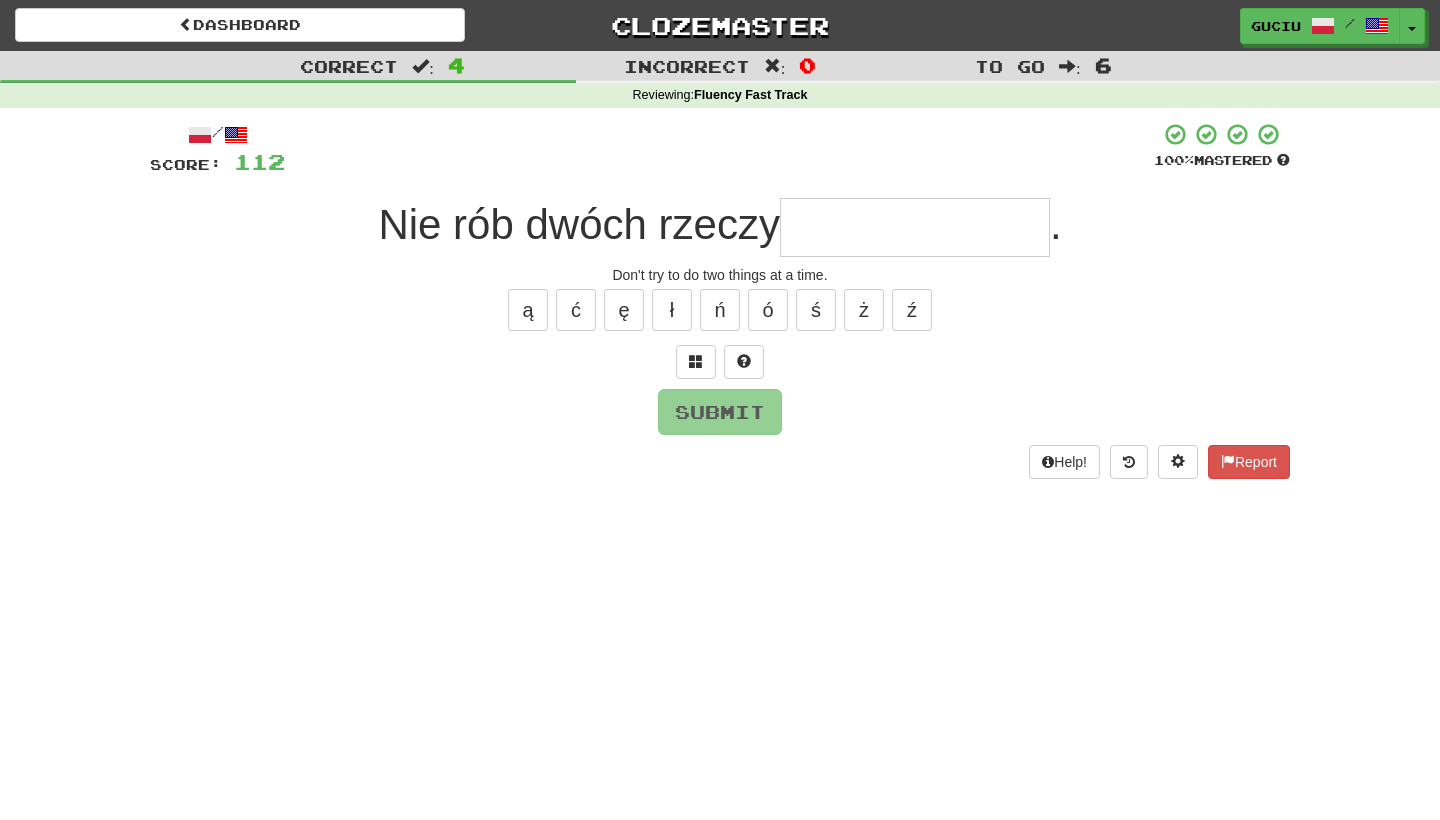 type on "*" 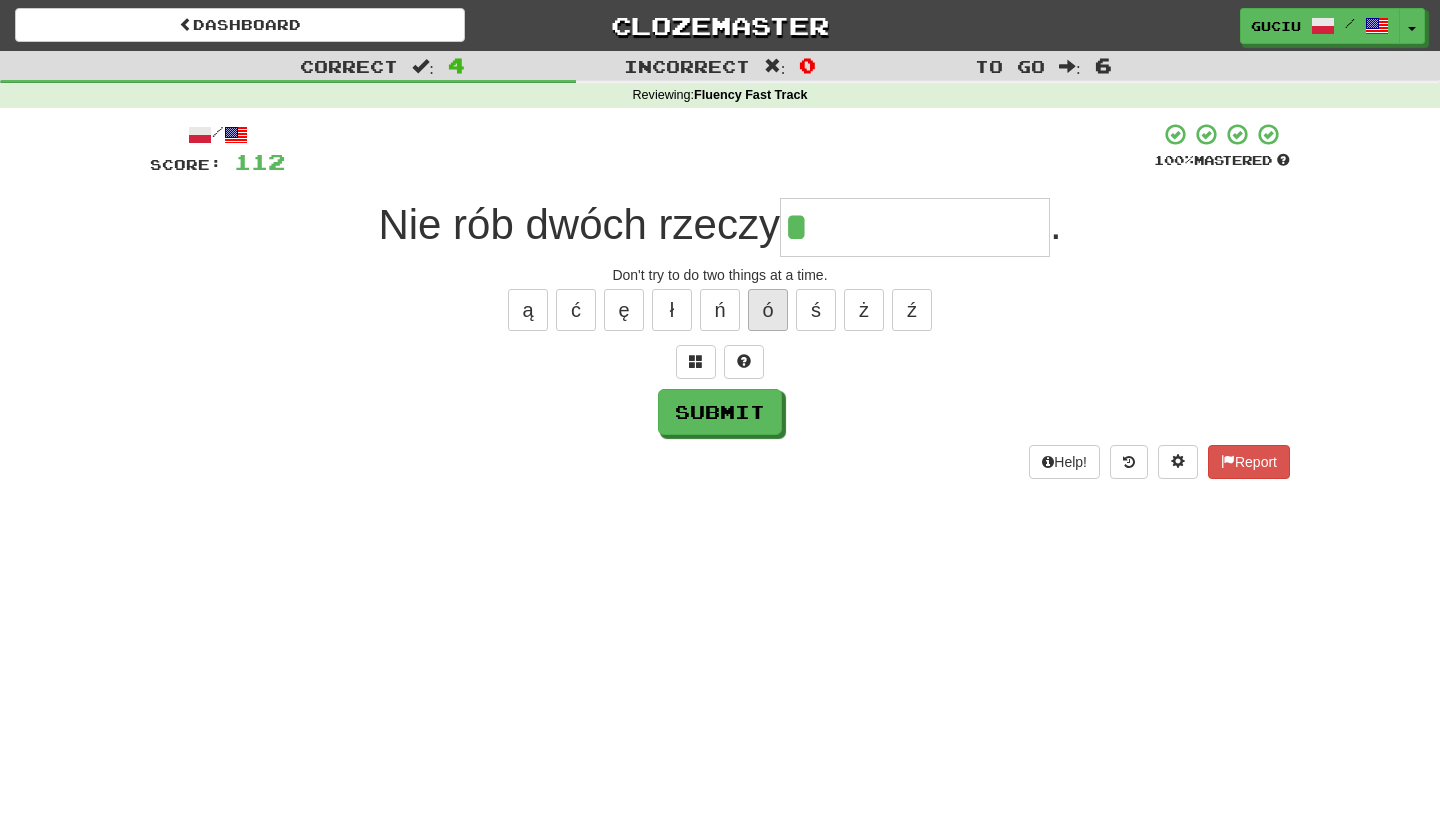 click on "ó" at bounding box center (768, 310) 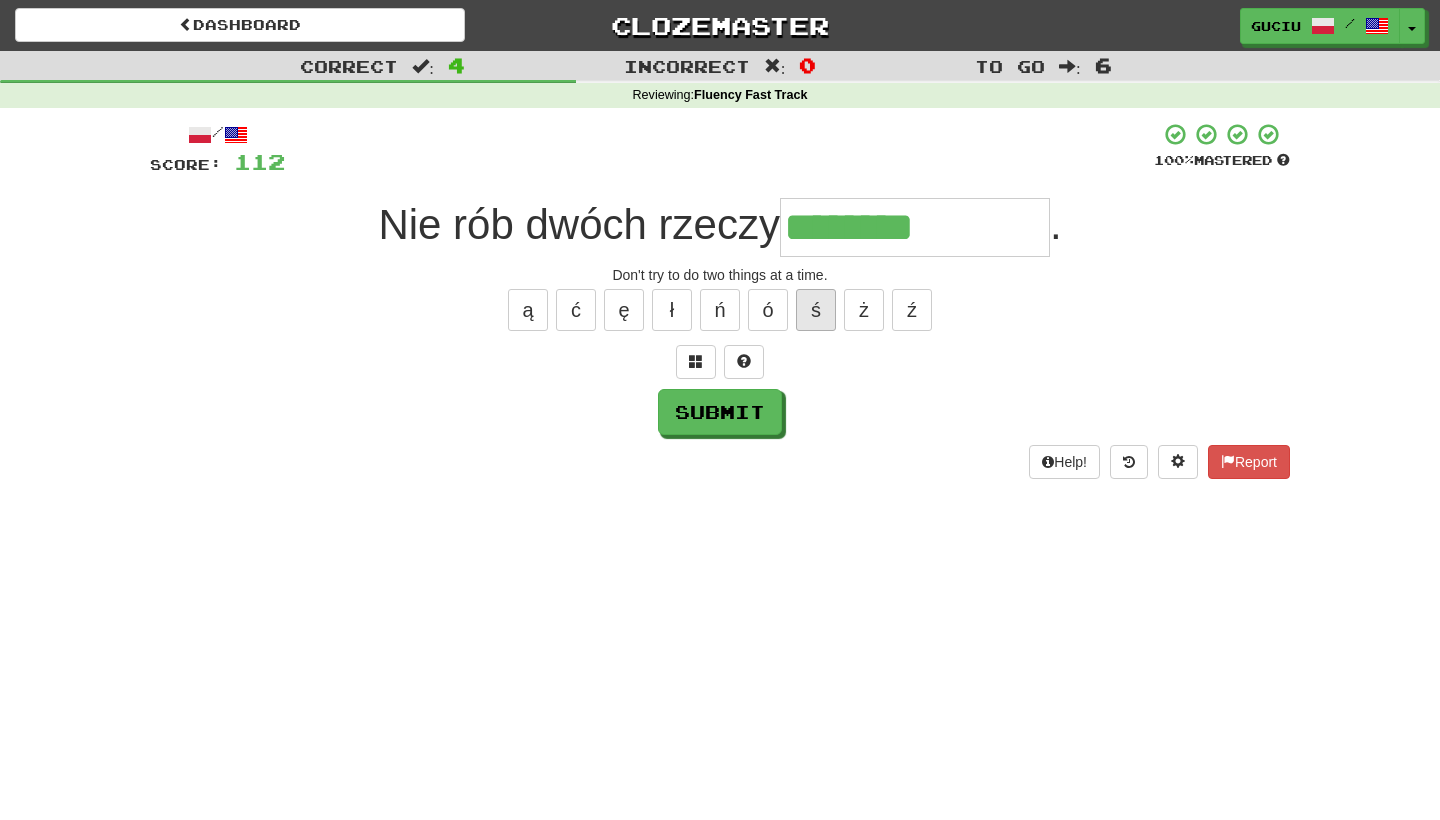 click on "ś" at bounding box center (816, 310) 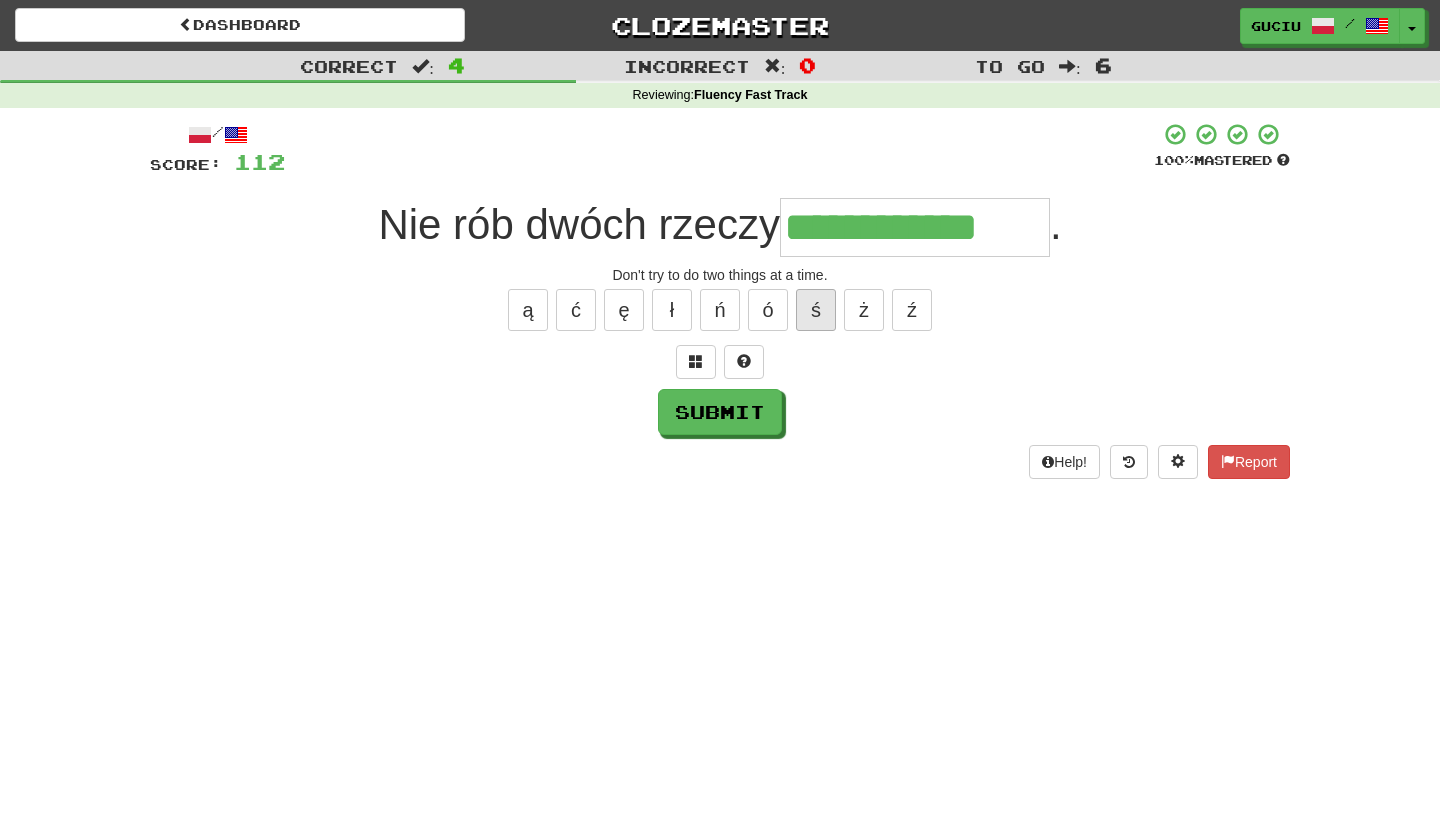 type on "**********" 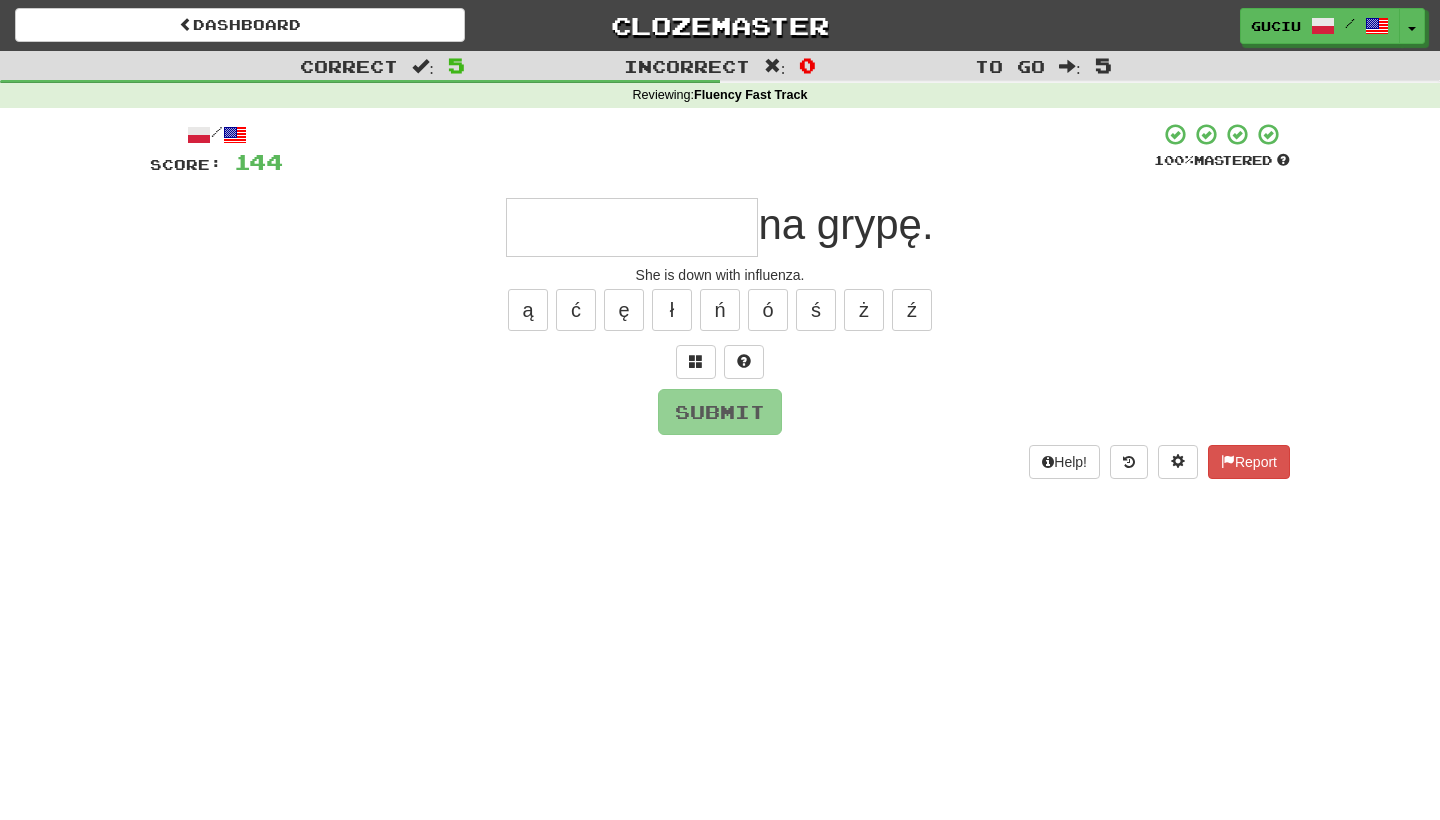 type on "*" 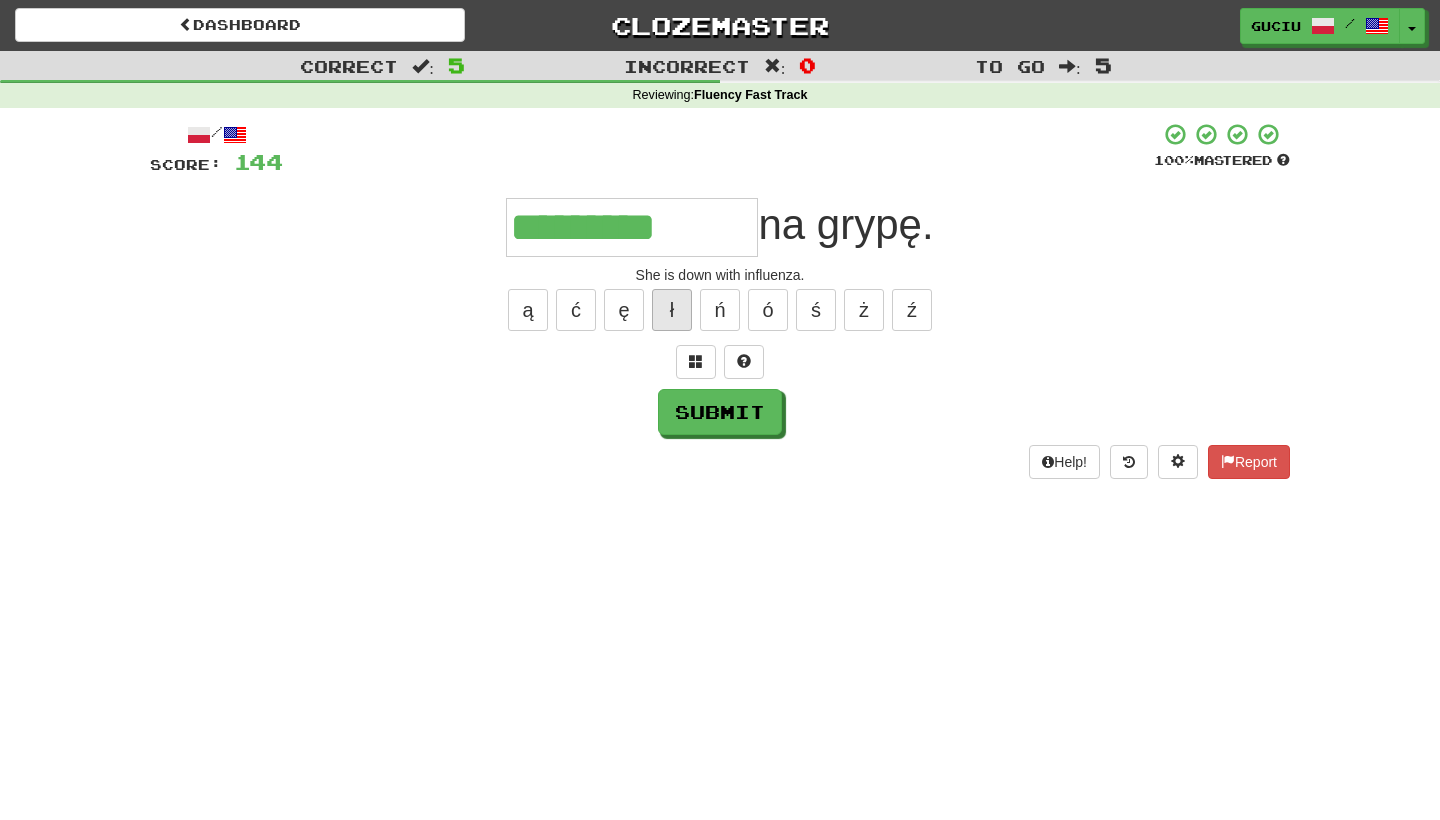 click on "ł" at bounding box center (672, 310) 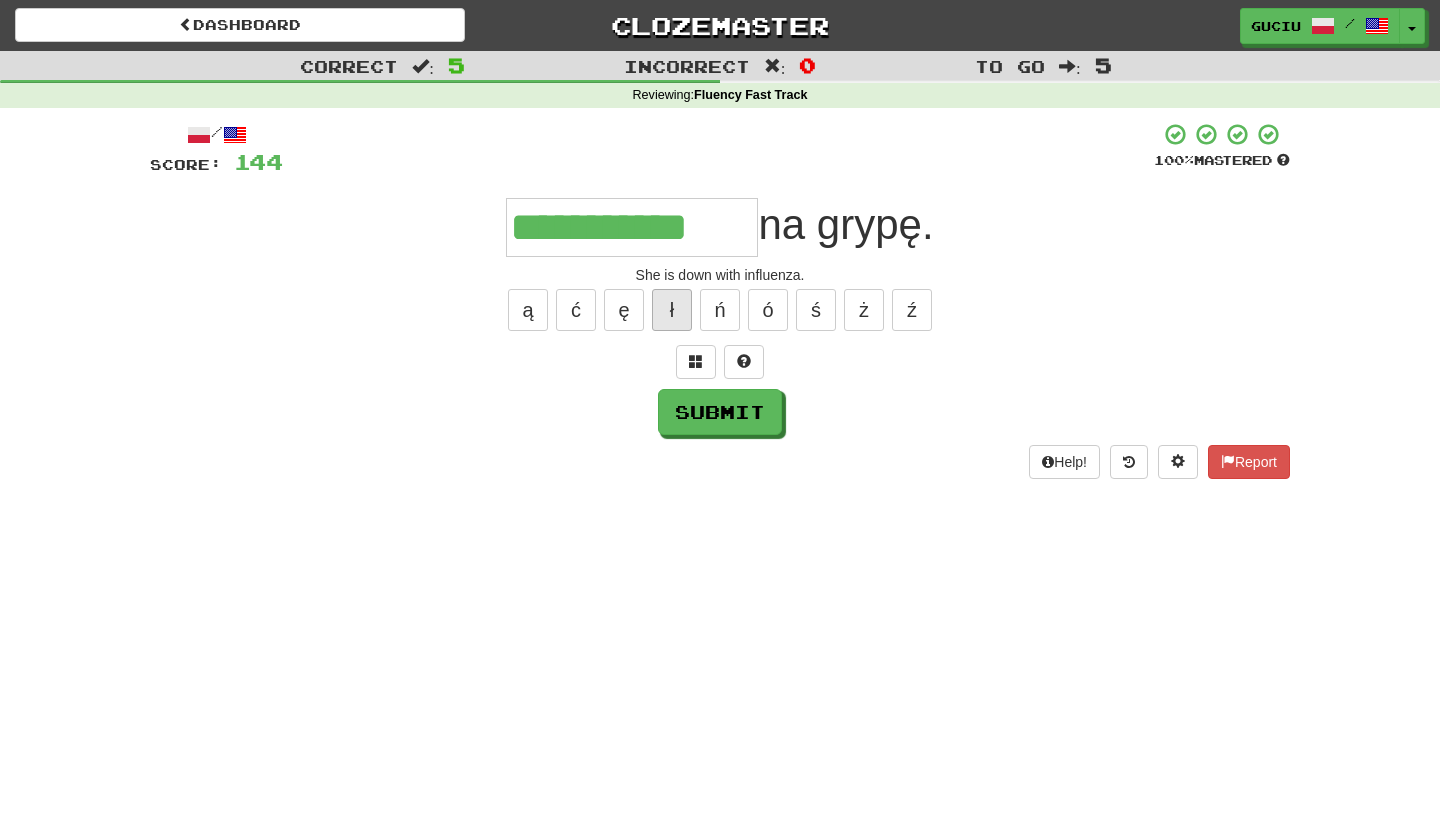 type on "**********" 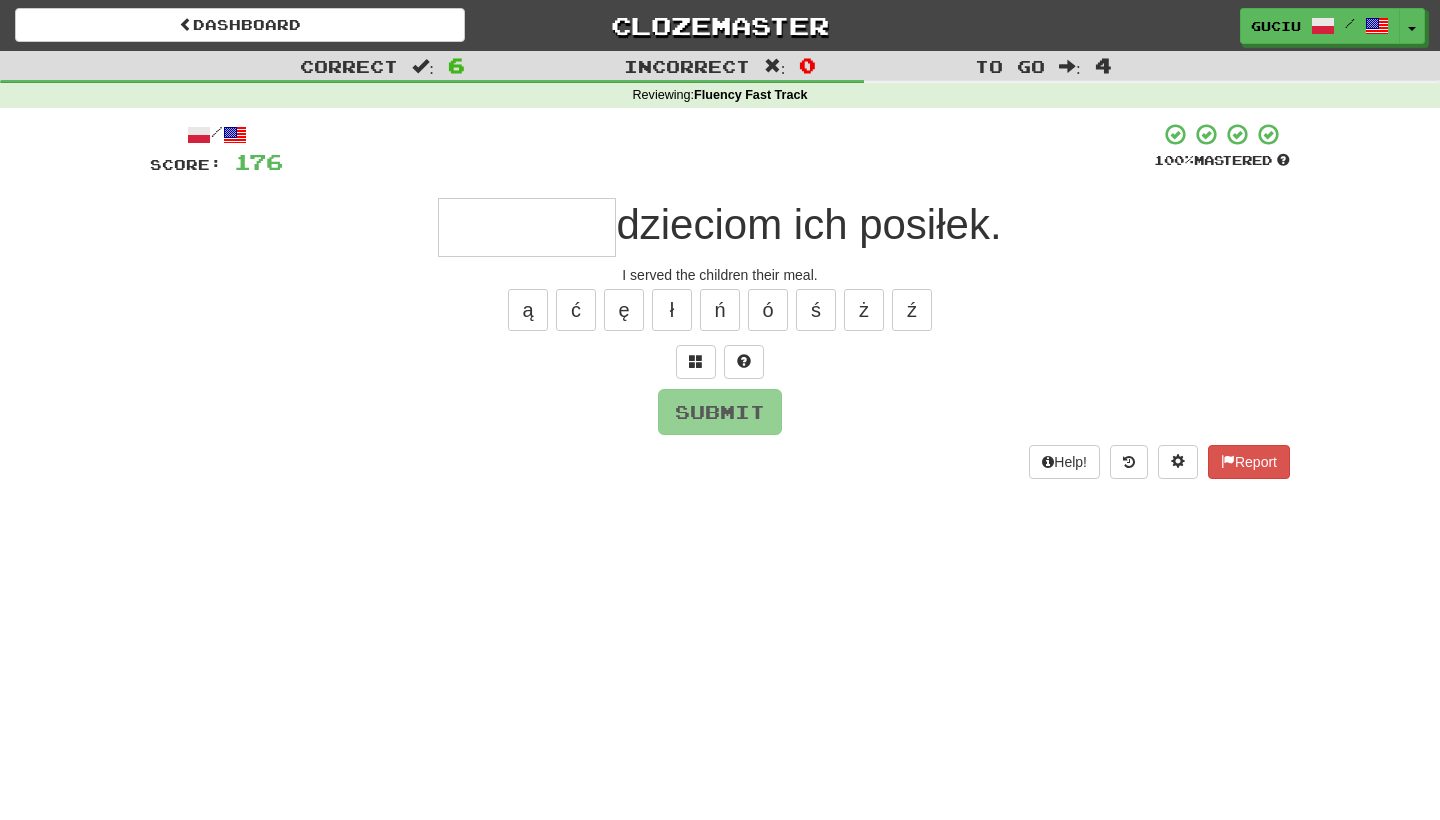 type on "*" 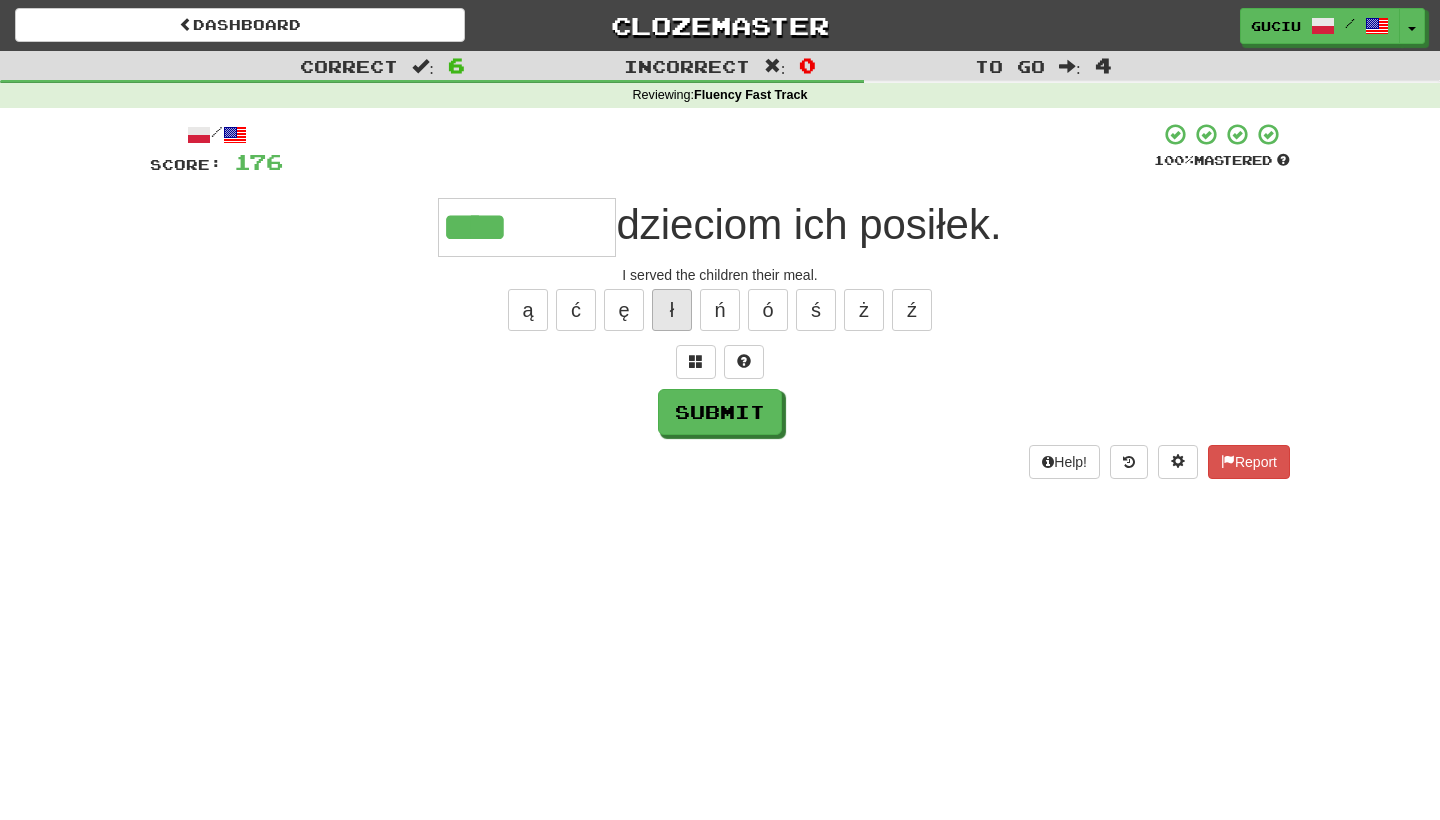 click on "ł" at bounding box center [672, 310] 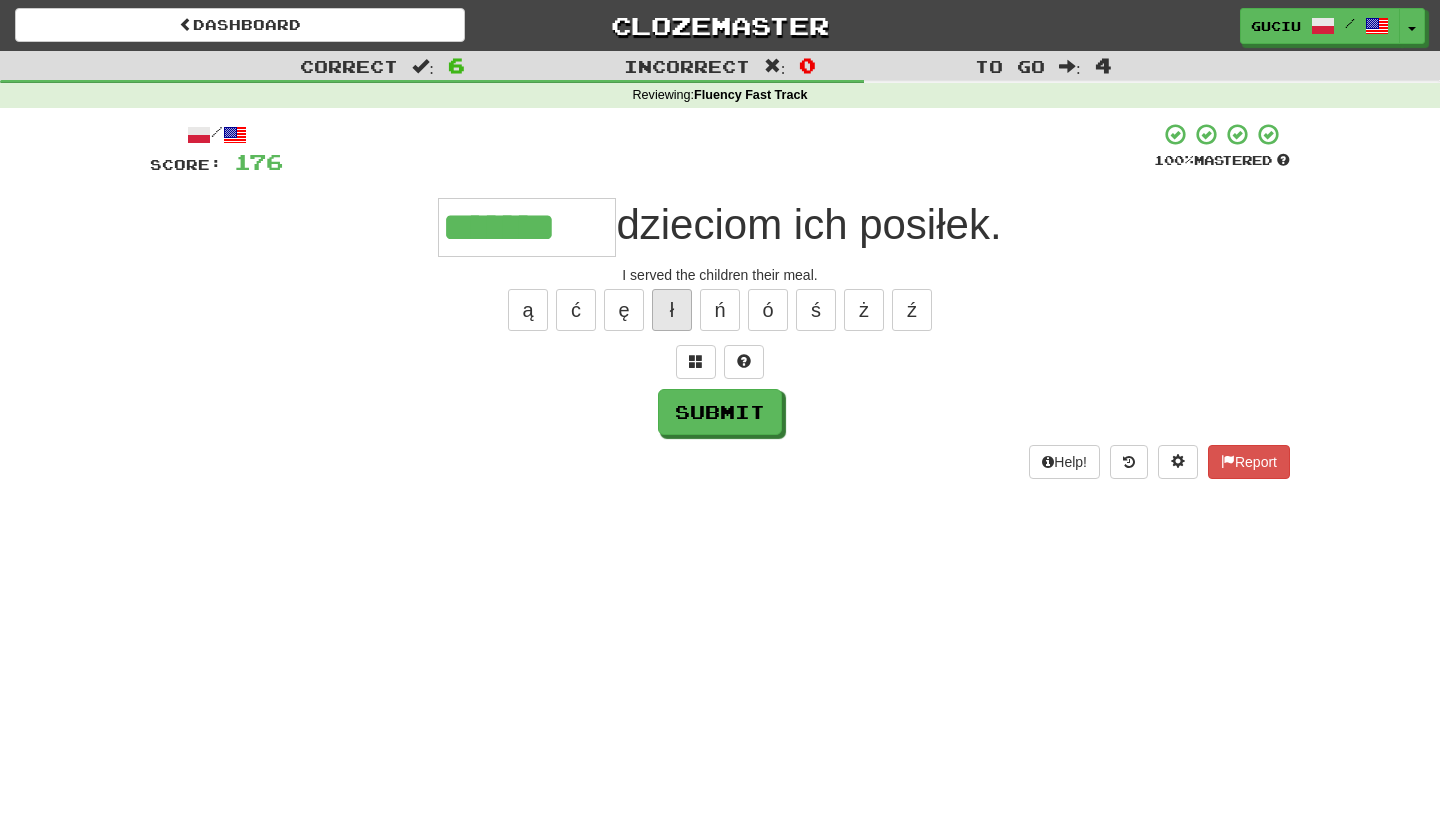 type on "*******" 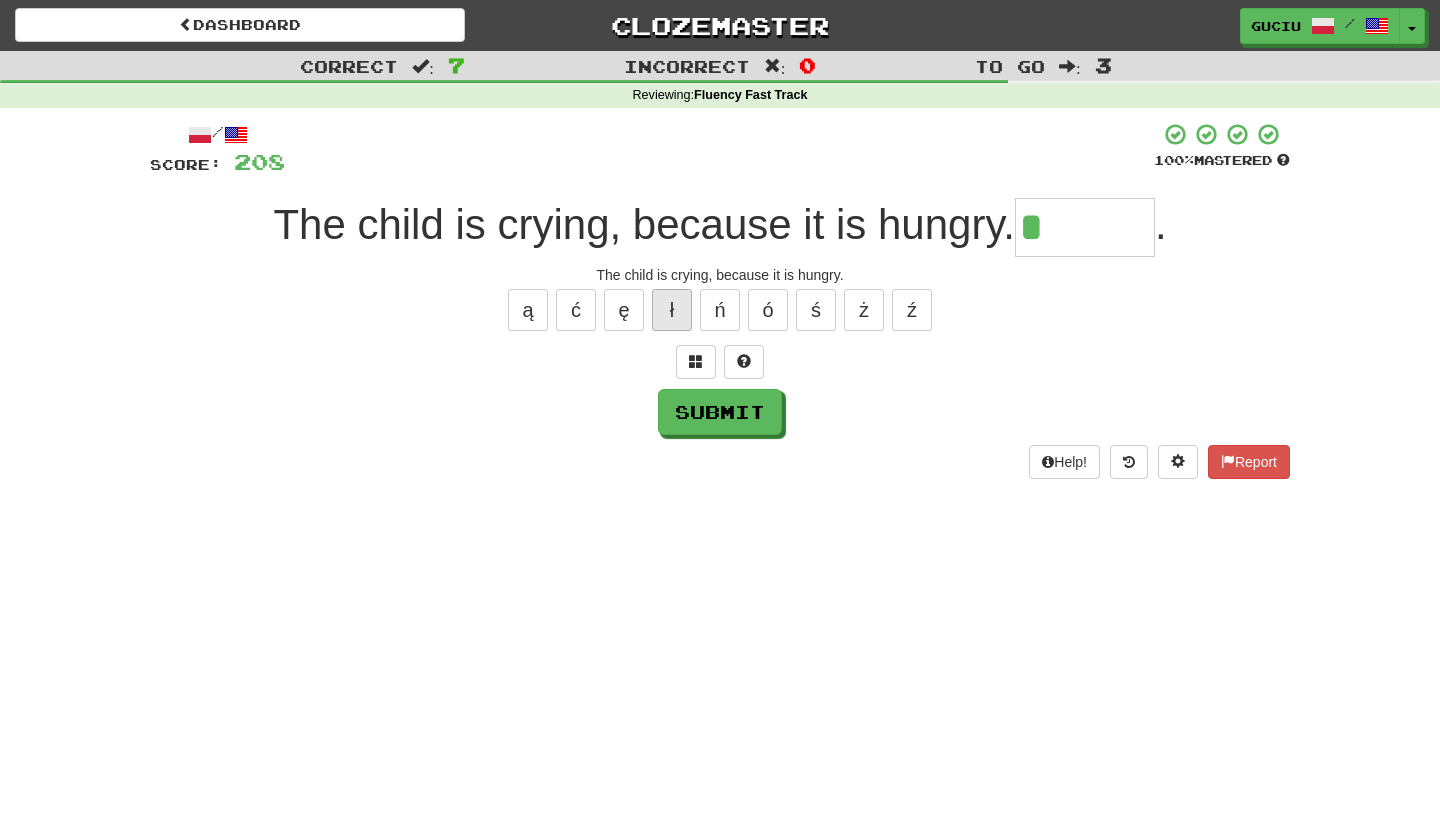 click on "ł" at bounding box center (672, 310) 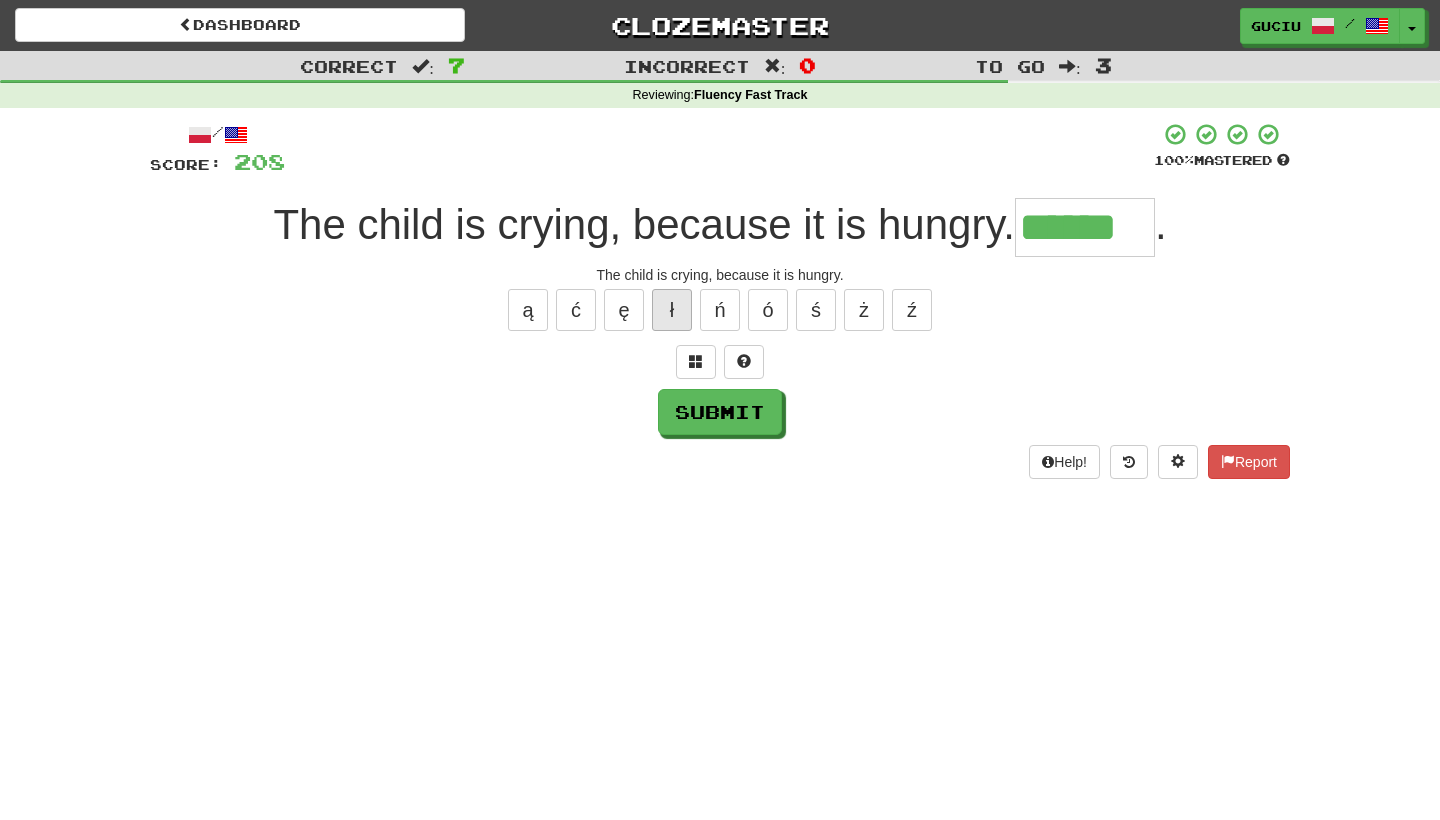 type on "******" 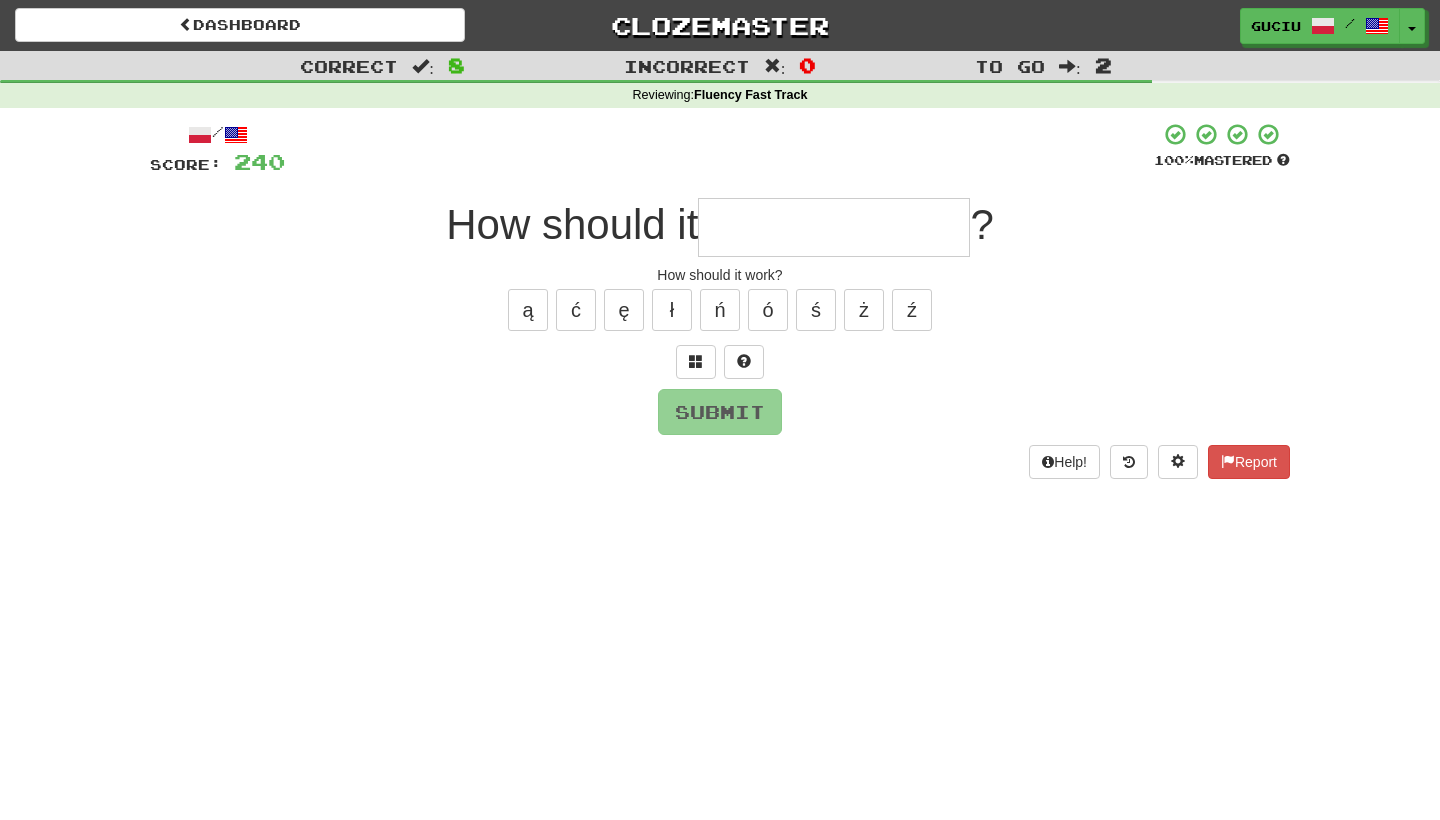 type on "*" 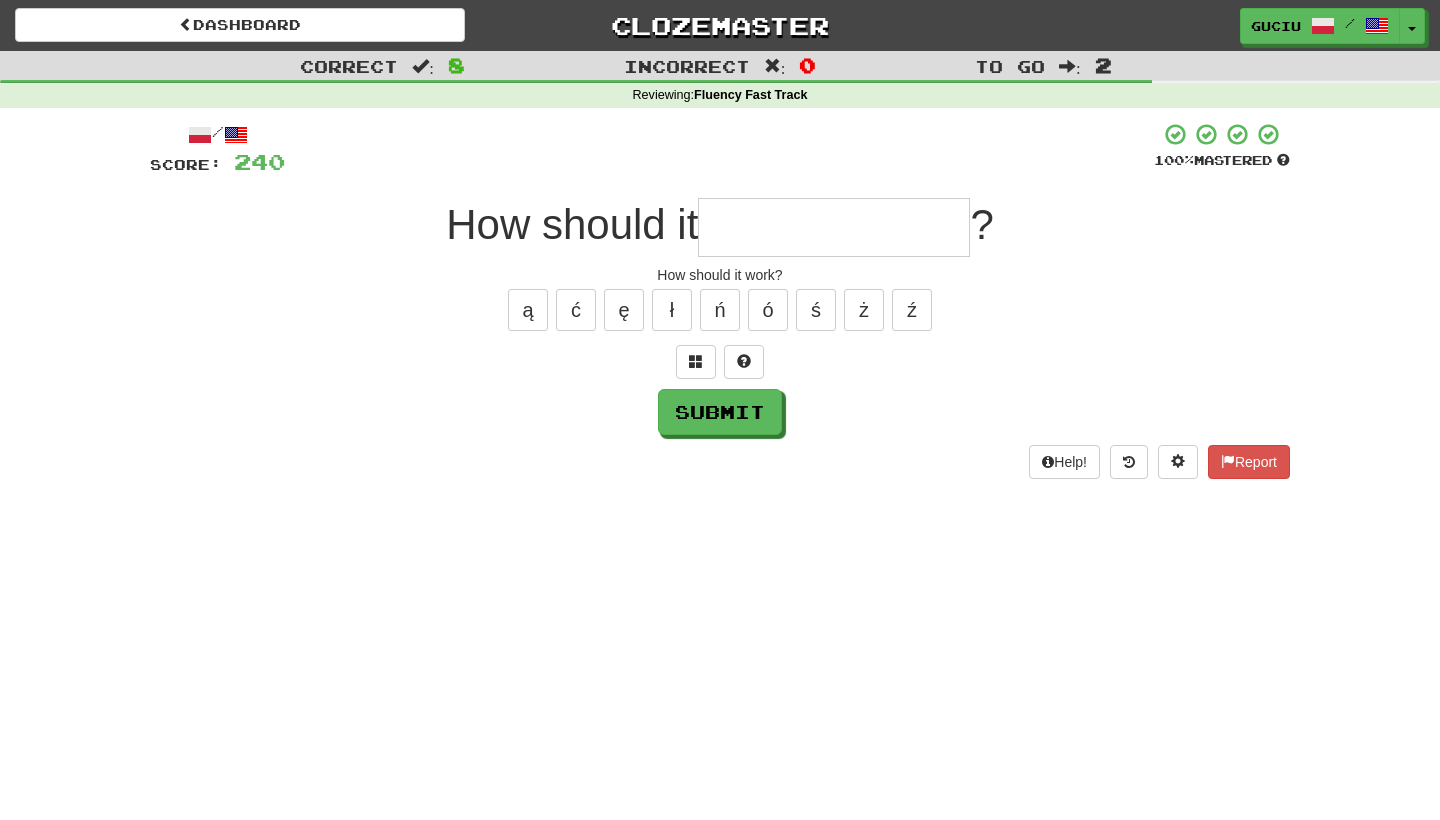 type on "*" 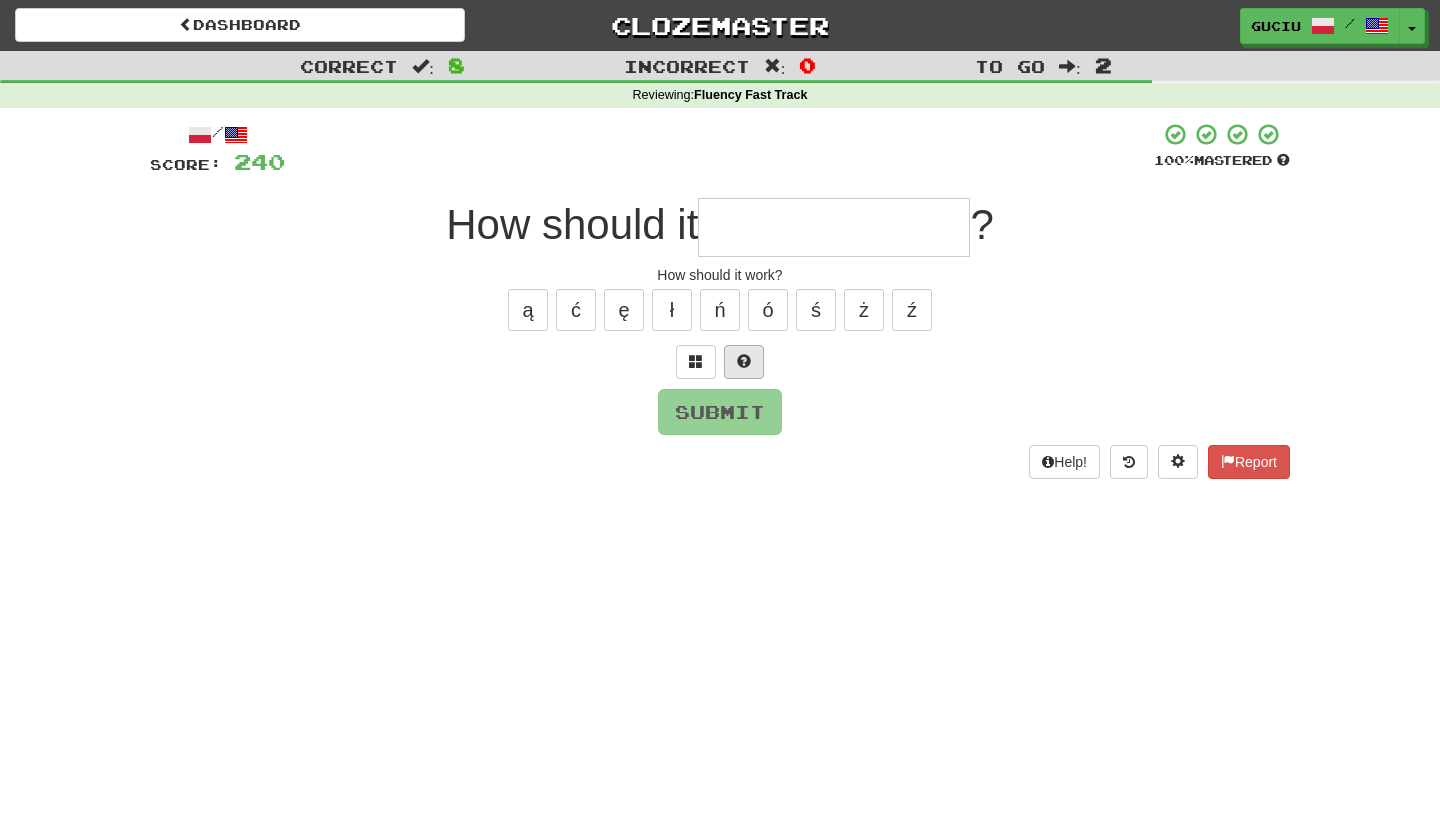 click at bounding box center (744, 362) 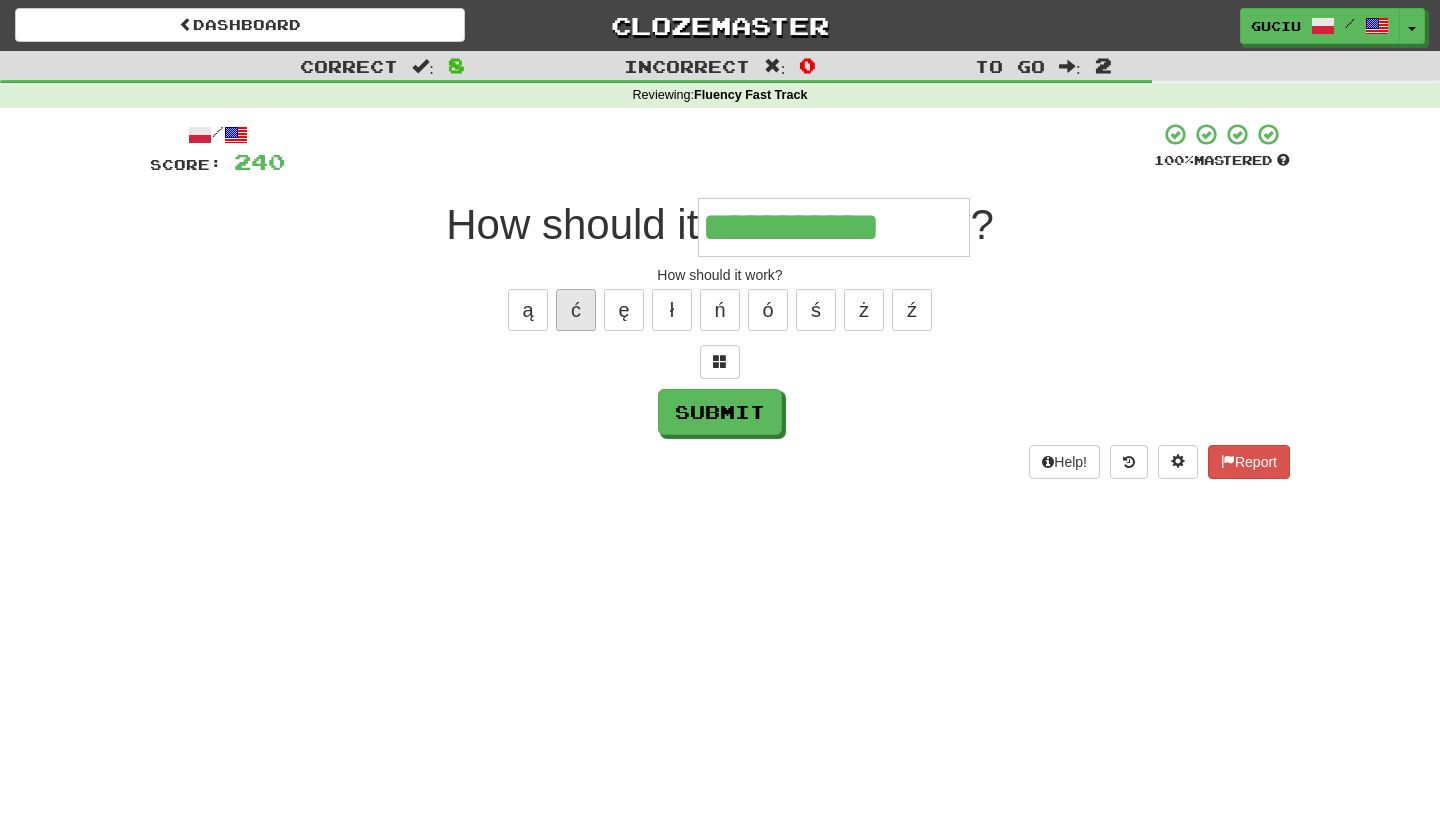 click on "ć" at bounding box center (576, 310) 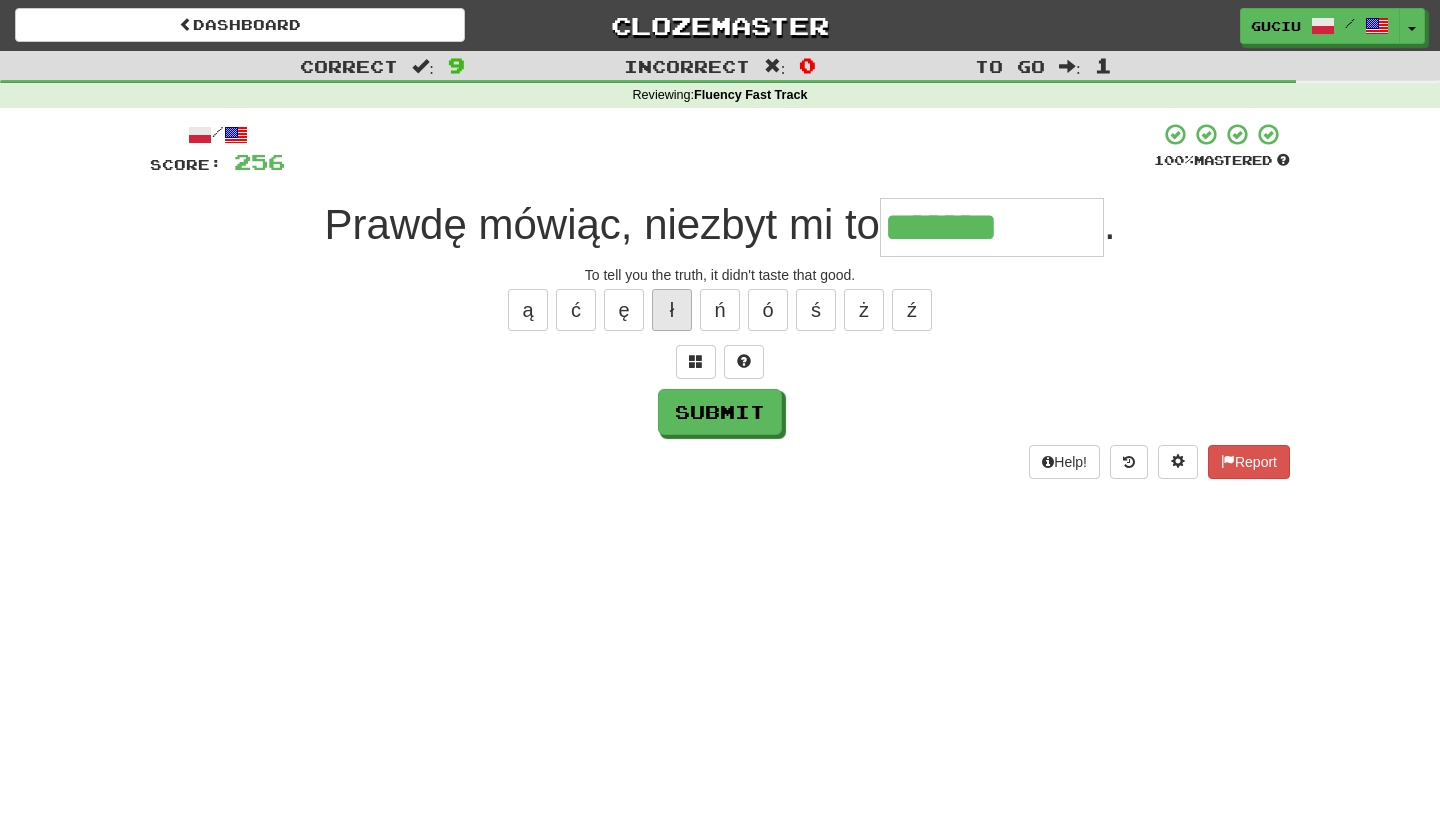 click on "ł" at bounding box center (672, 310) 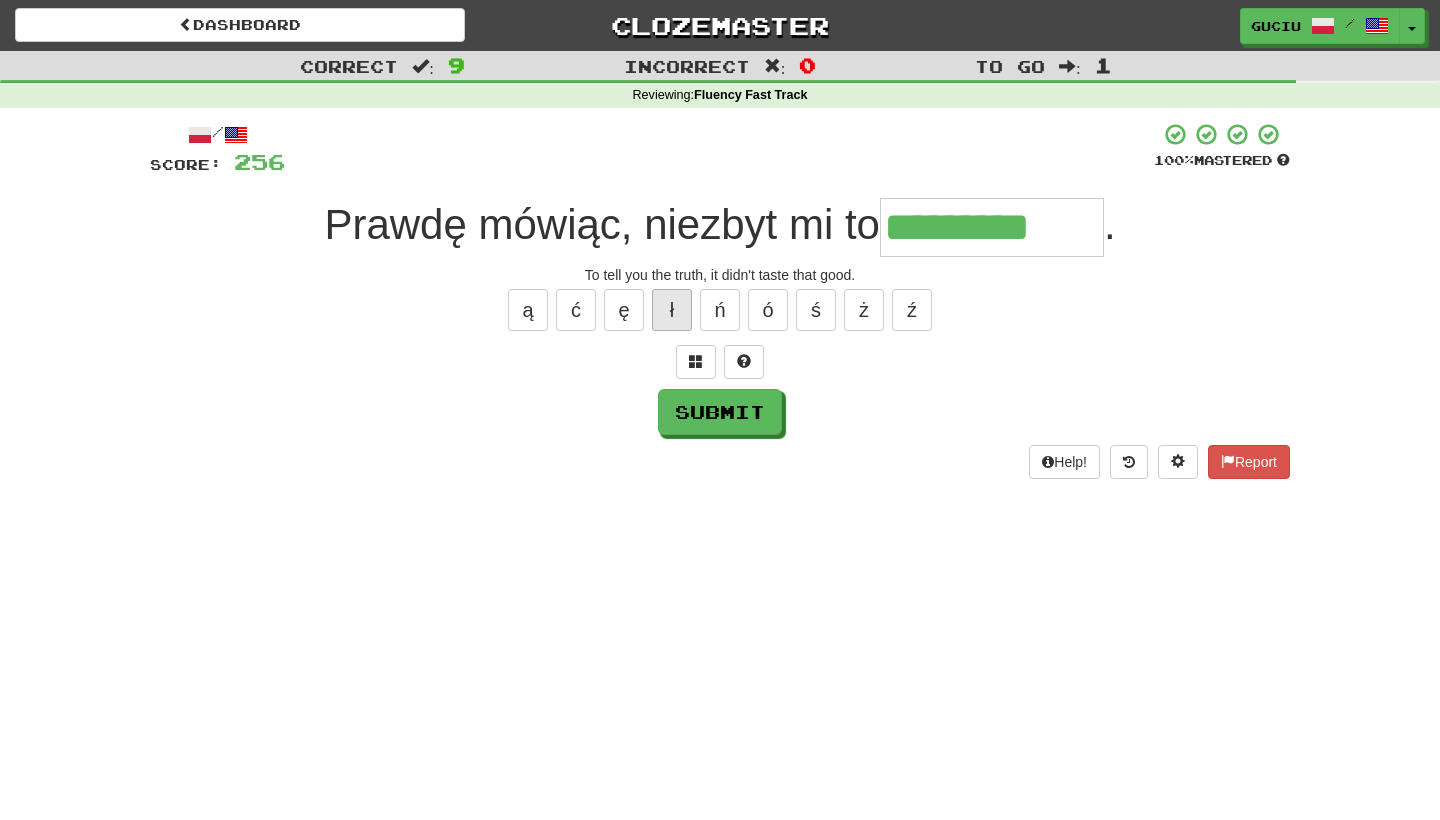 type on "*********" 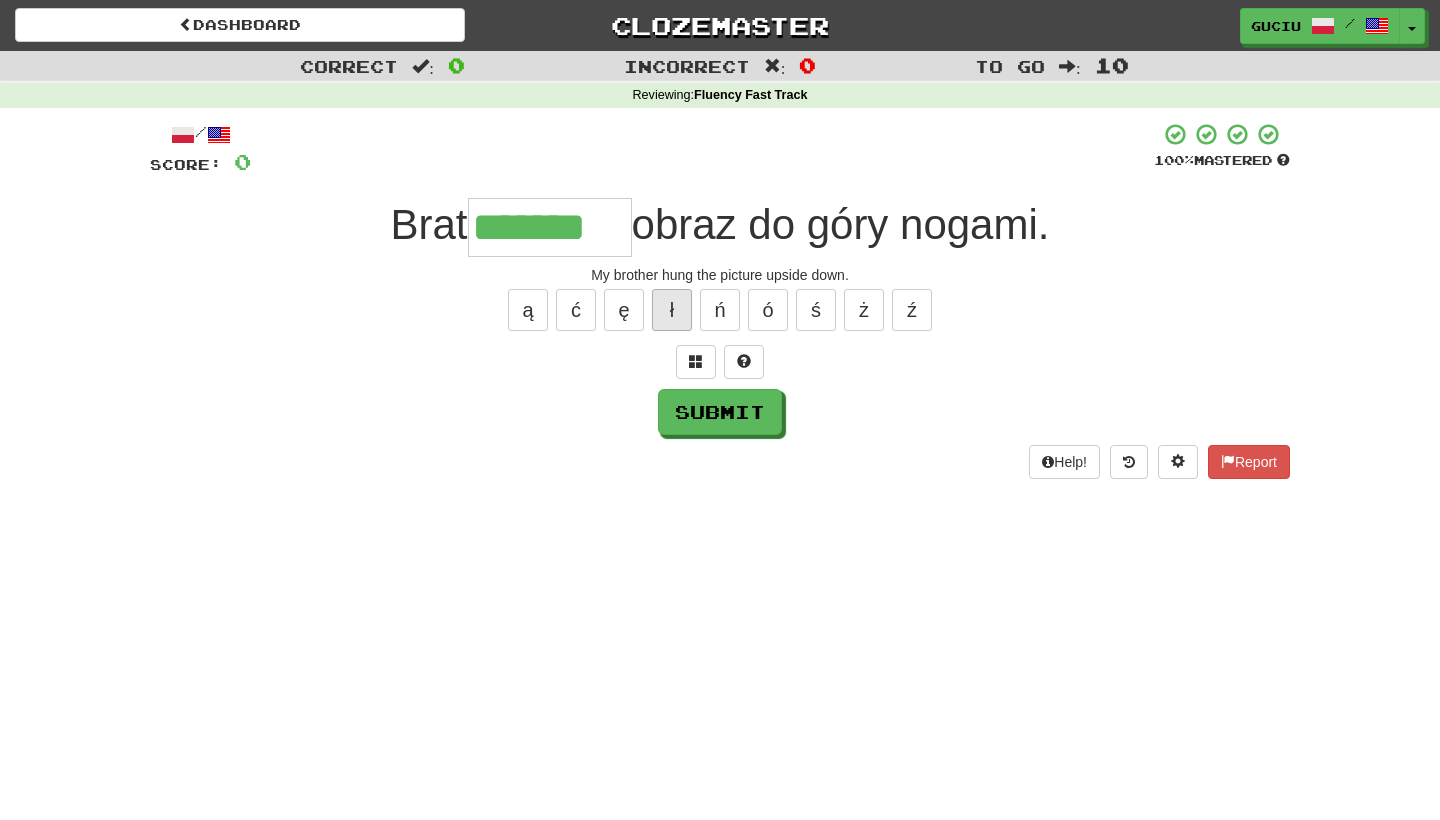 click on "ł" at bounding box center (672, 310) 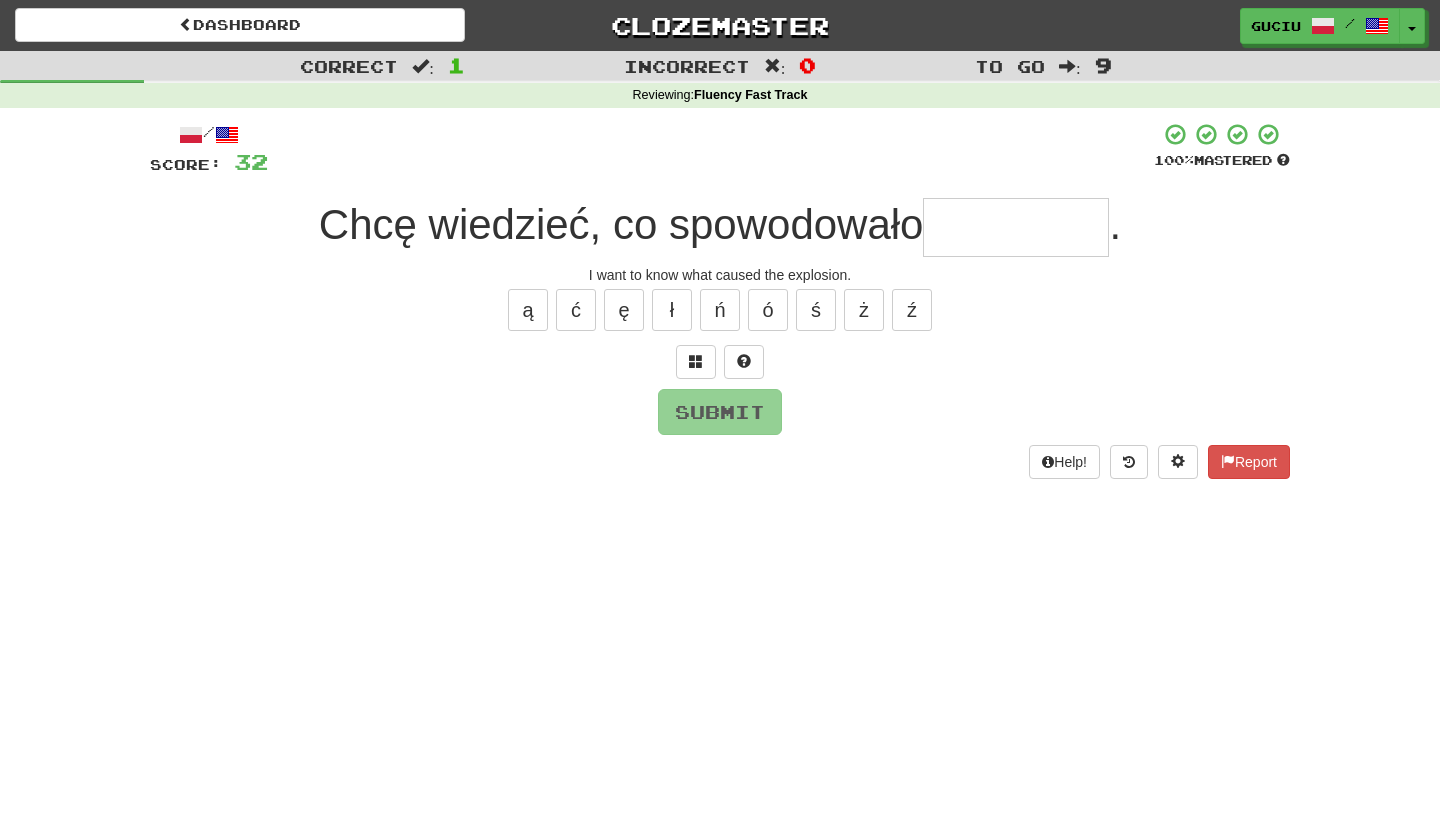 type on "*" 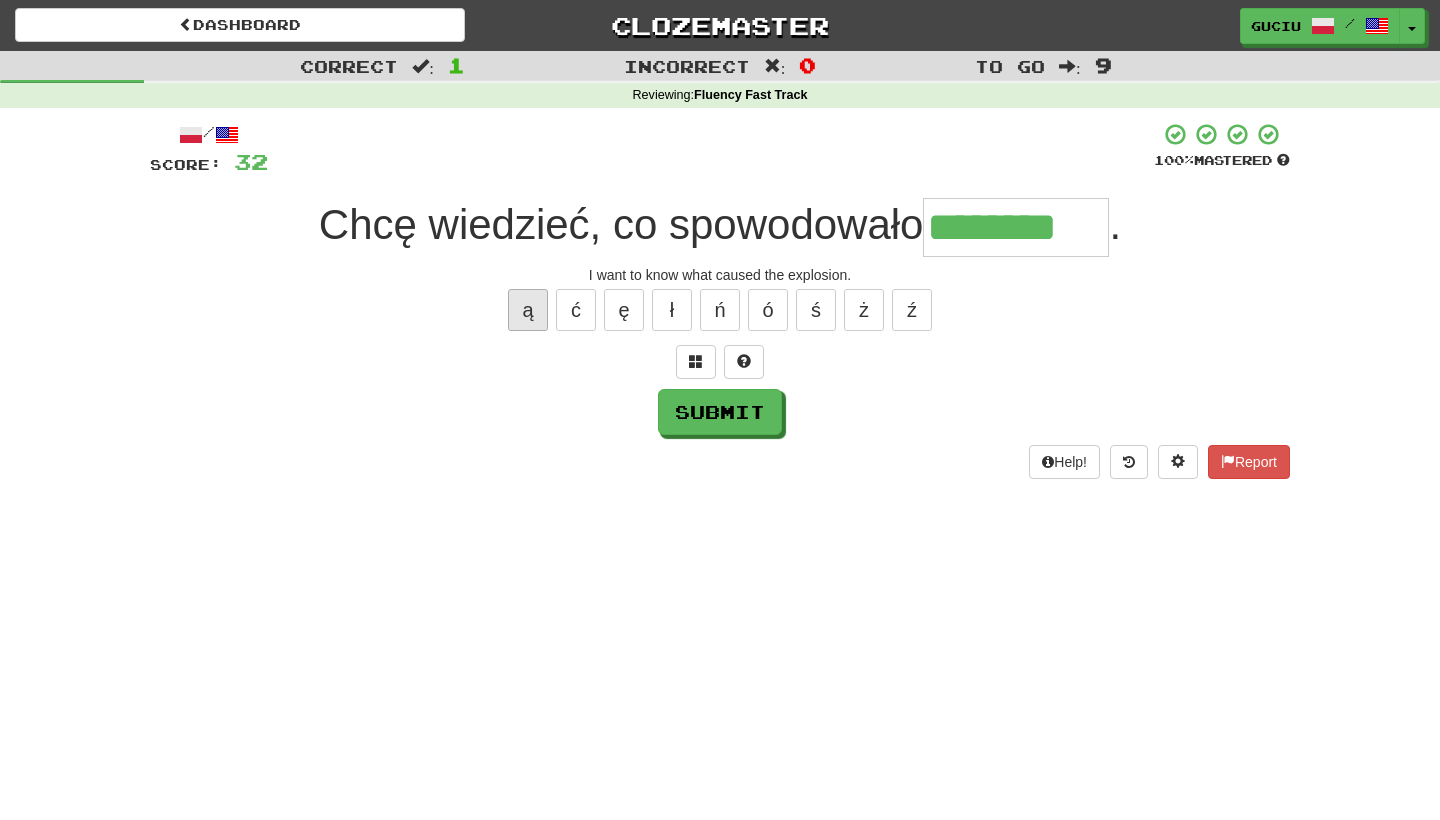 click on "ą" at bounding box center [528, 310] 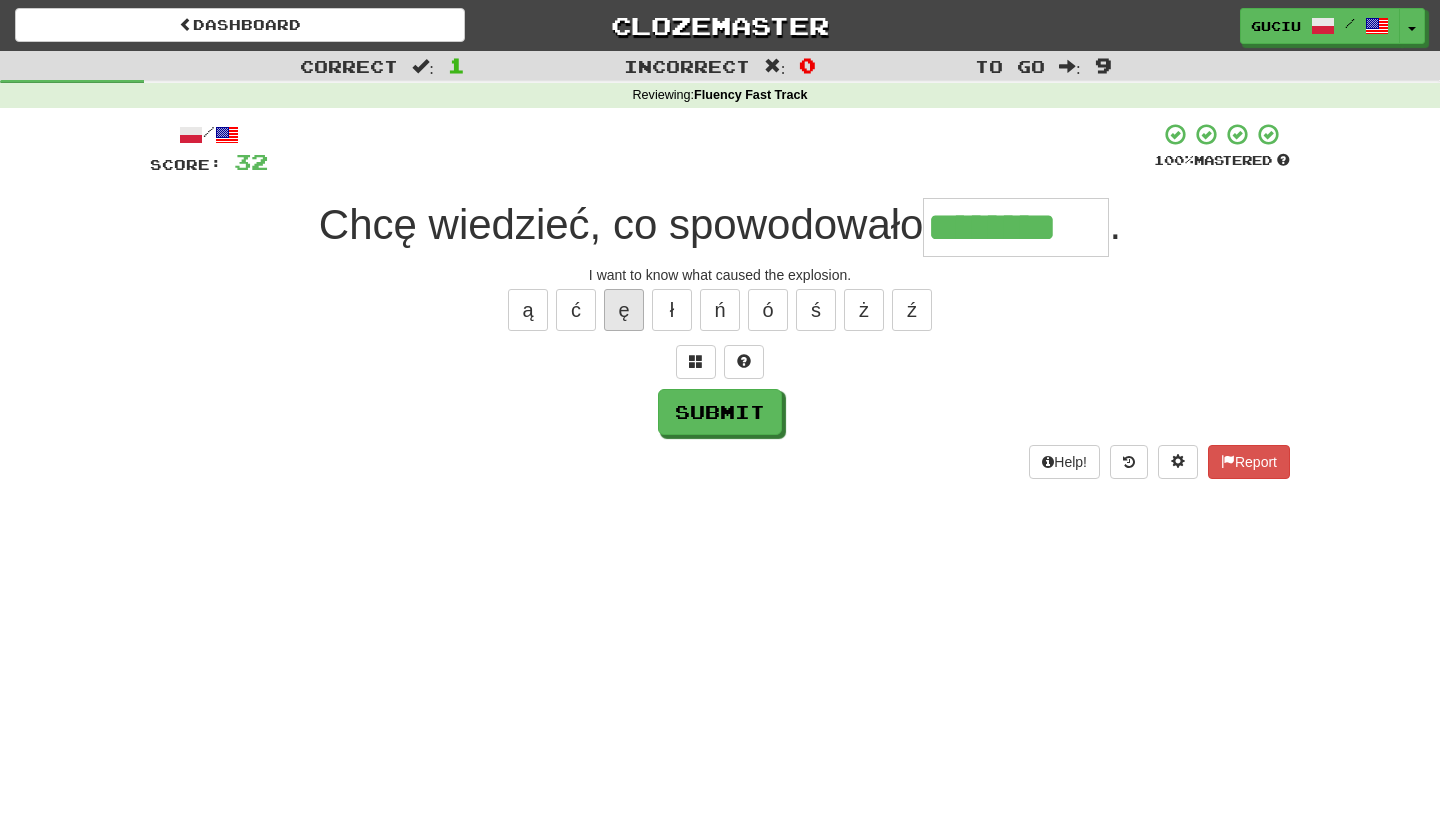 click on "ę" at bounding box center [624, 310] 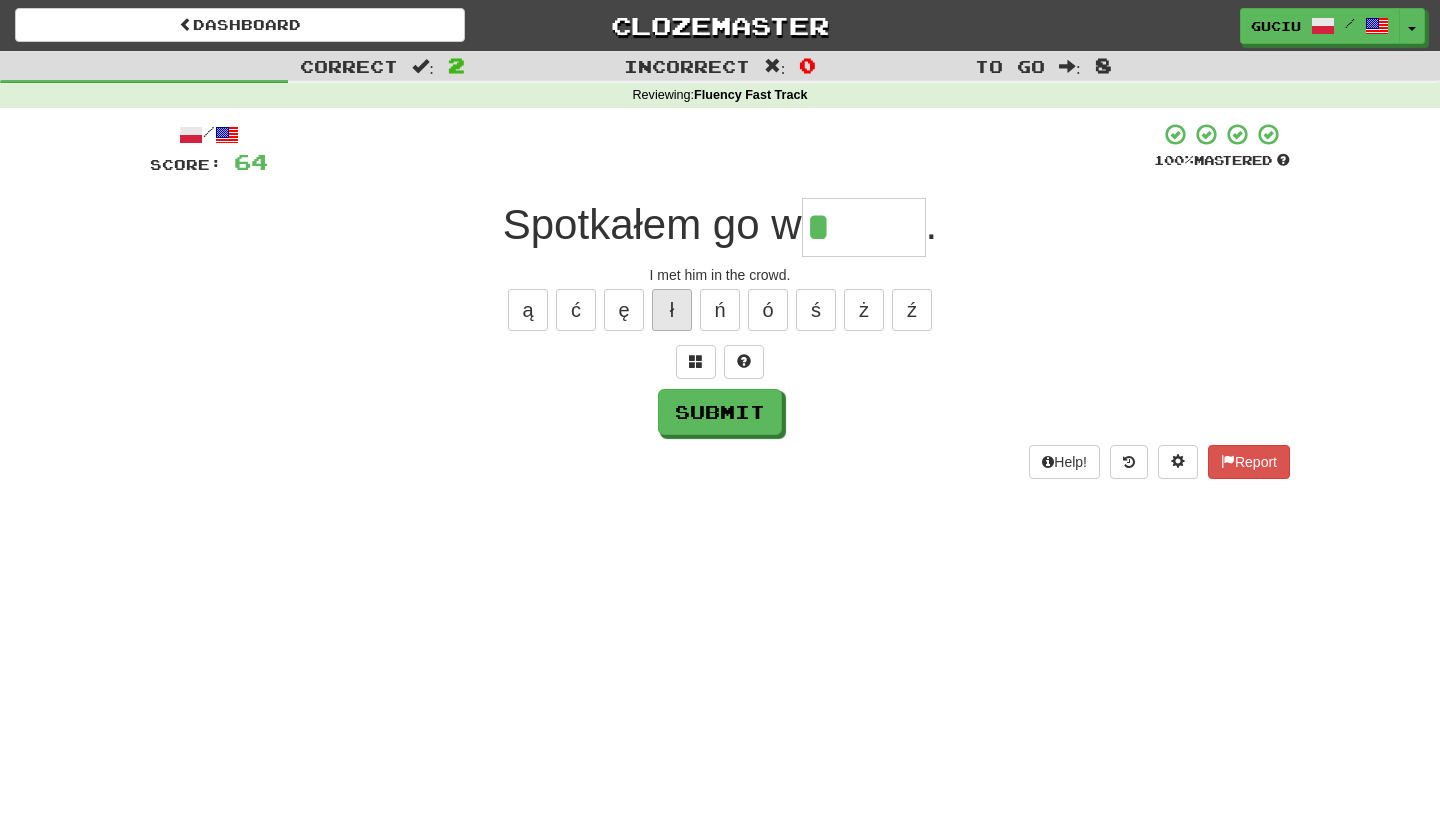 click on "ł" at bounding box center (672, 310) 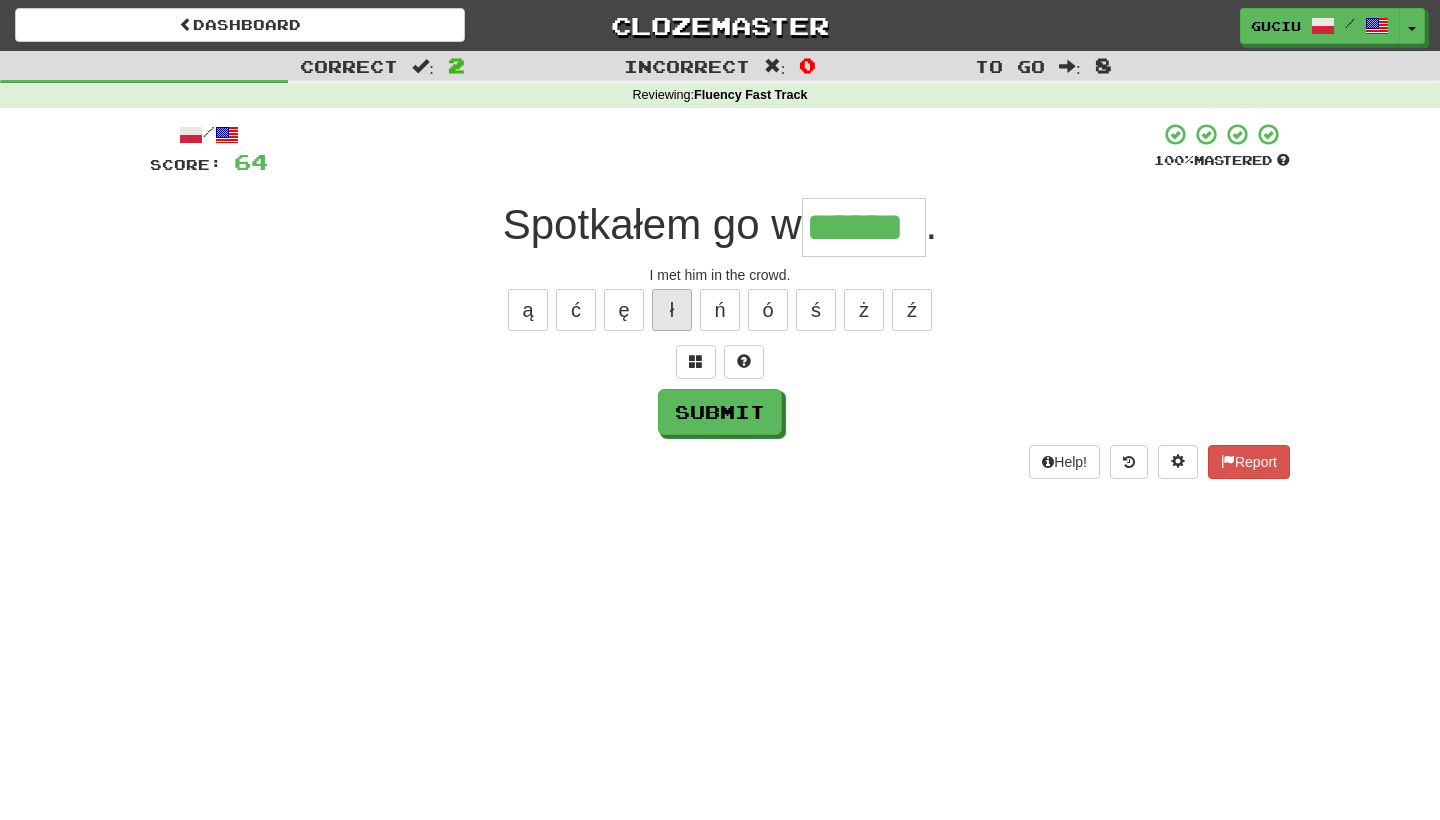 type on "******" 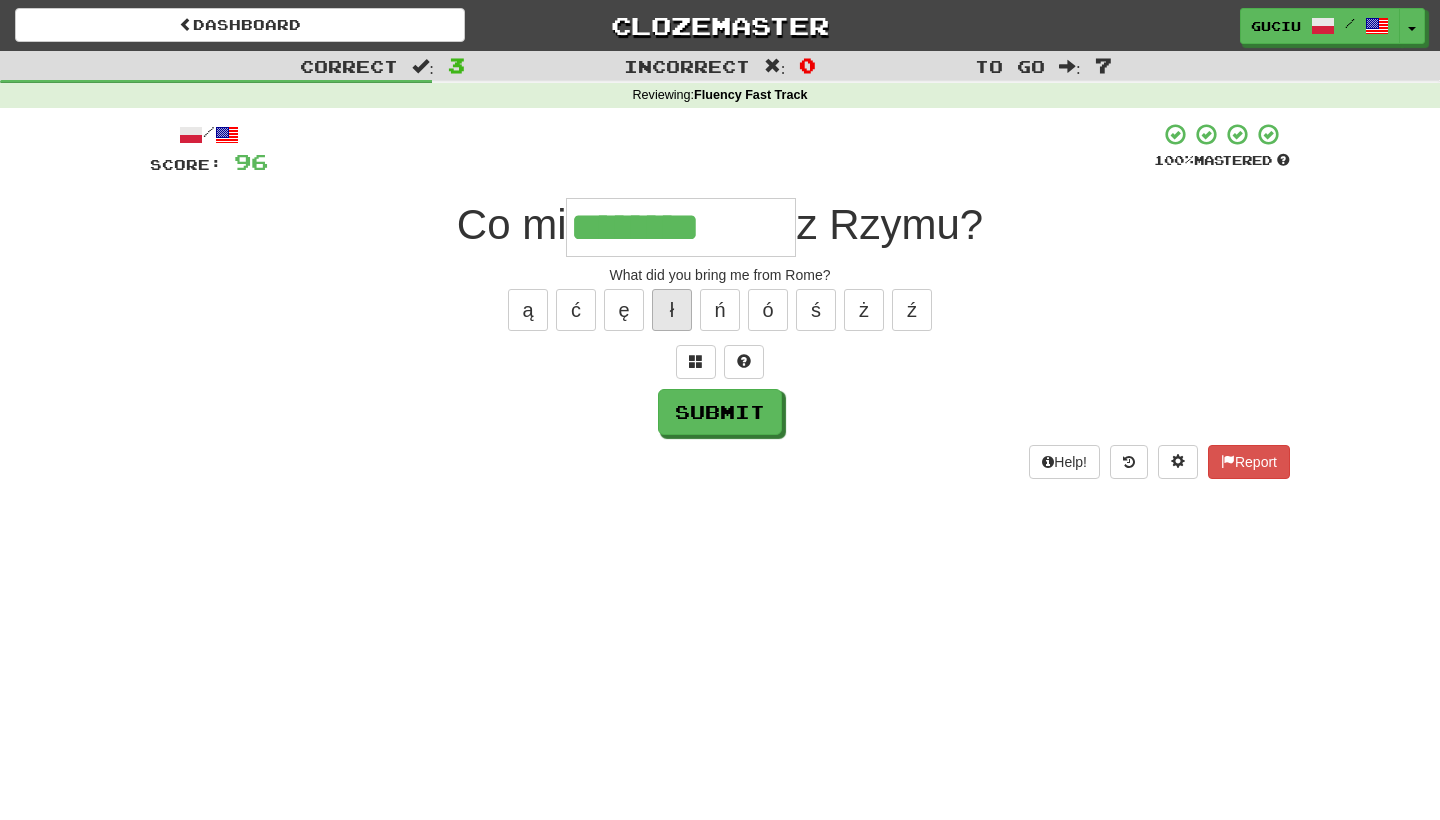 click on "ł" at bounding box center [672, 310] 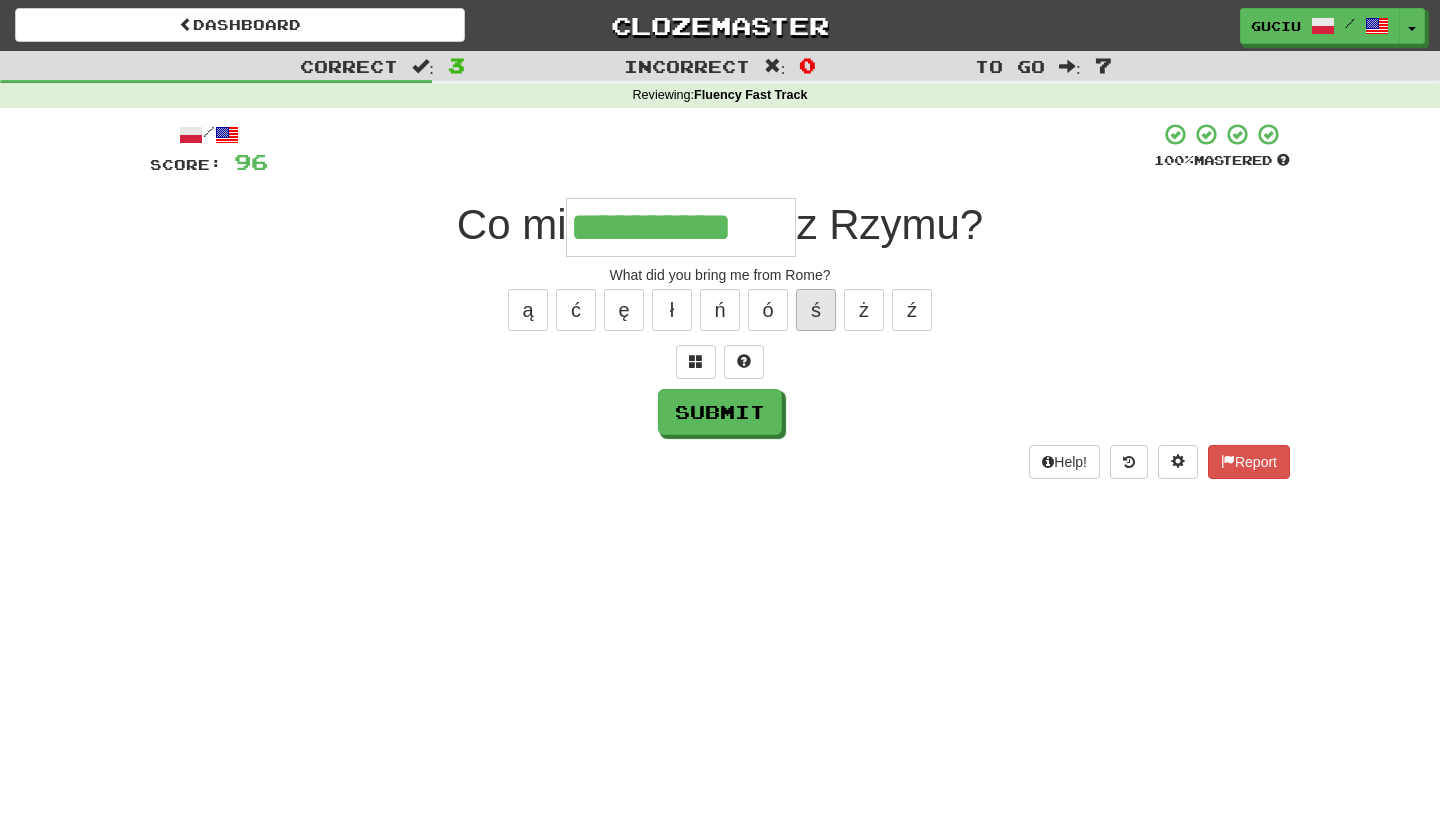 click on "ś" at bounding box center [816, 310] 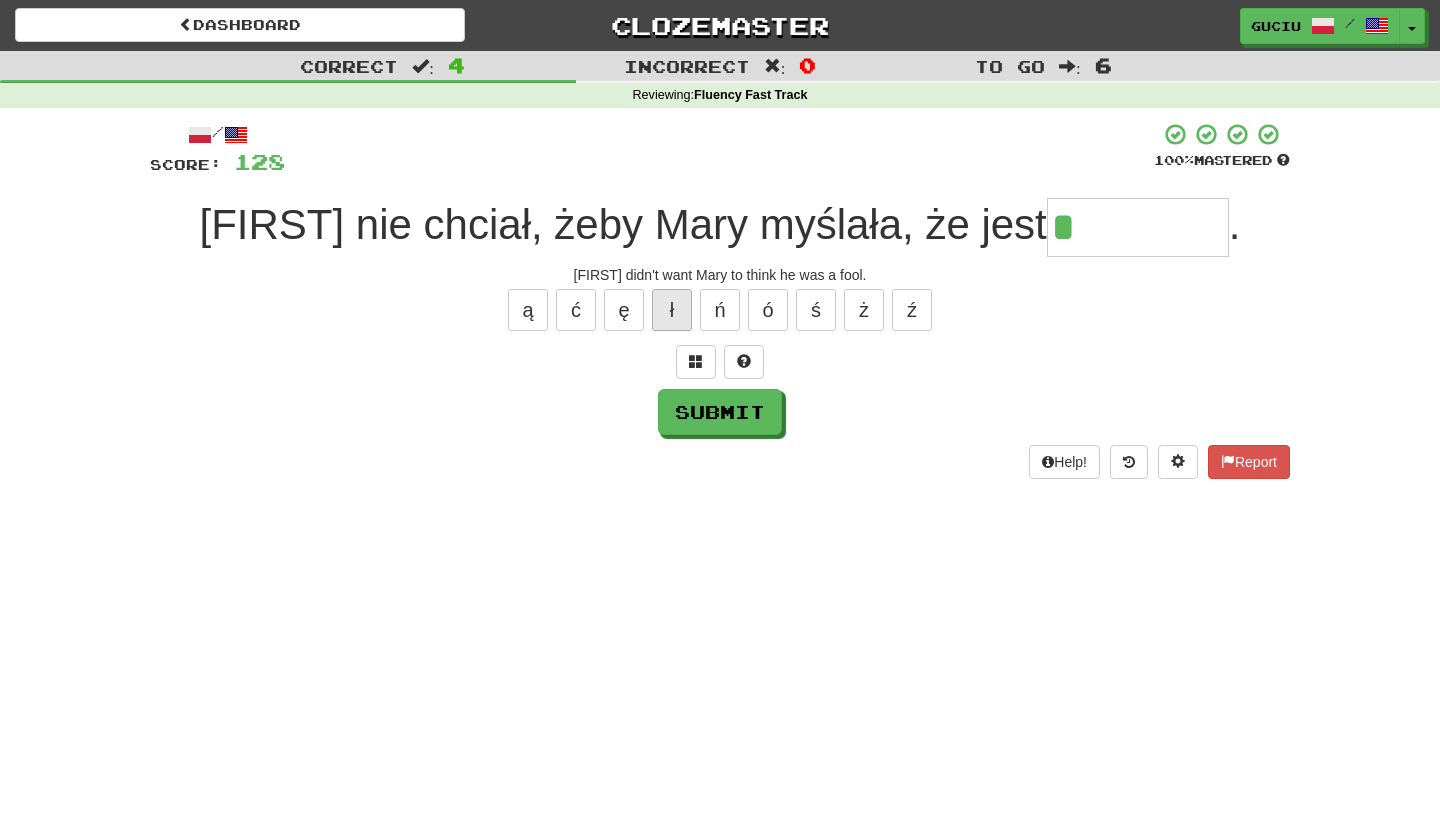 click on "ł" at bounding box center [672, 310] 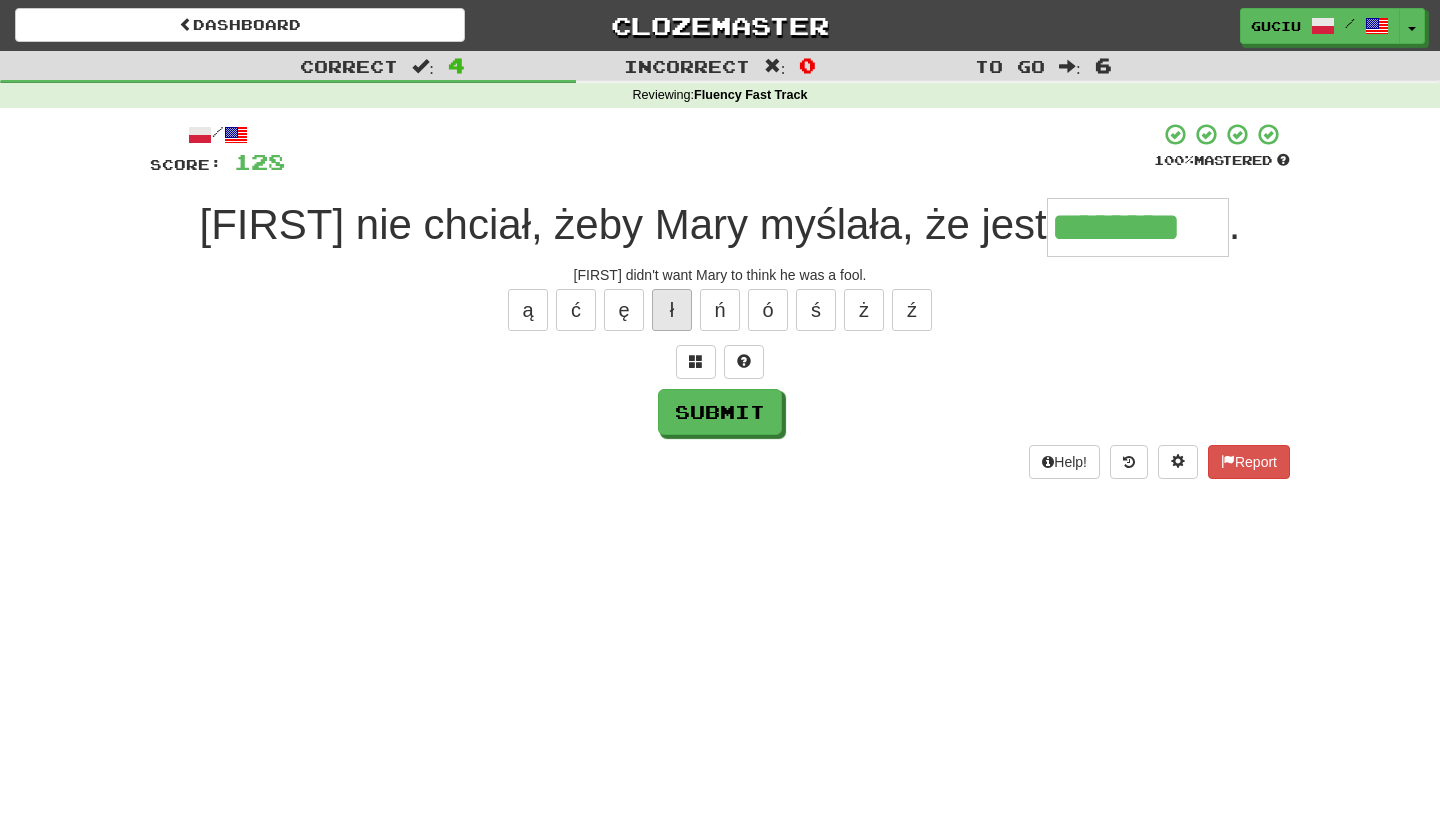 type on "********" 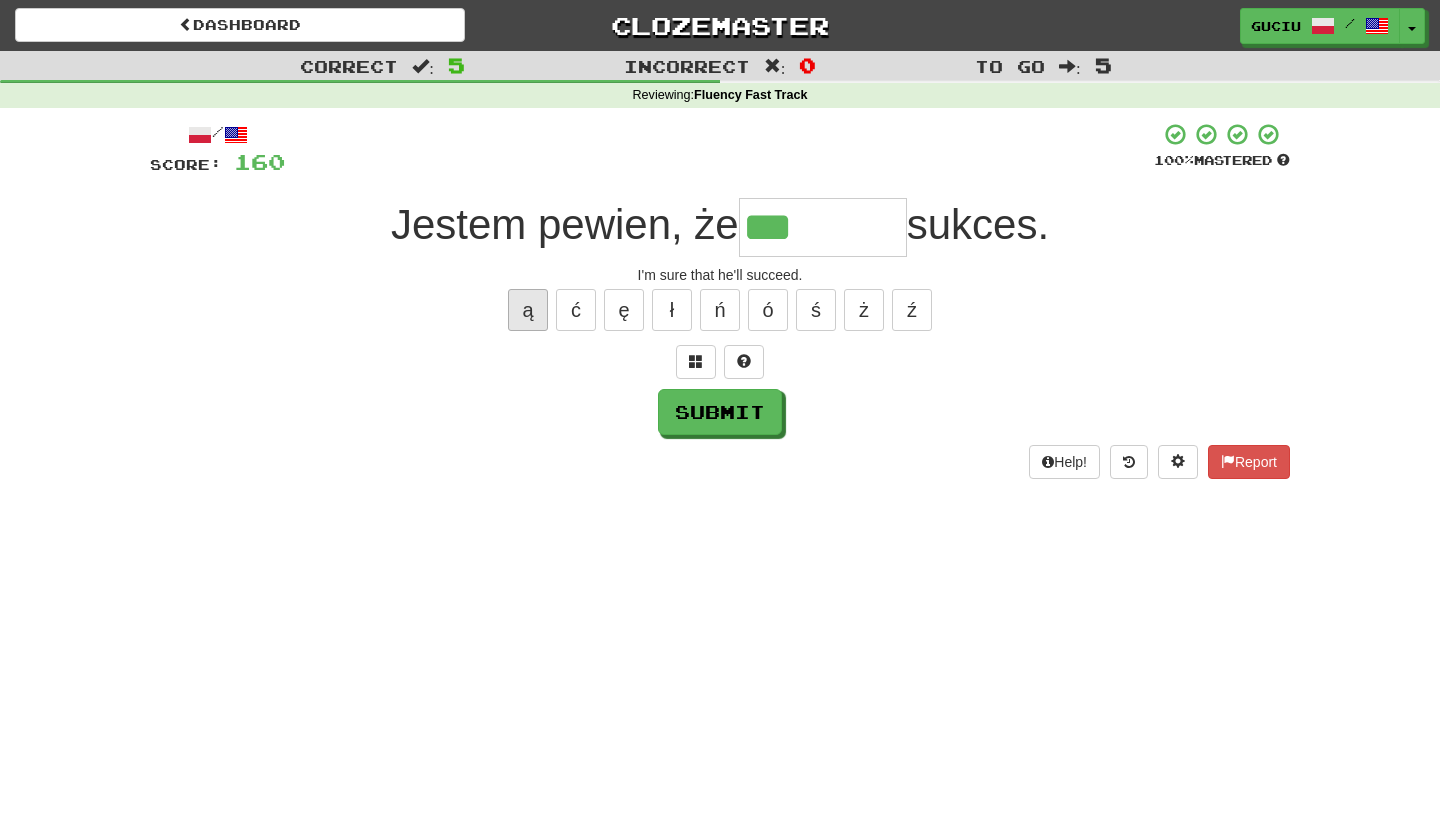 click on "ą" at bounding box center [528, 310] 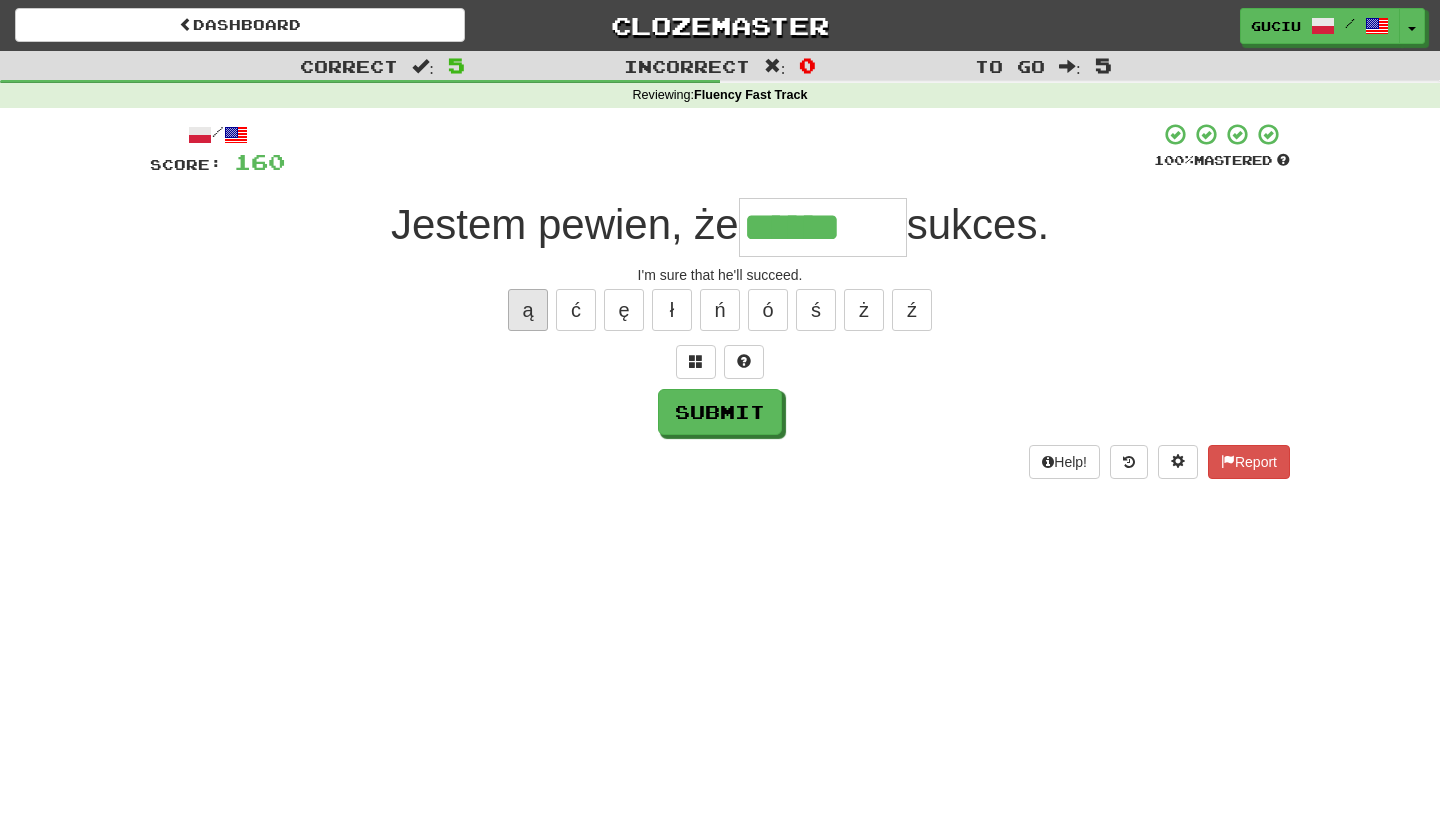 click on "ą" at bounding box center [528, 310] 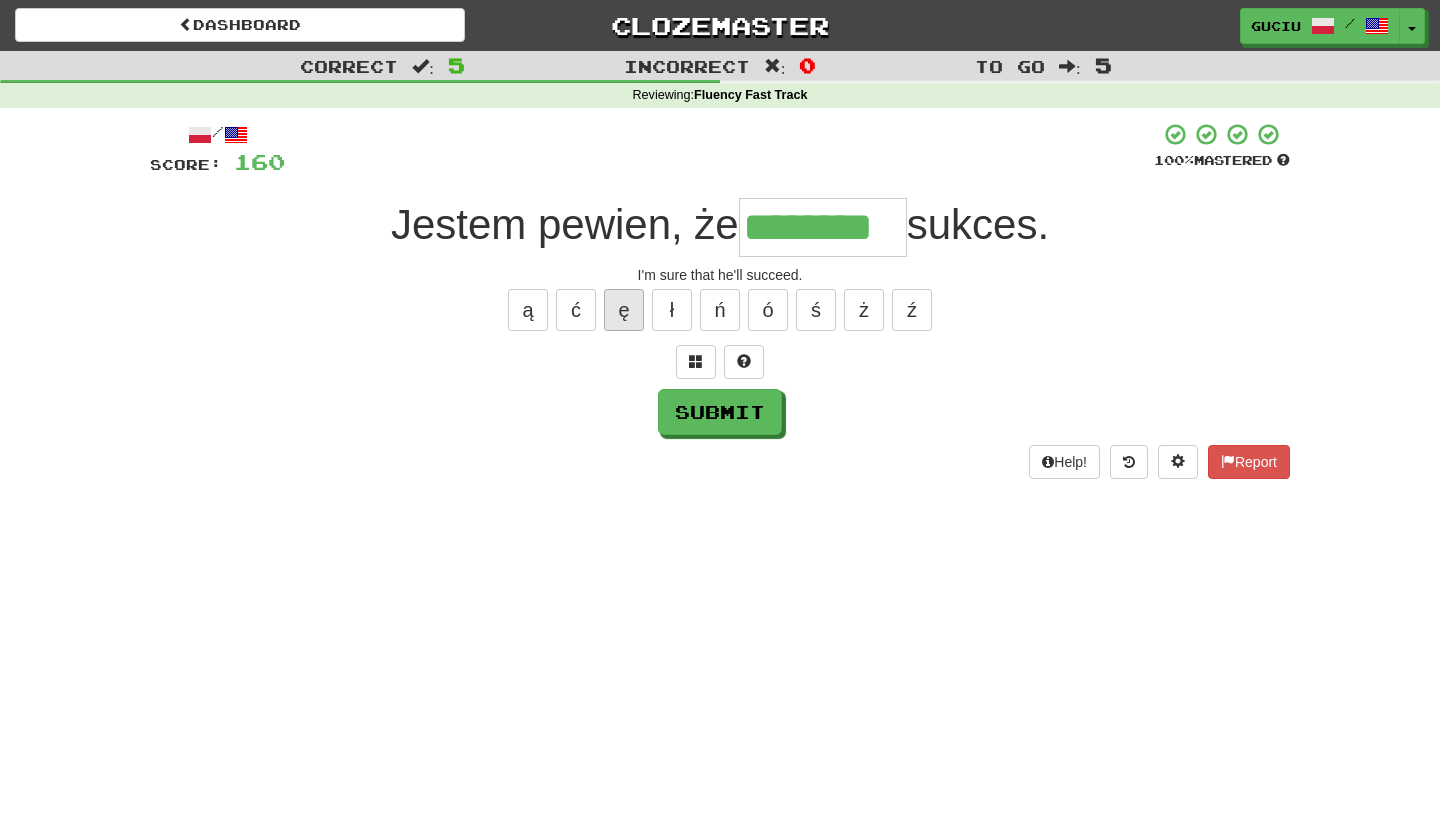 type on "********" 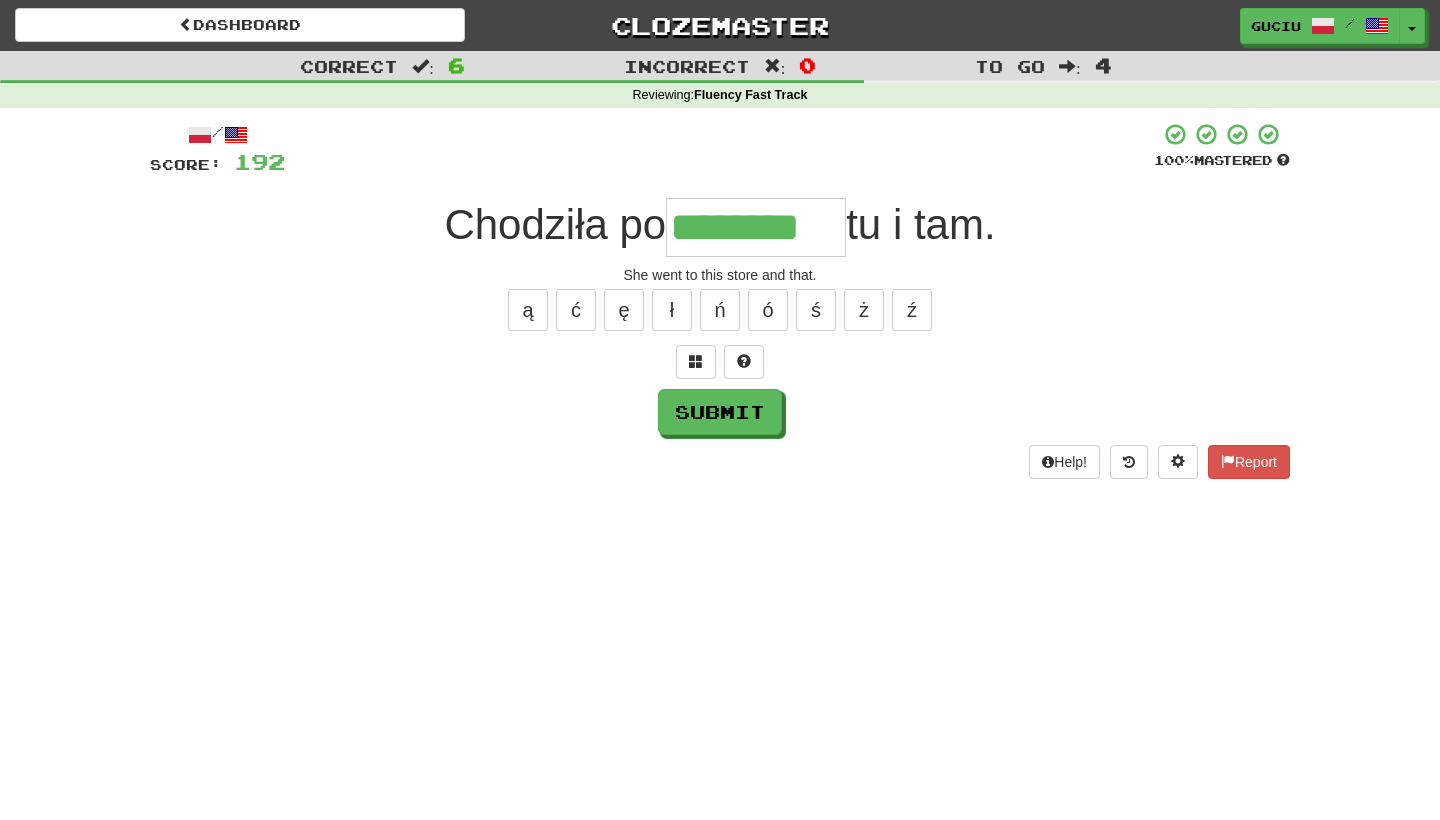 type on "********" 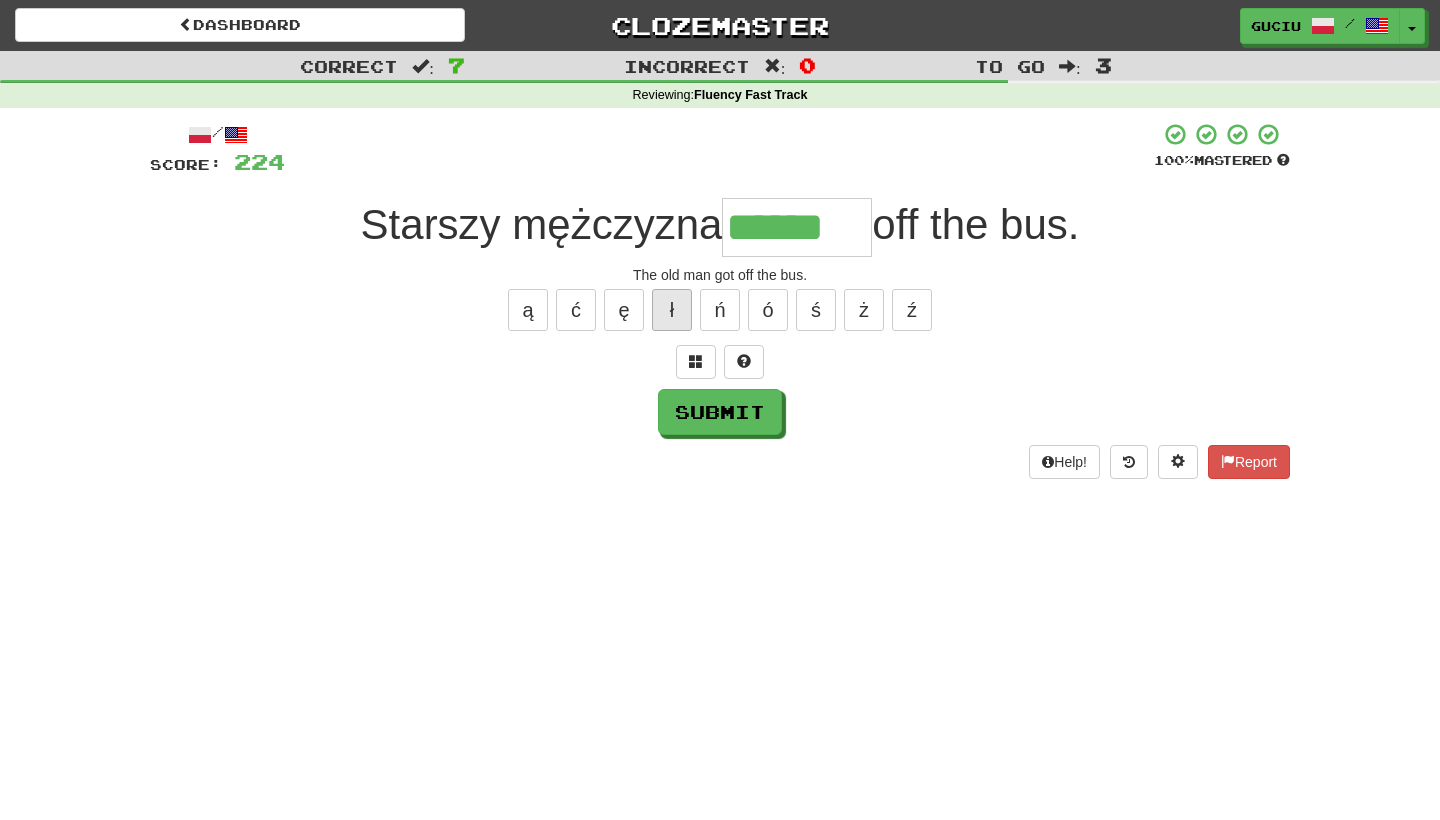 click on "ł" at bounding box center [672, 310] 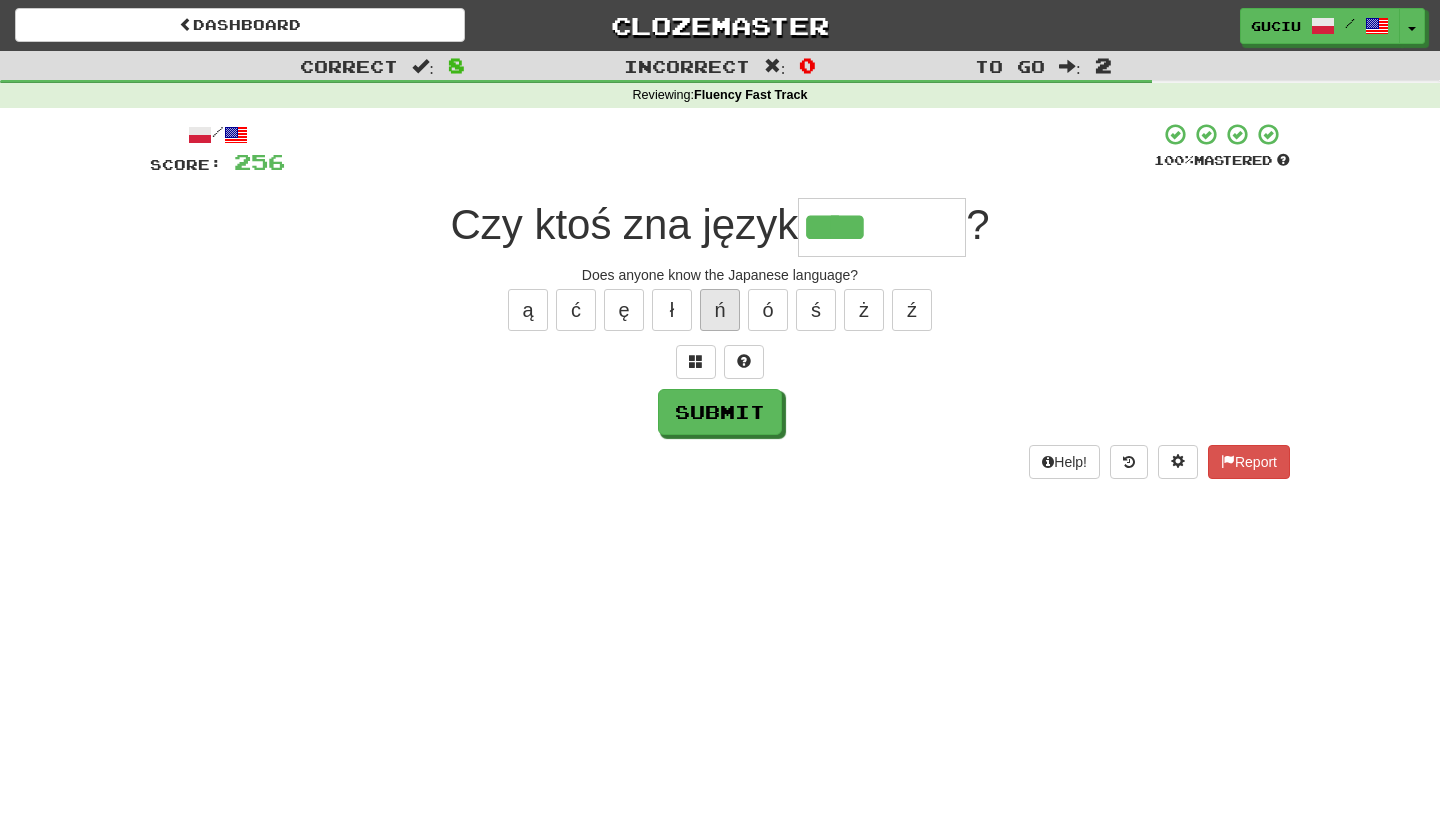click on "ń" at bounding box center [720, 310] 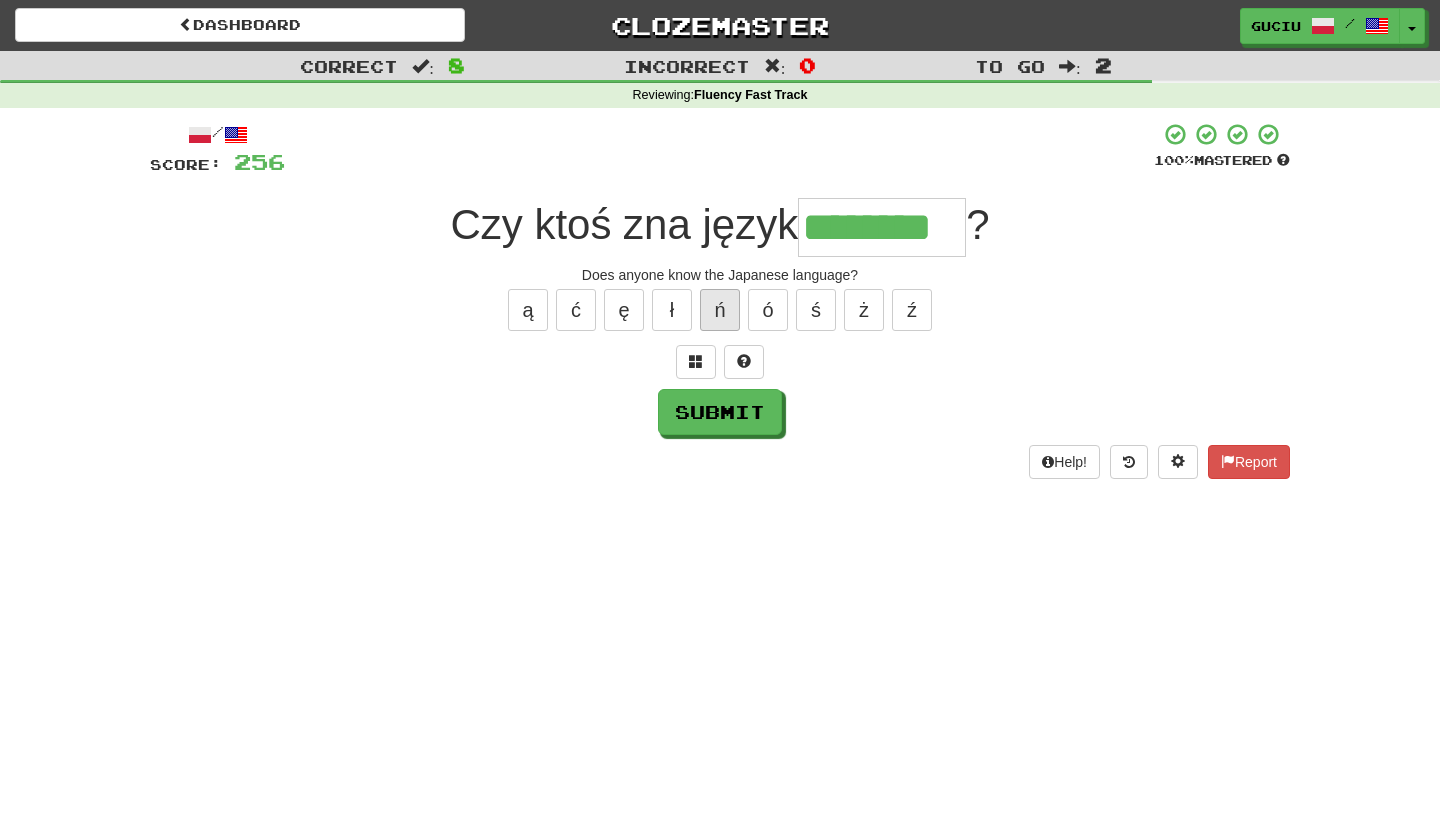 type on "********" 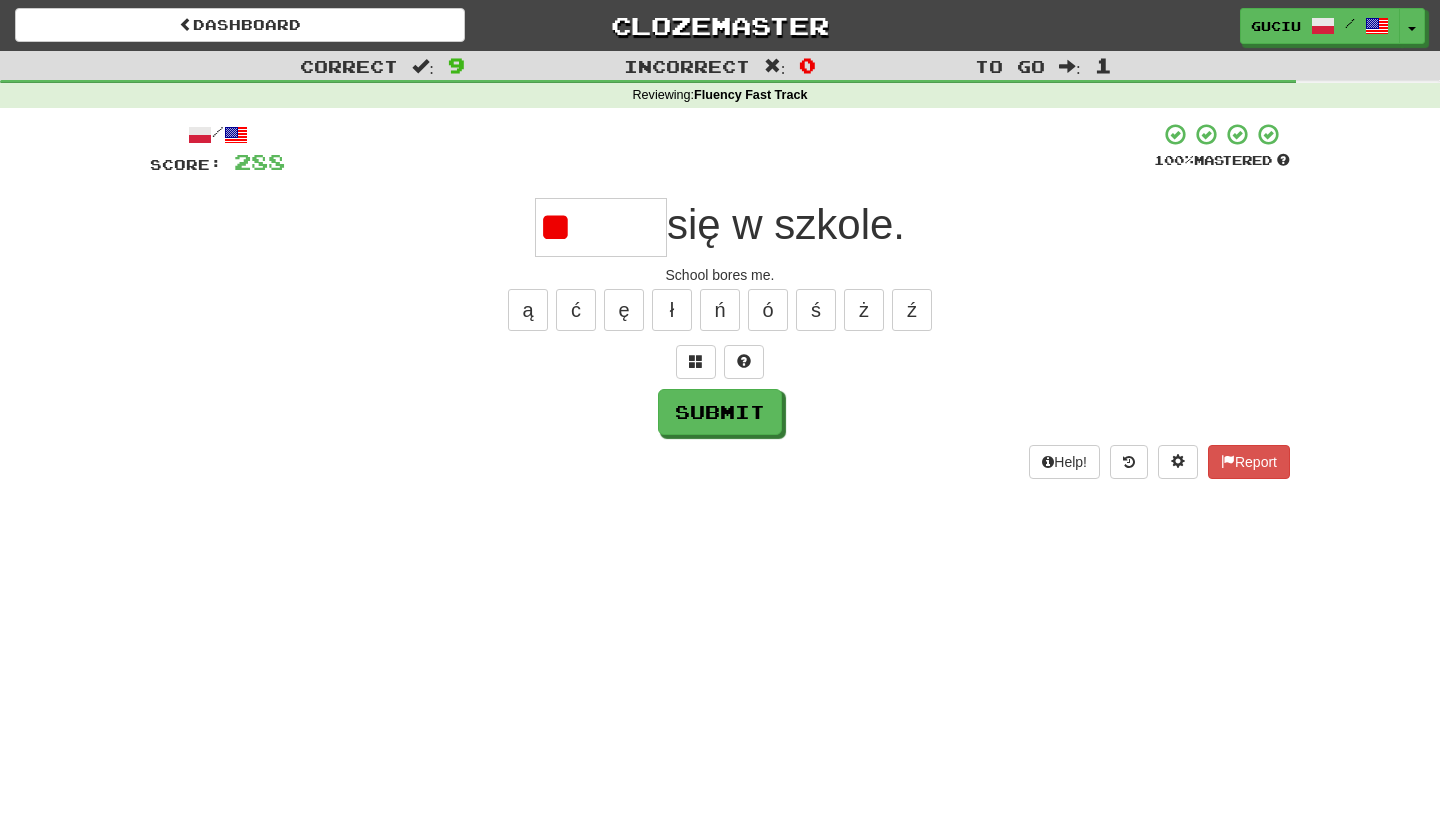 type on "*" 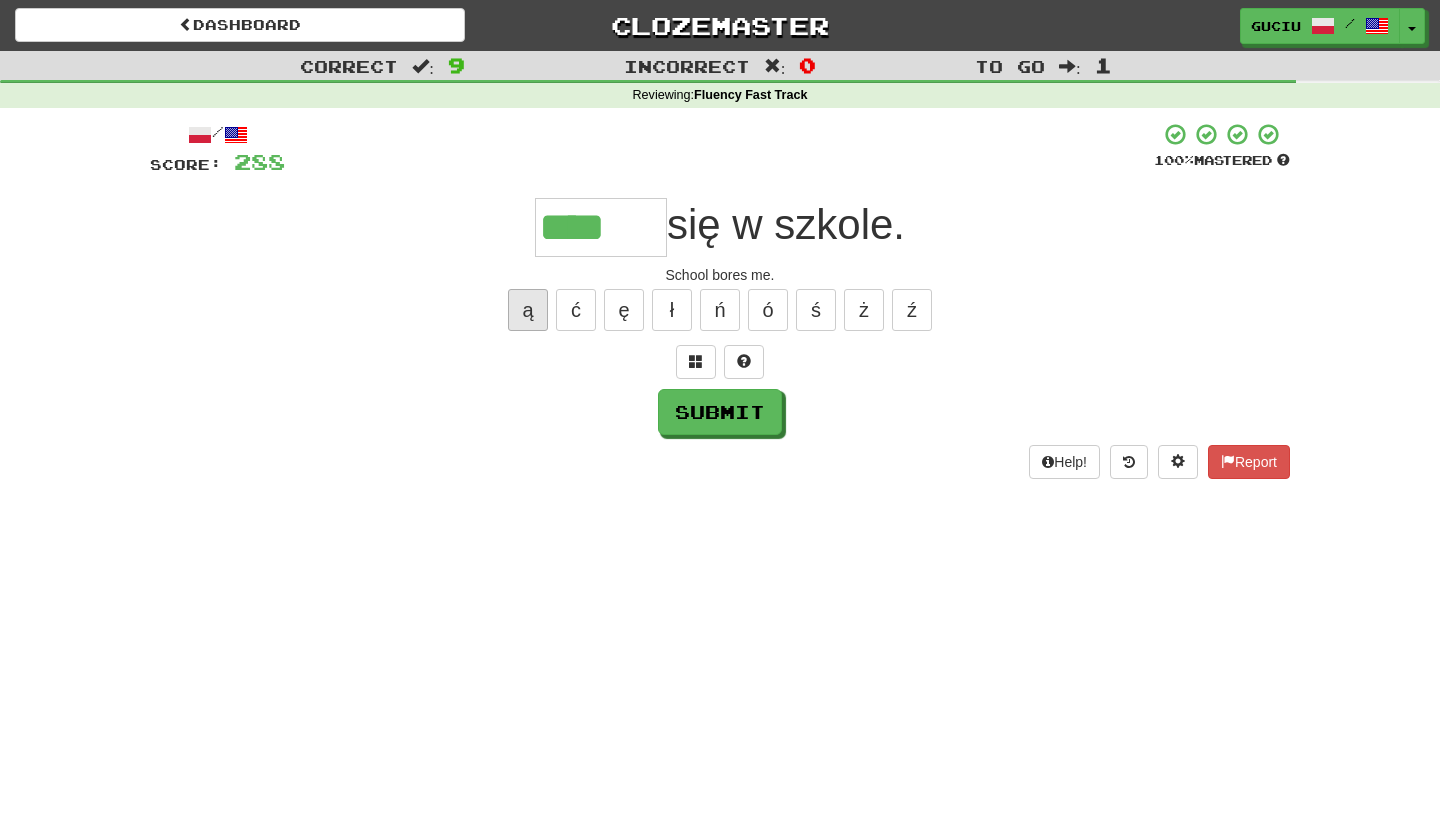 click on "ą" at bounding box center (528, 310) 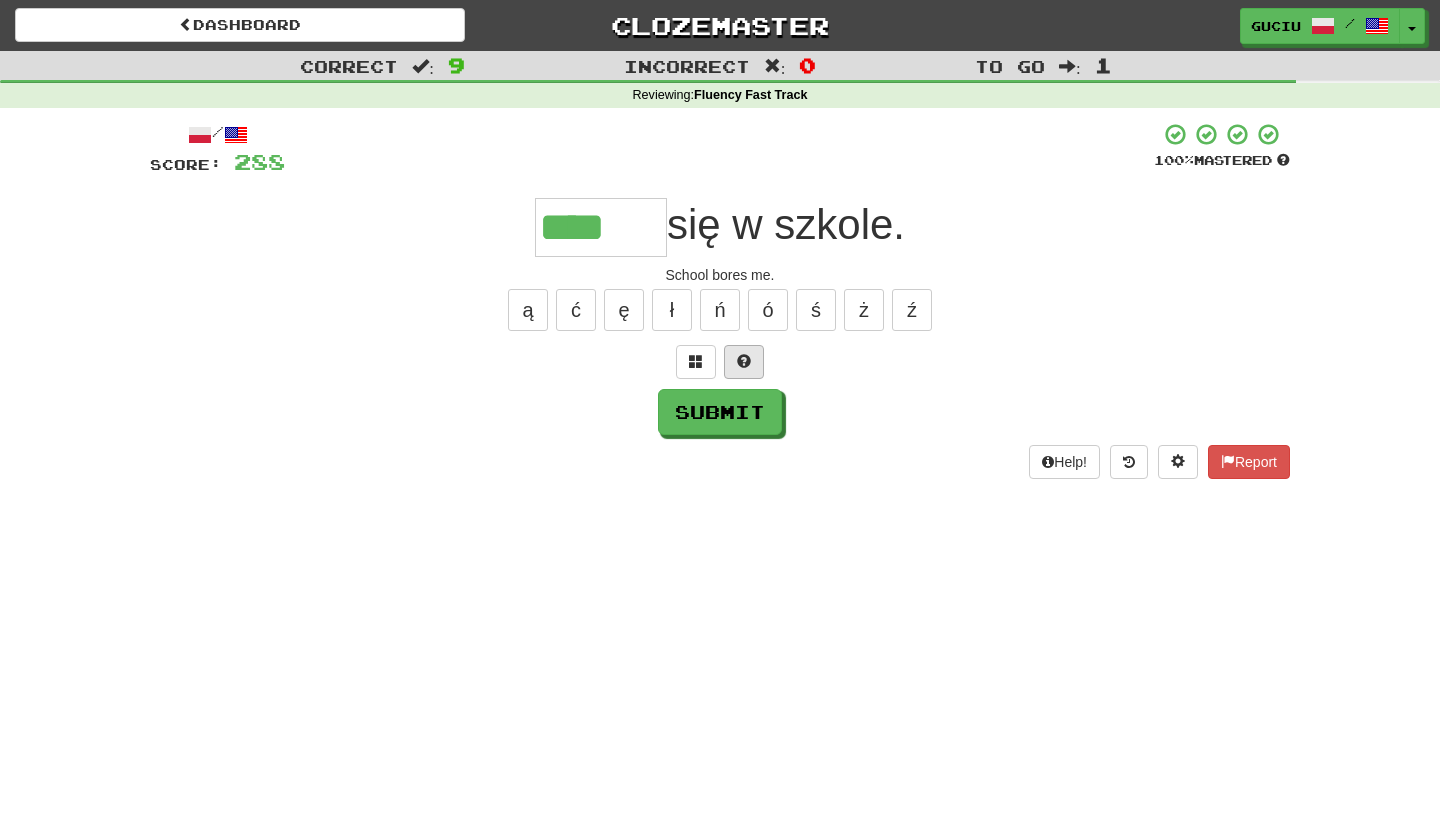 click at bounding box center [744, 362] 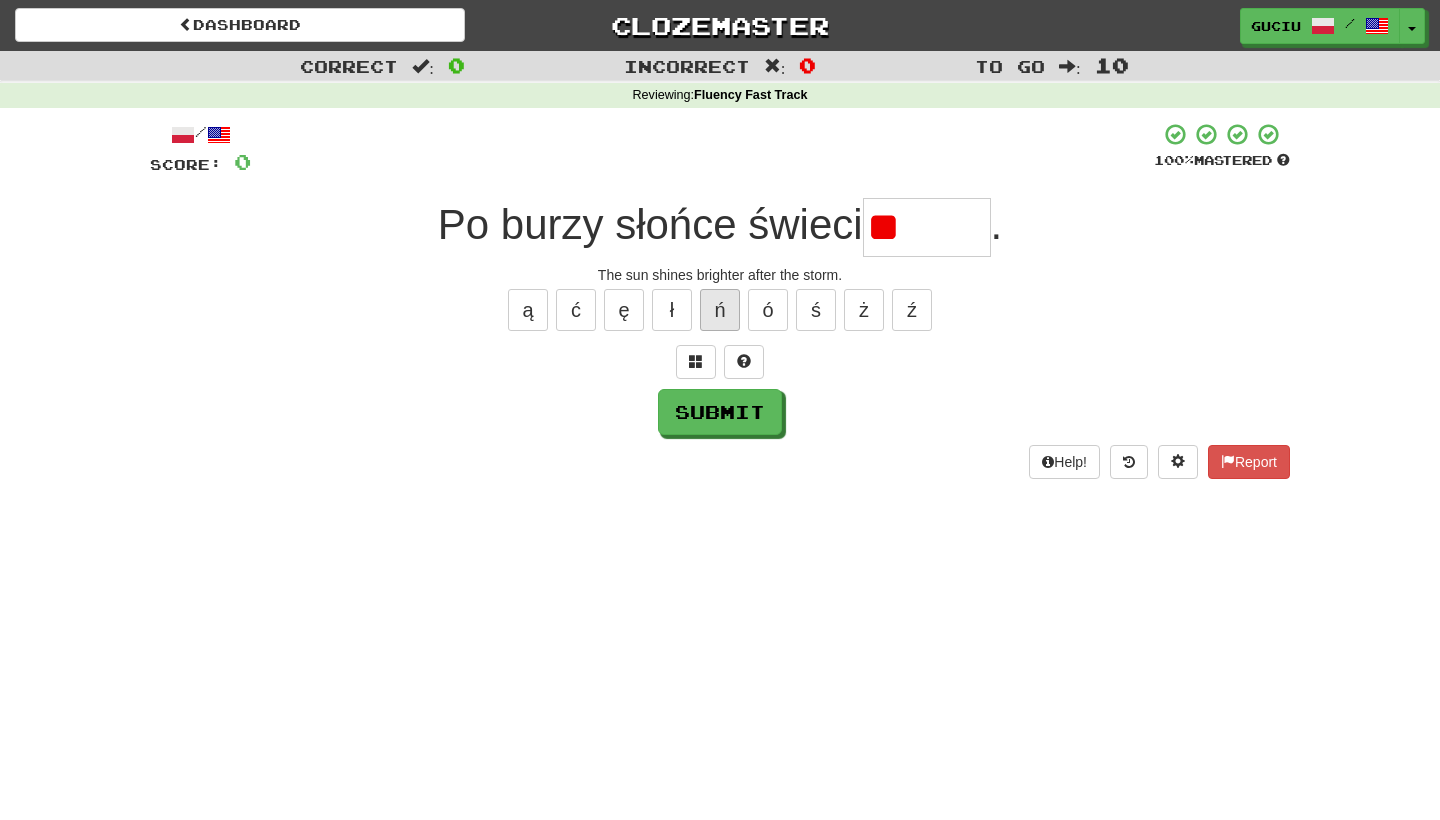 type on "*" 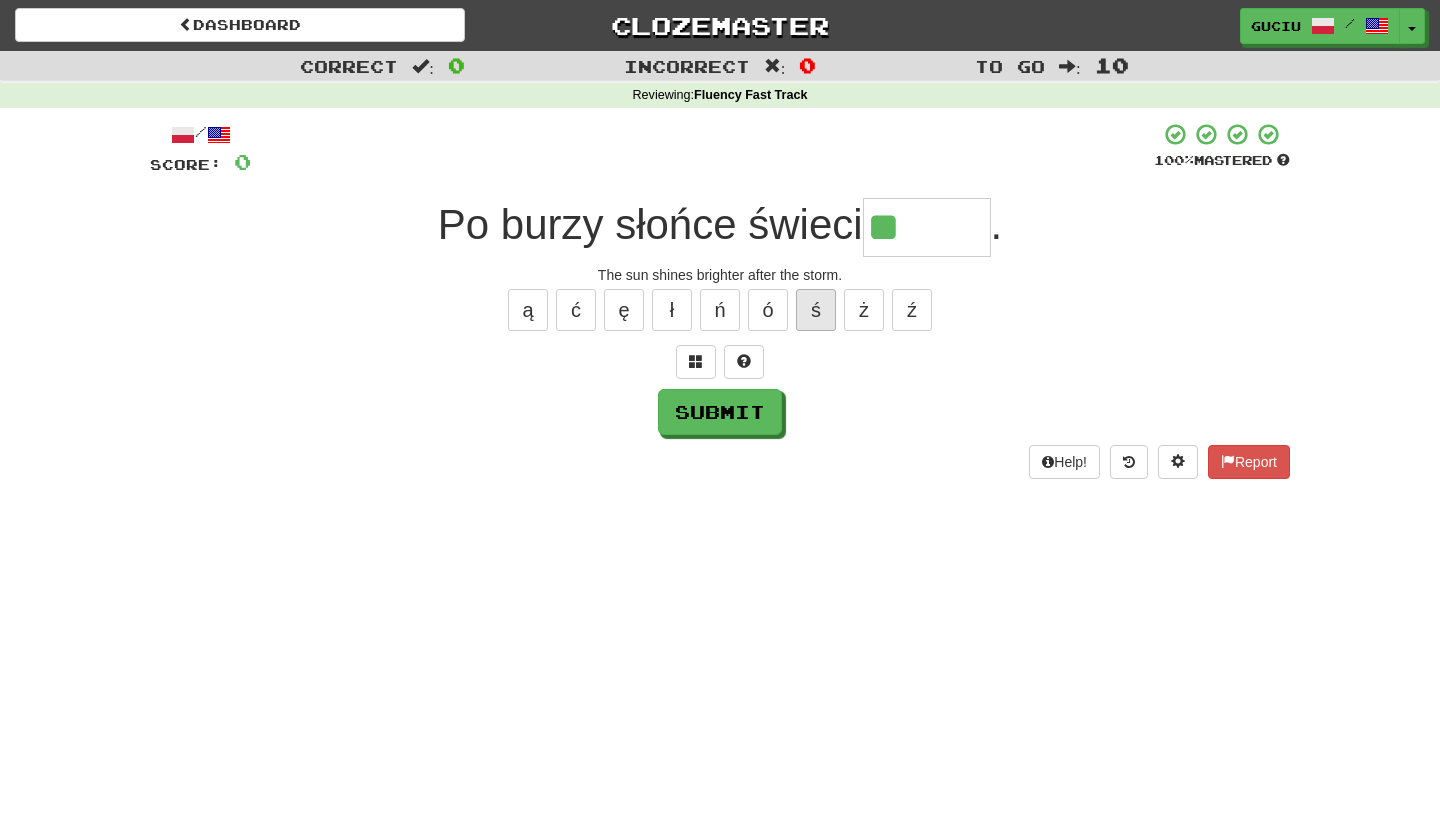 click on "ś" at bounding box center [816, 310] 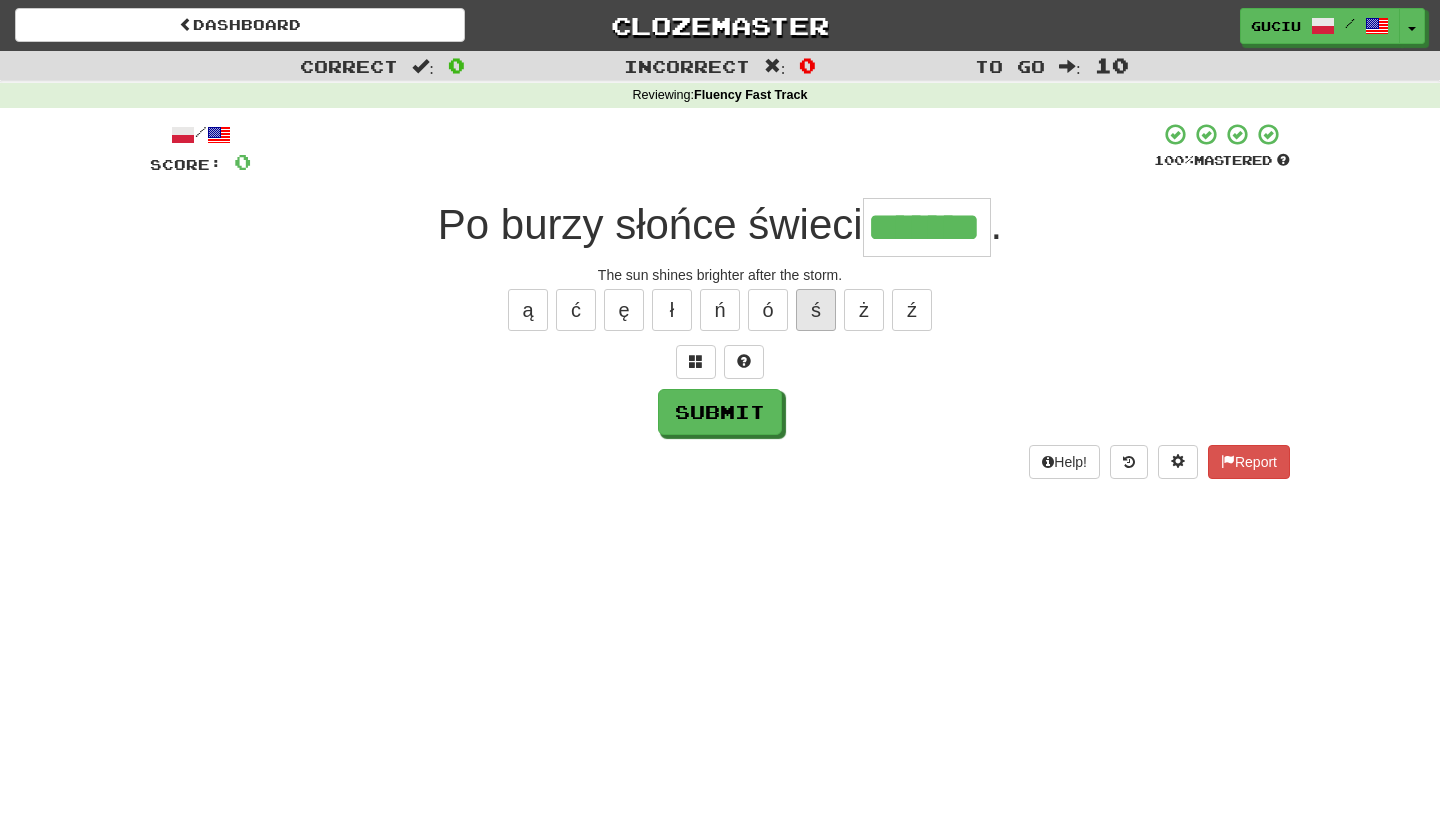 type on "*******" 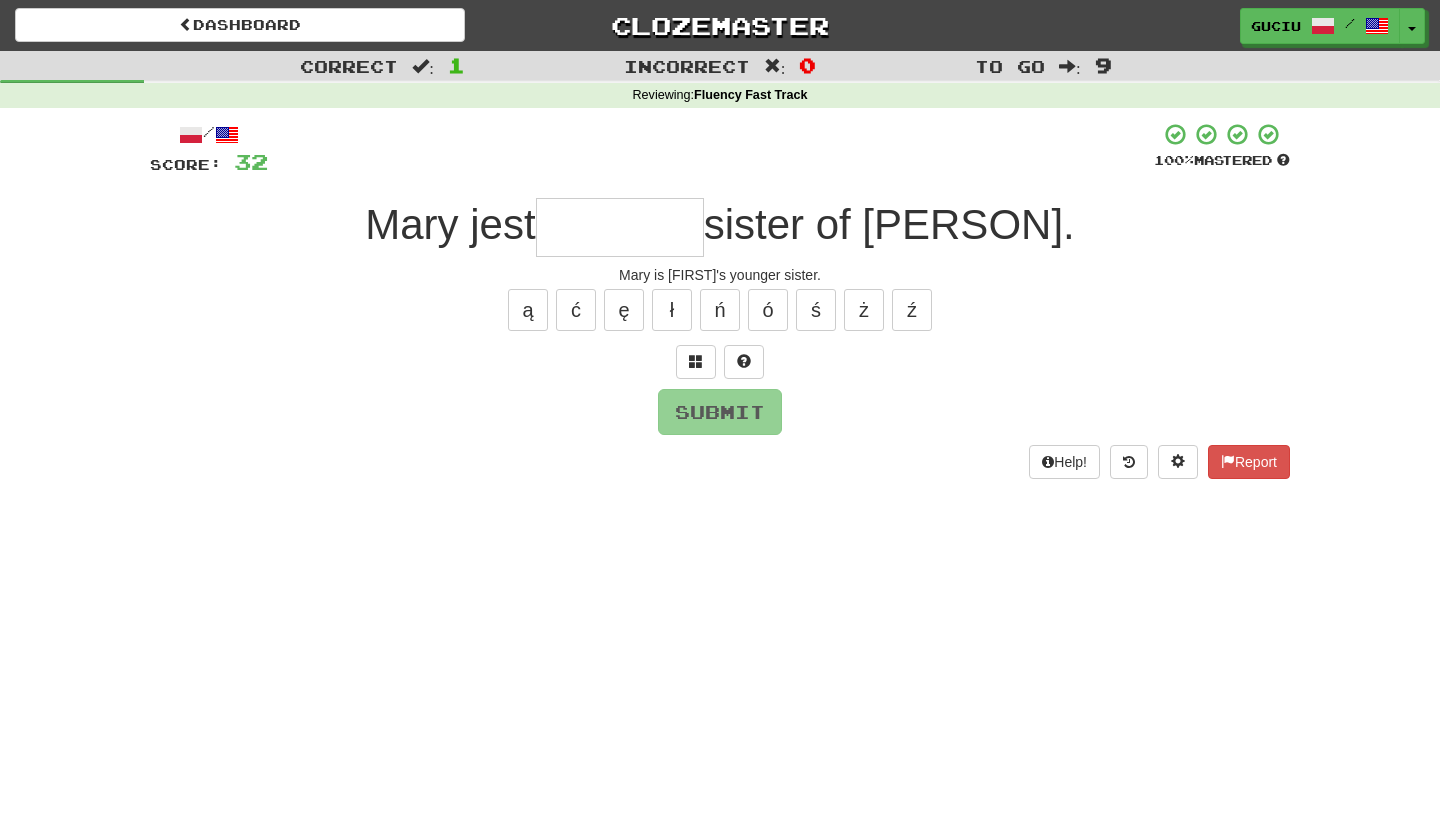 type on "*******" 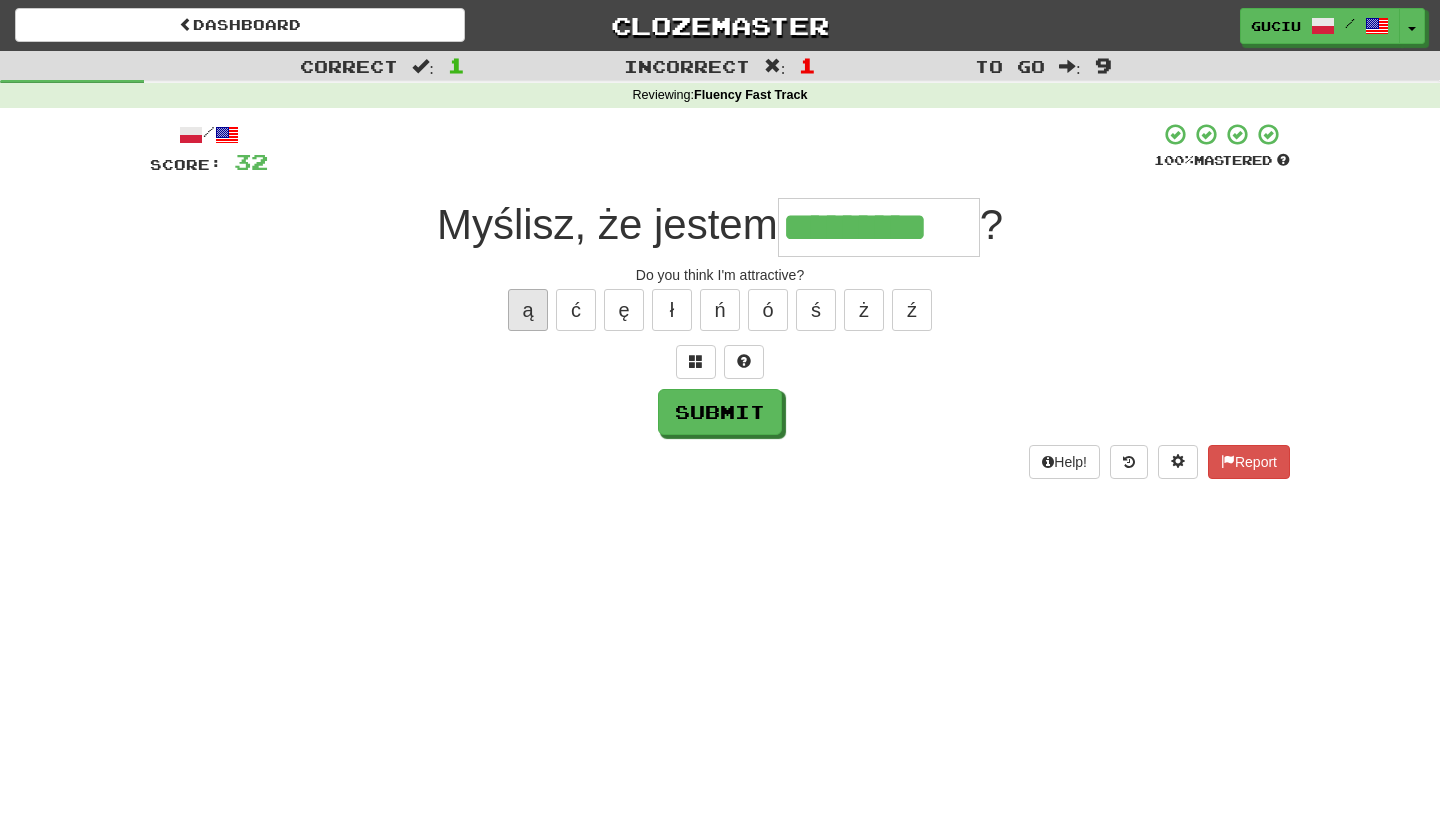 click on "ą" at bounding box center (528, 310) 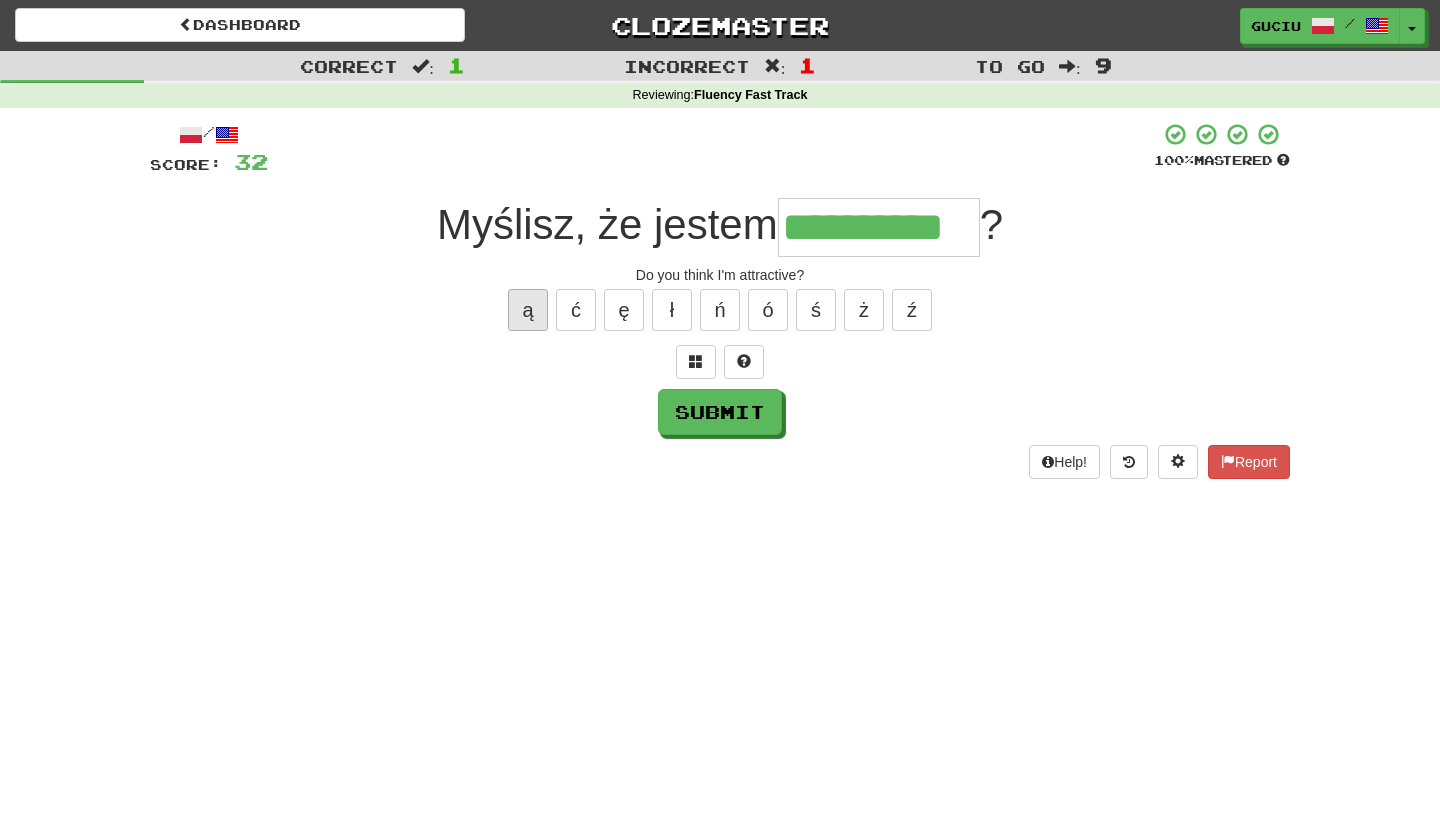 type on "**********" 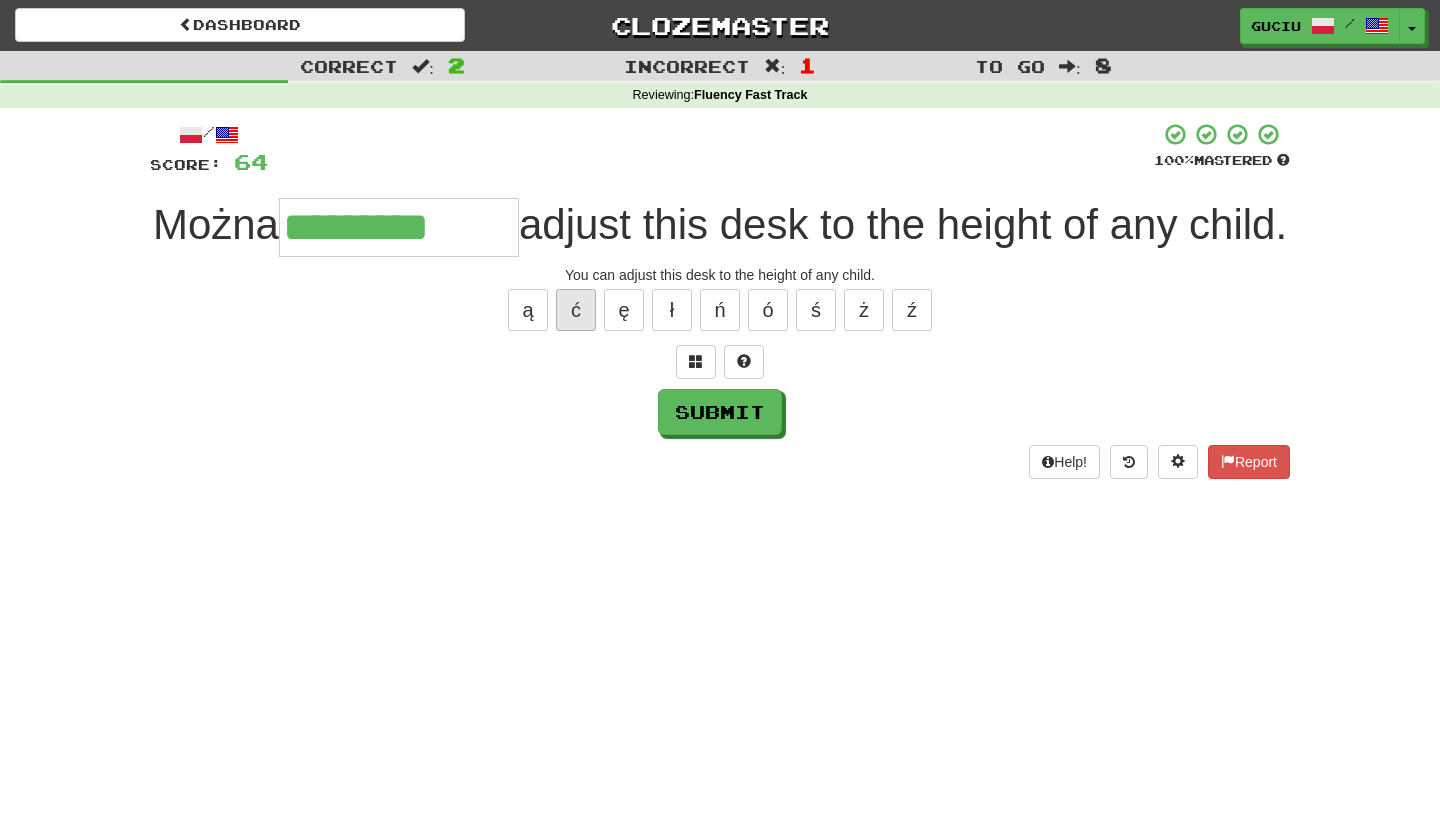 click on "ć" at bounding box center (576, 310) 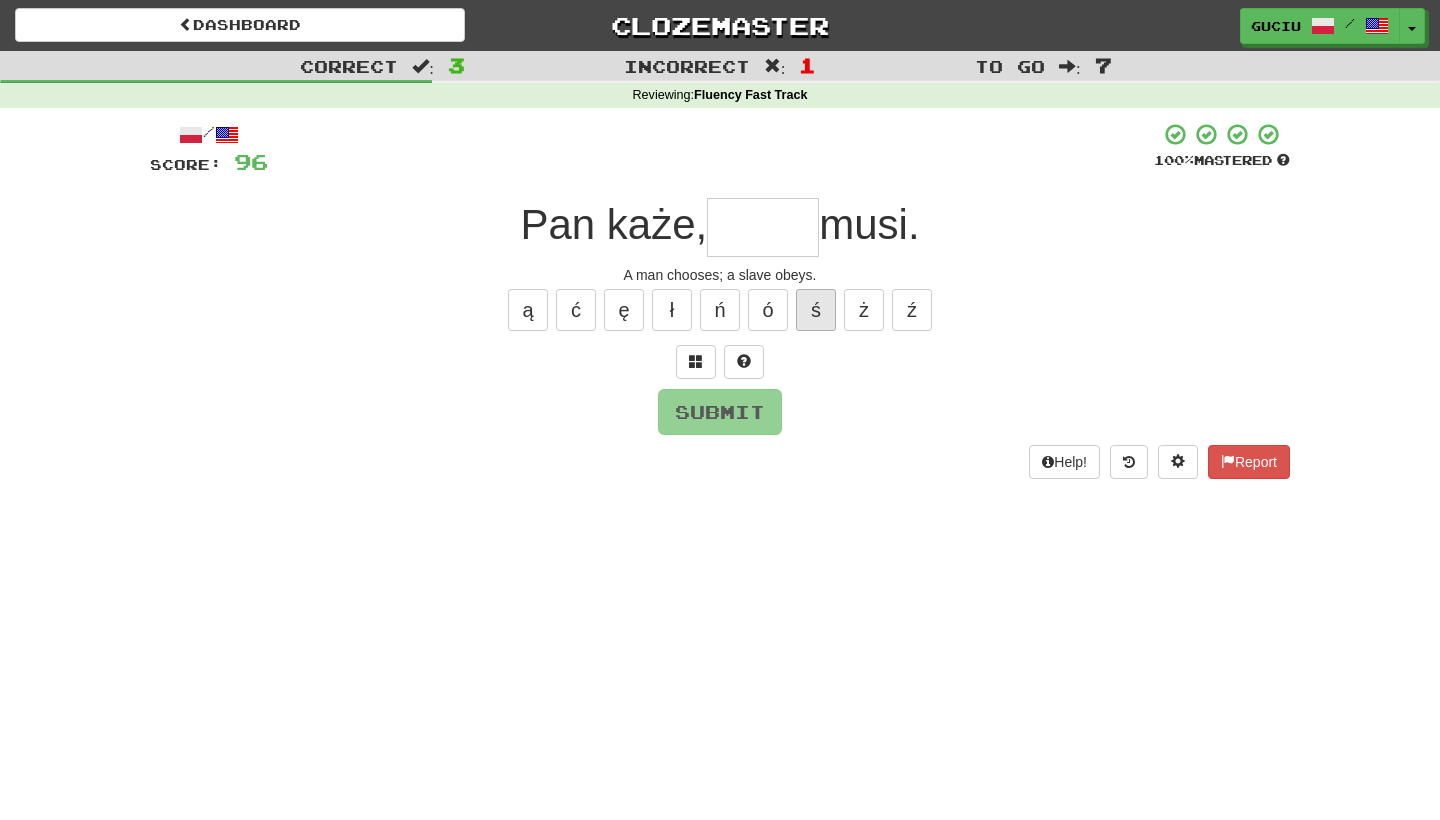 click on "ś" at bounding box center [816, 310] 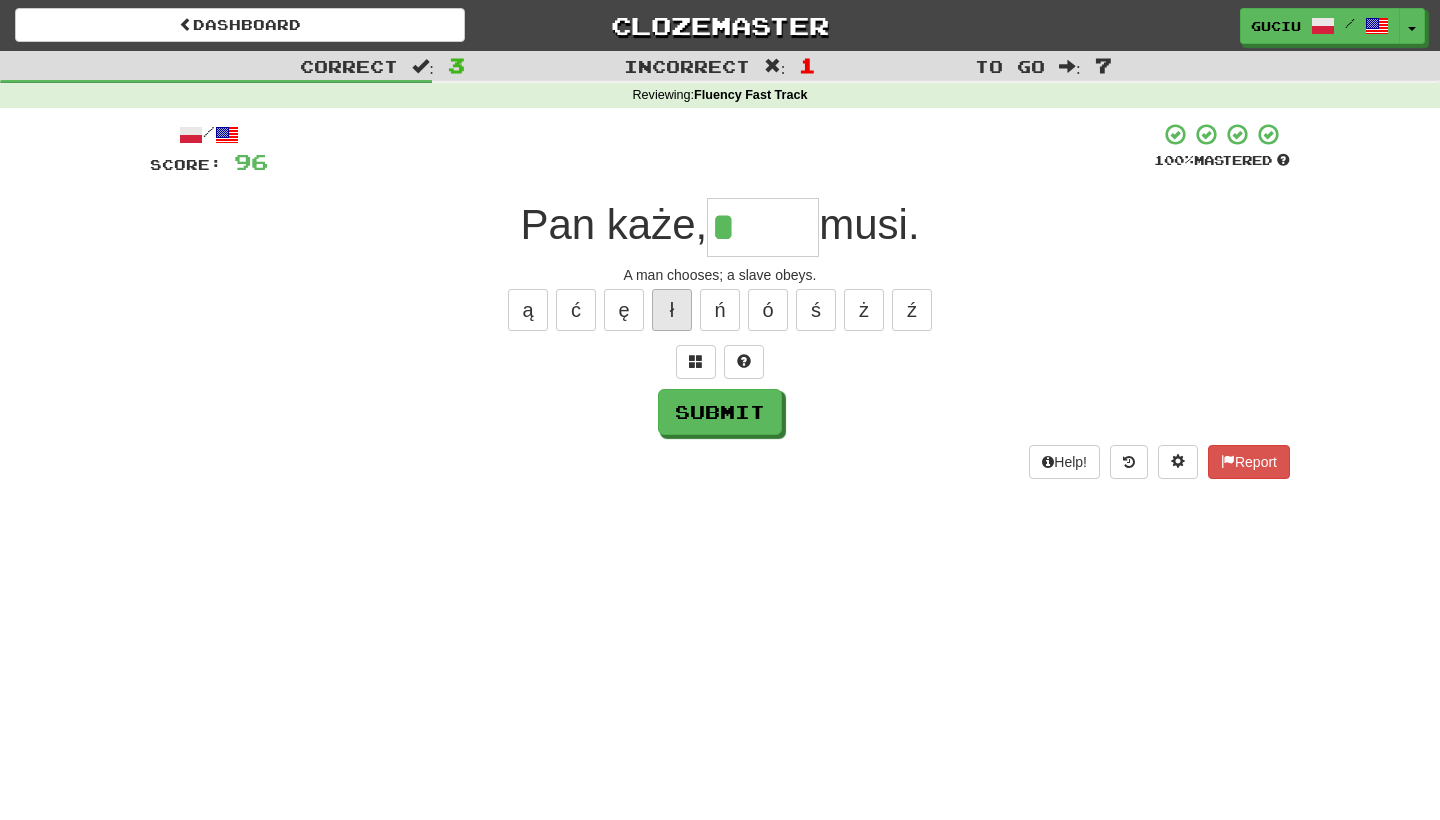 click on "ł" at bounding box center [672, 310] 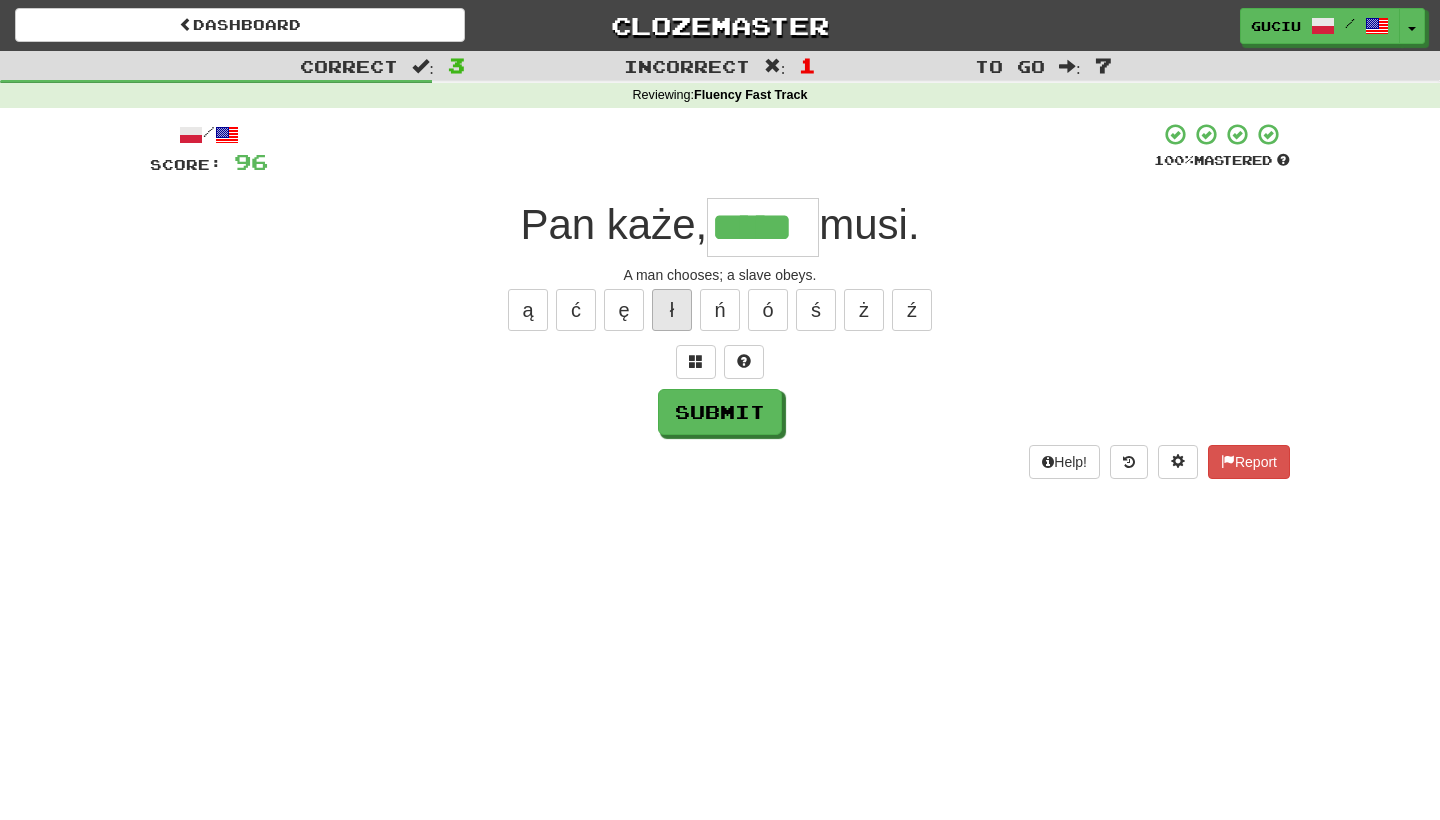 type on "*****" 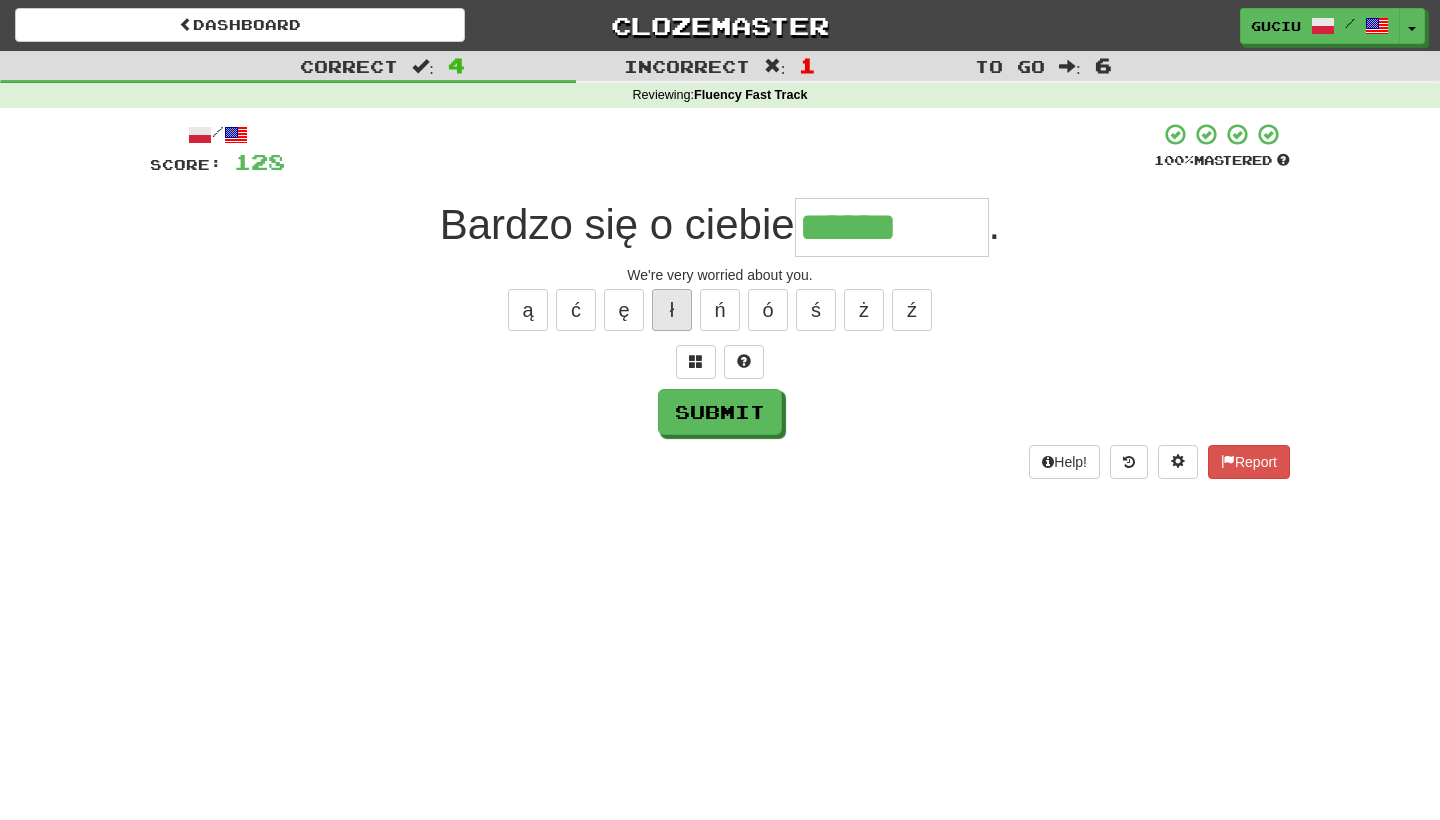 click on "ł" at bounding box center [672, 310] 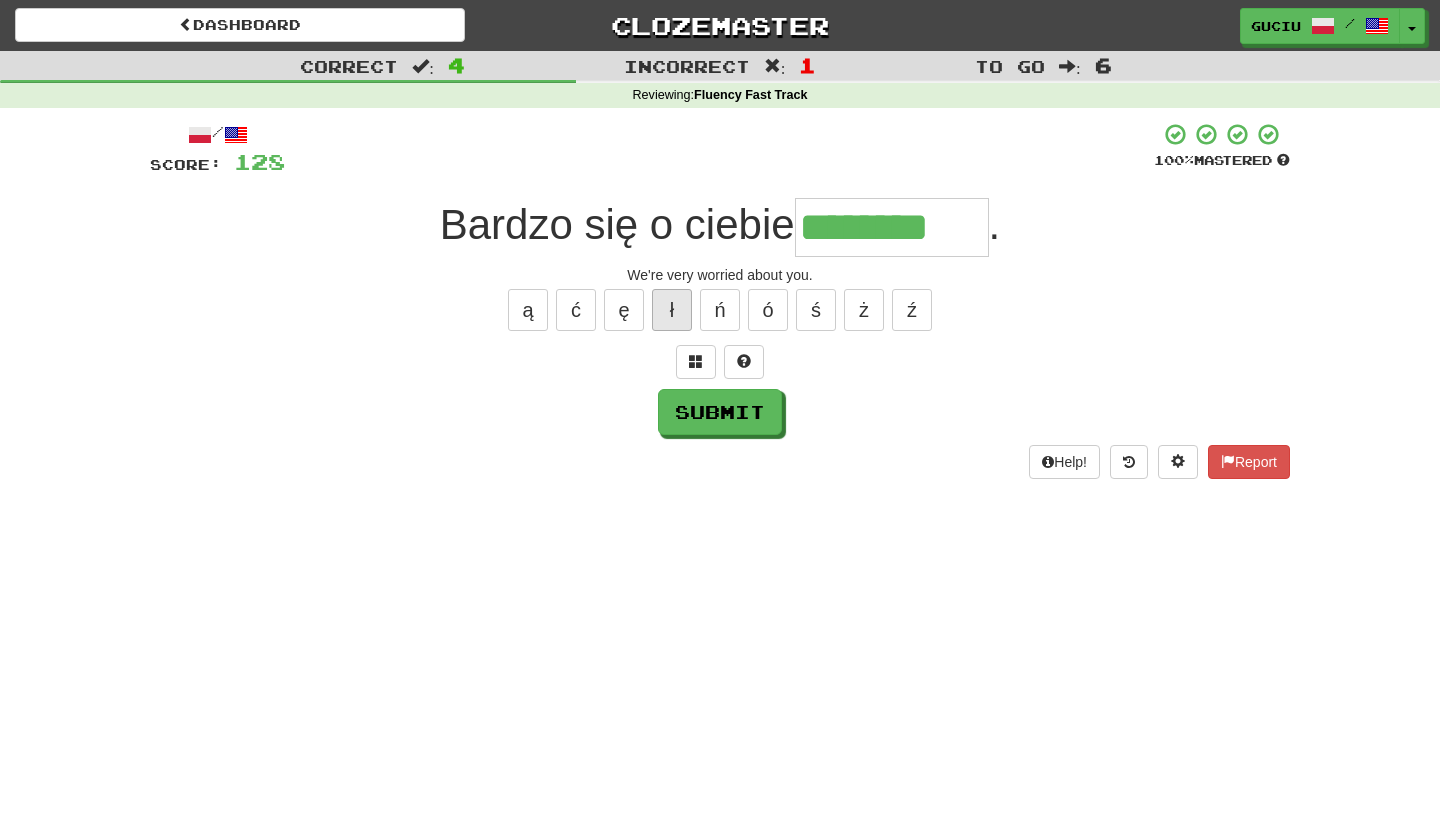 type on "********" 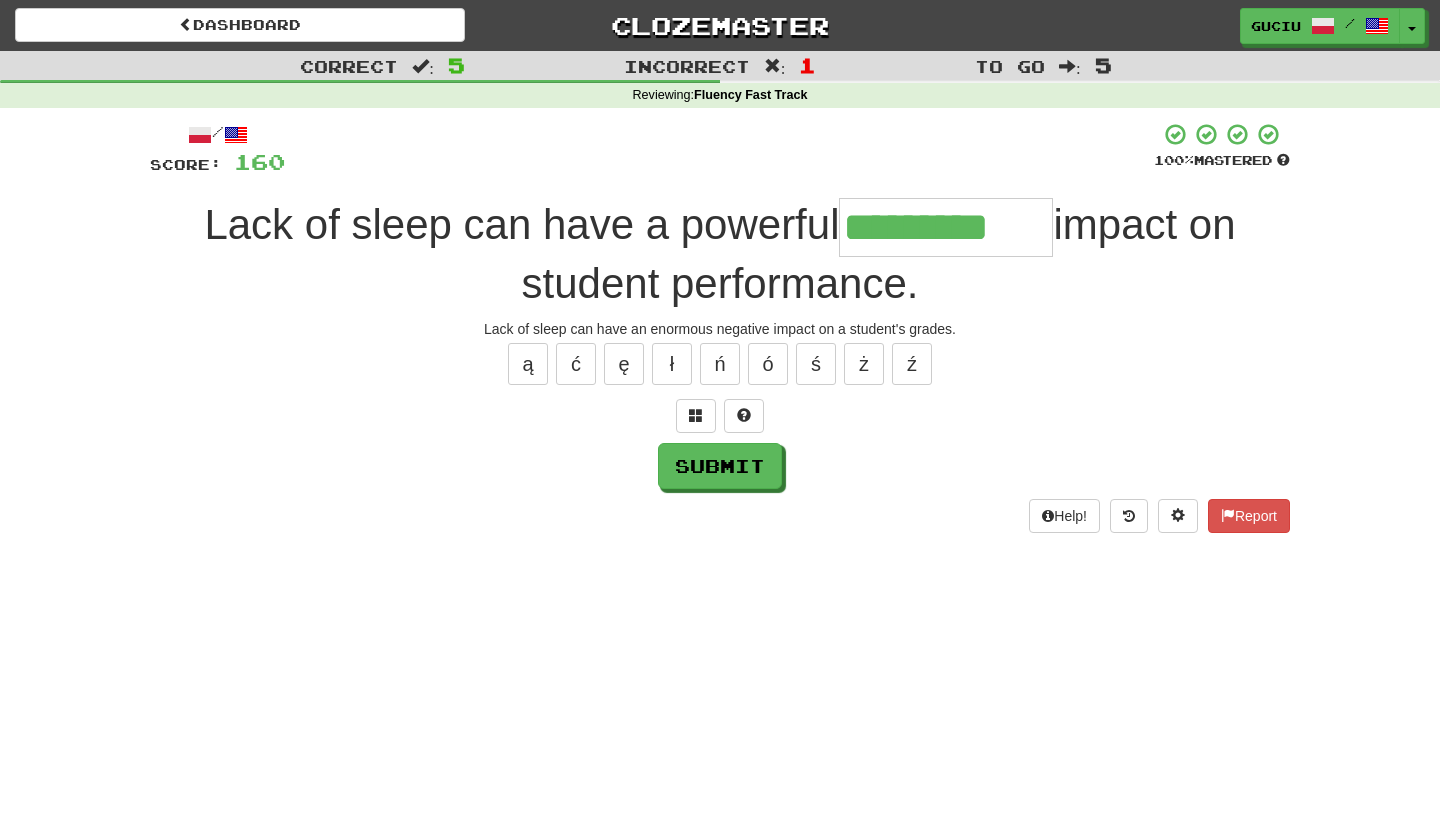 type on "*********" 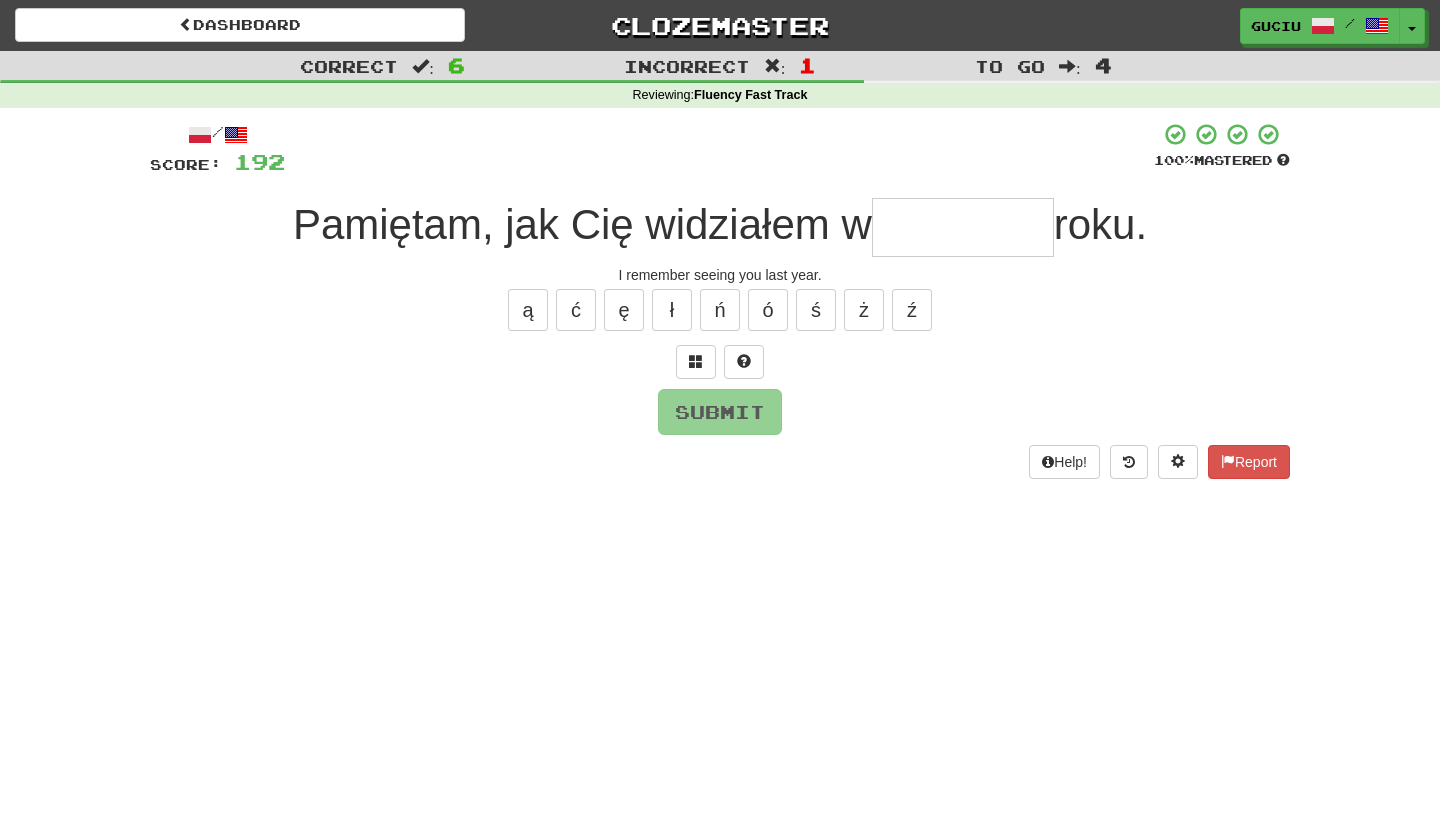 type on "*" 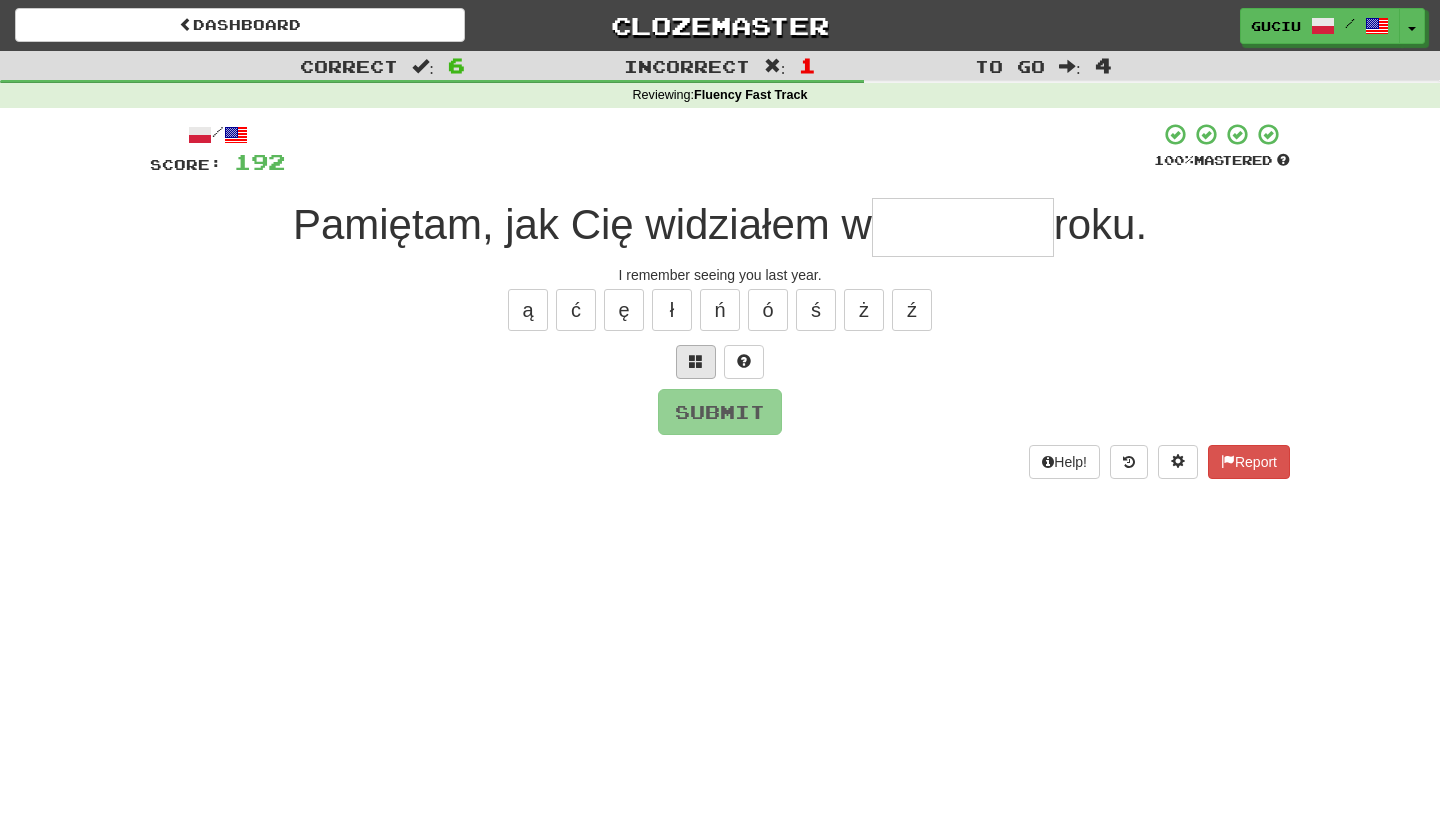 click at bounding box center (696, 362) 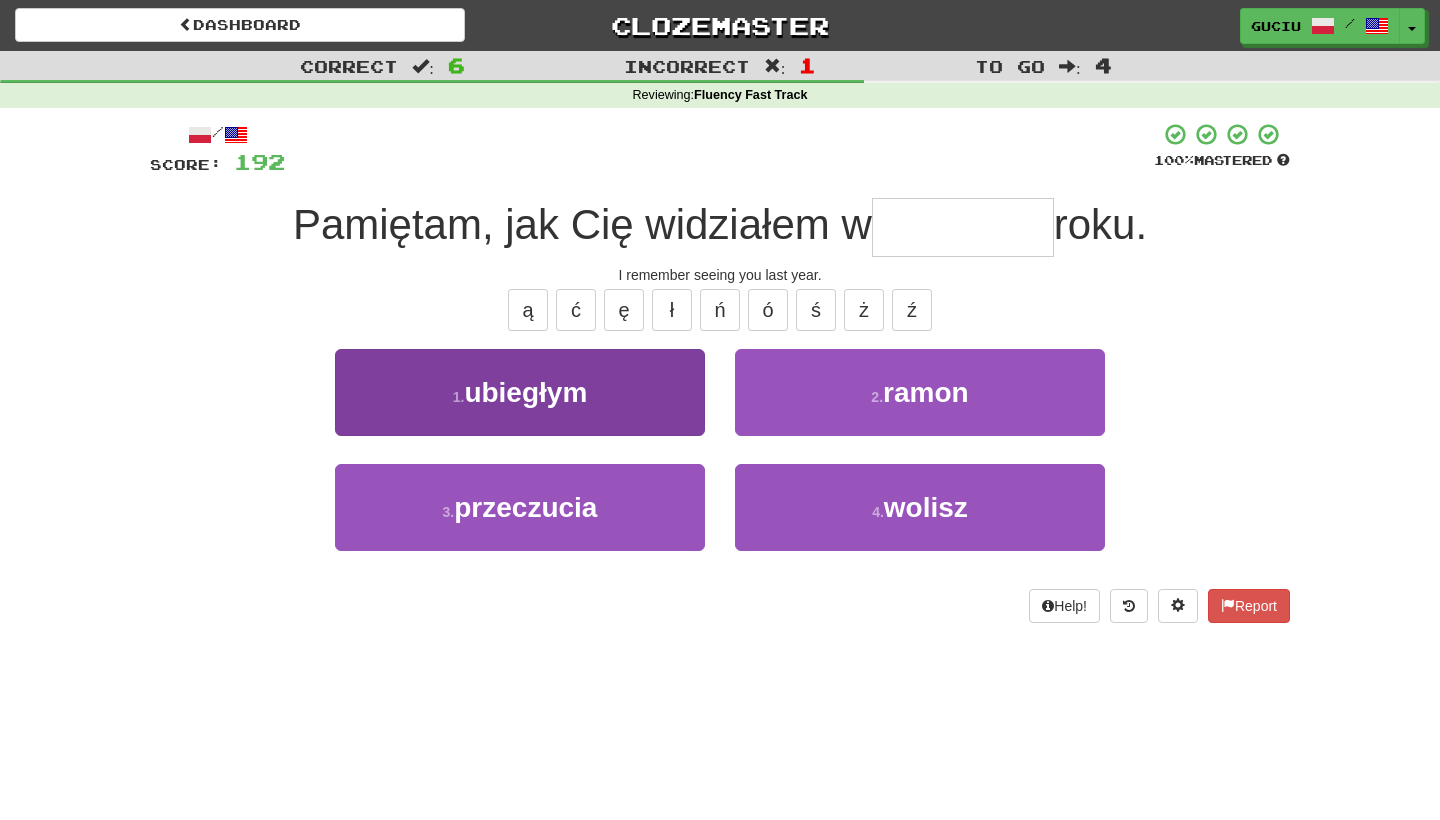 click on "1 .  ubiegłym" at bounding box center (520, 392) 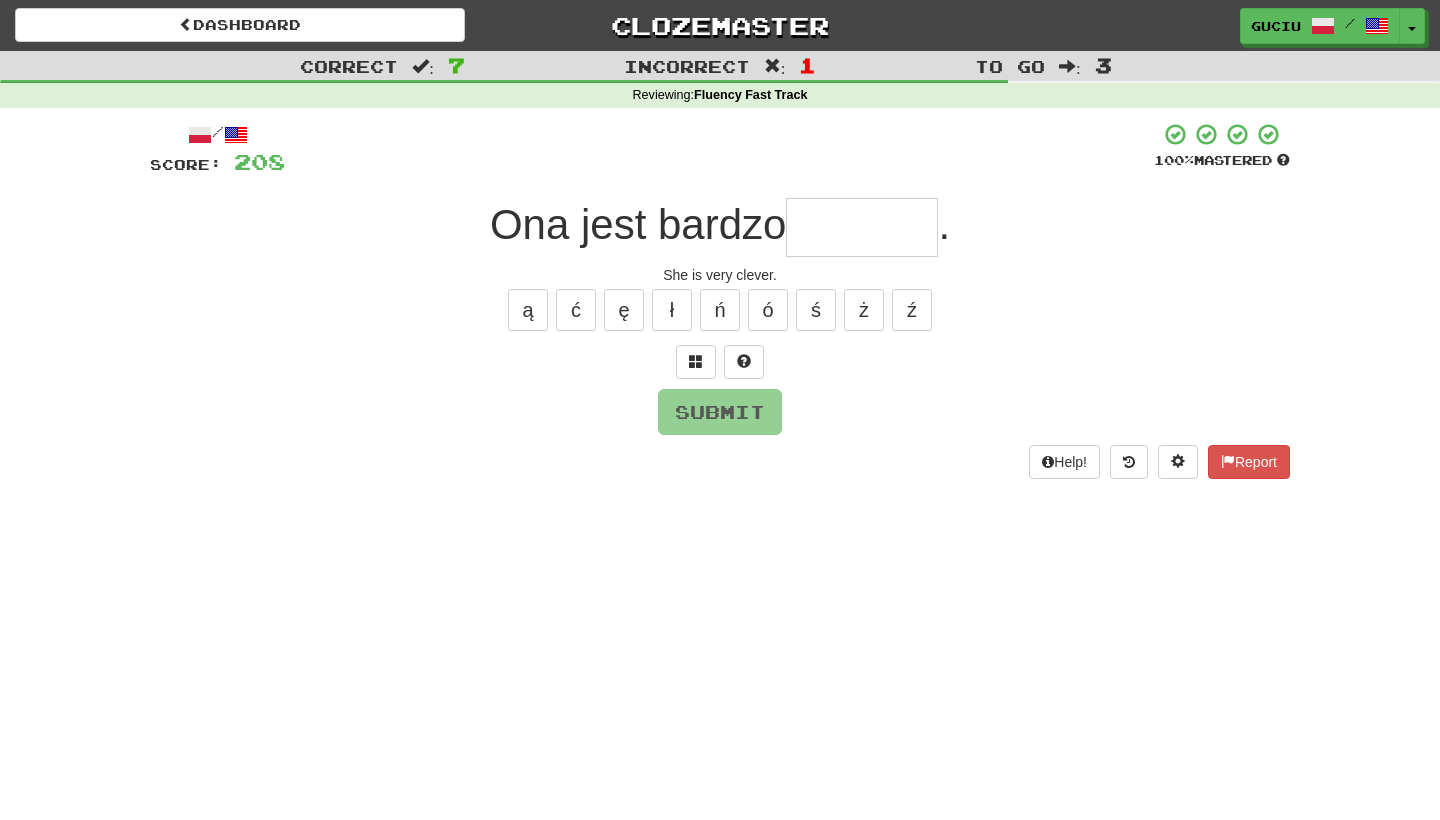type on "*" 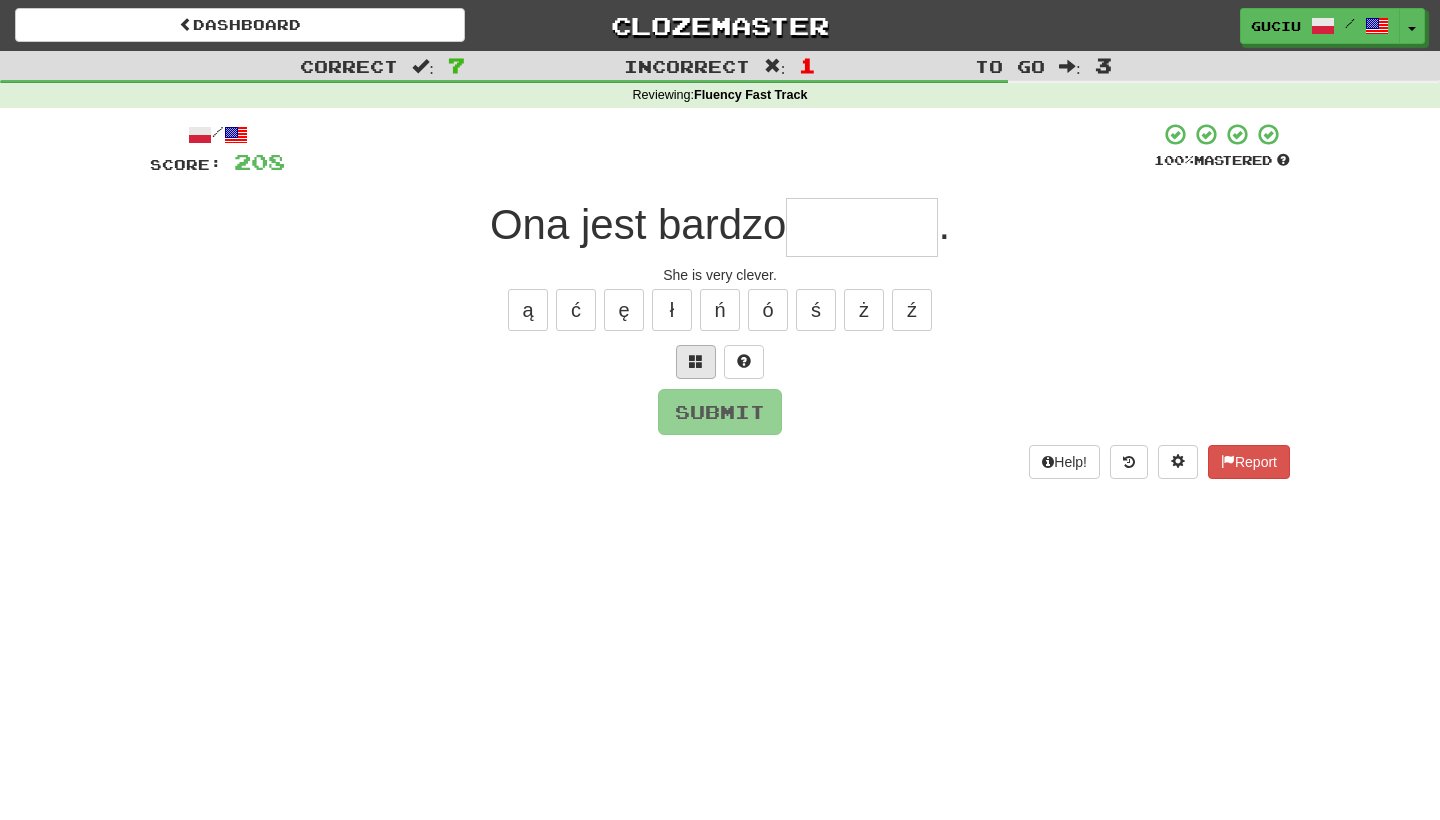 click at bounding box center (696, 362) 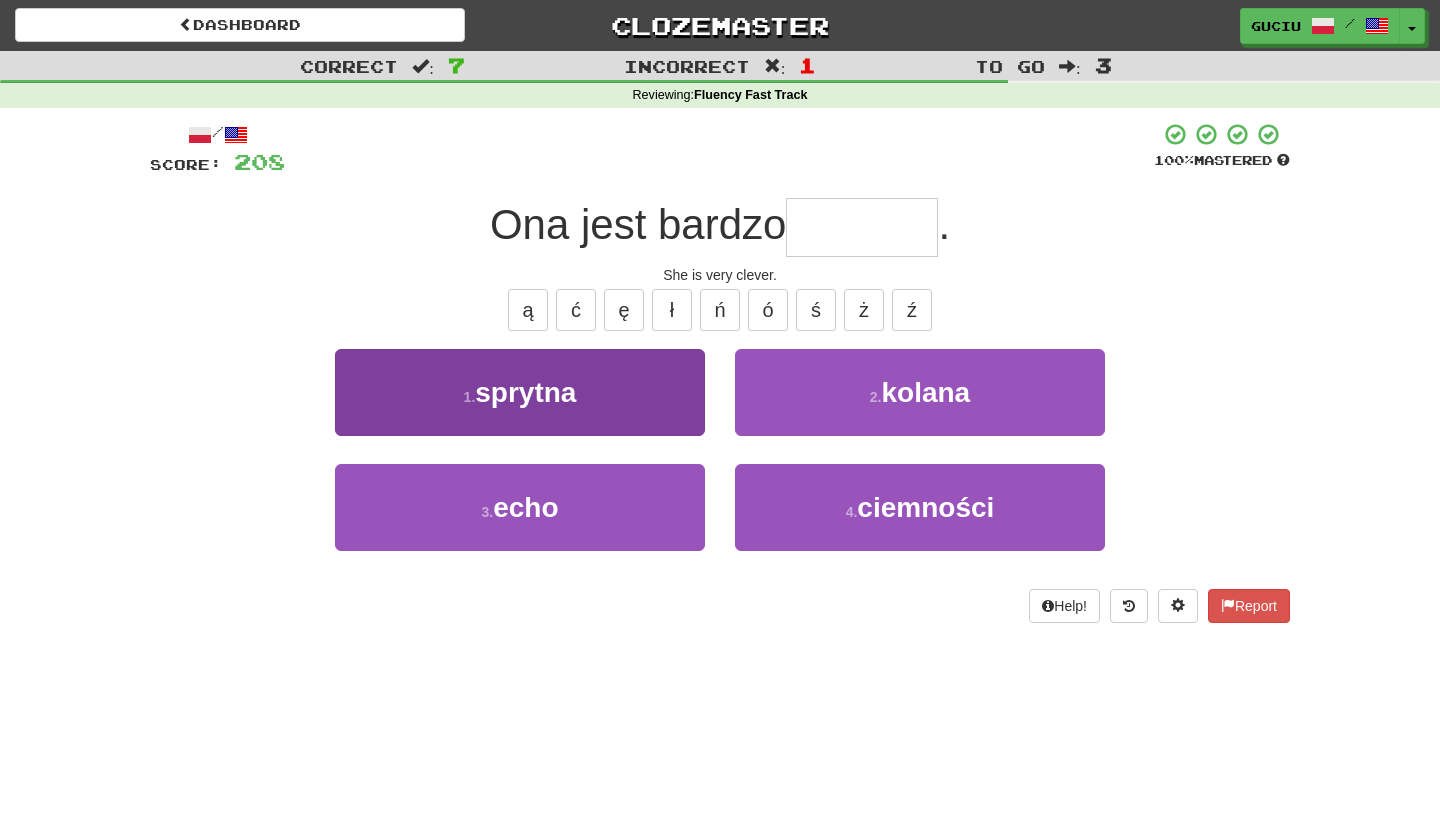 click on "1 .  sprytna" at bounding box center (520, 392) 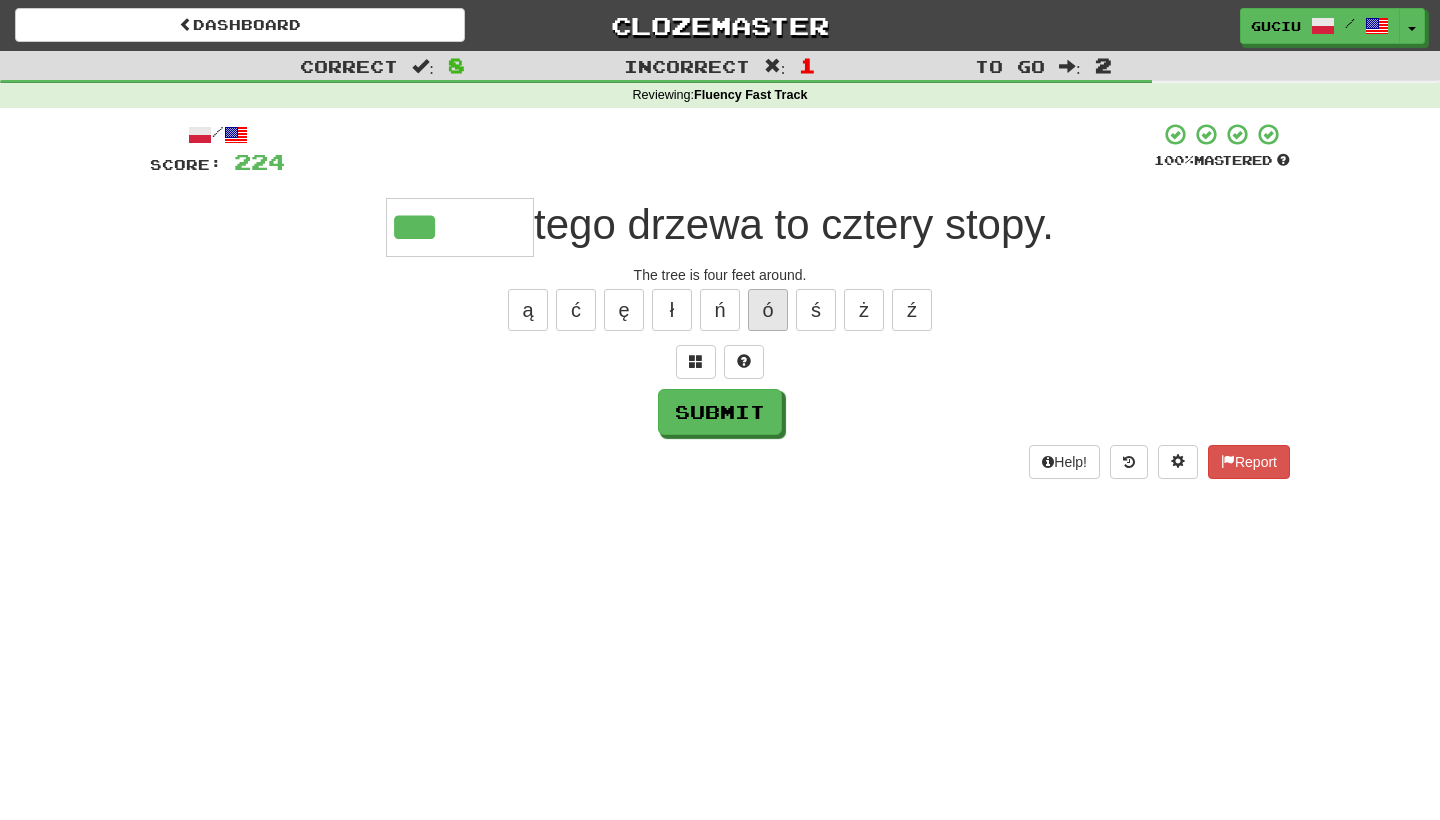 click on "ó" at bounding box center (768, 310) 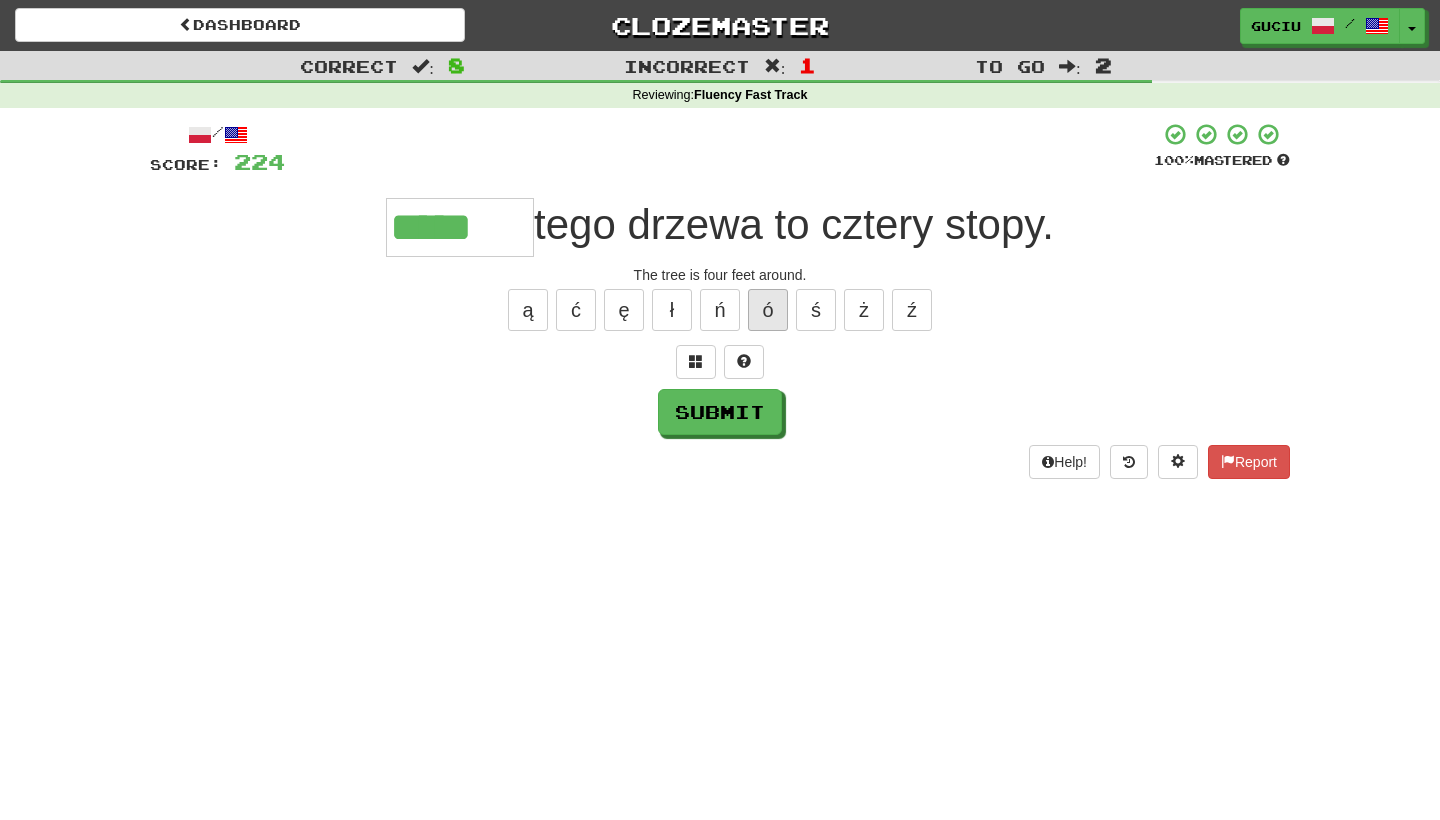 type on "*****" 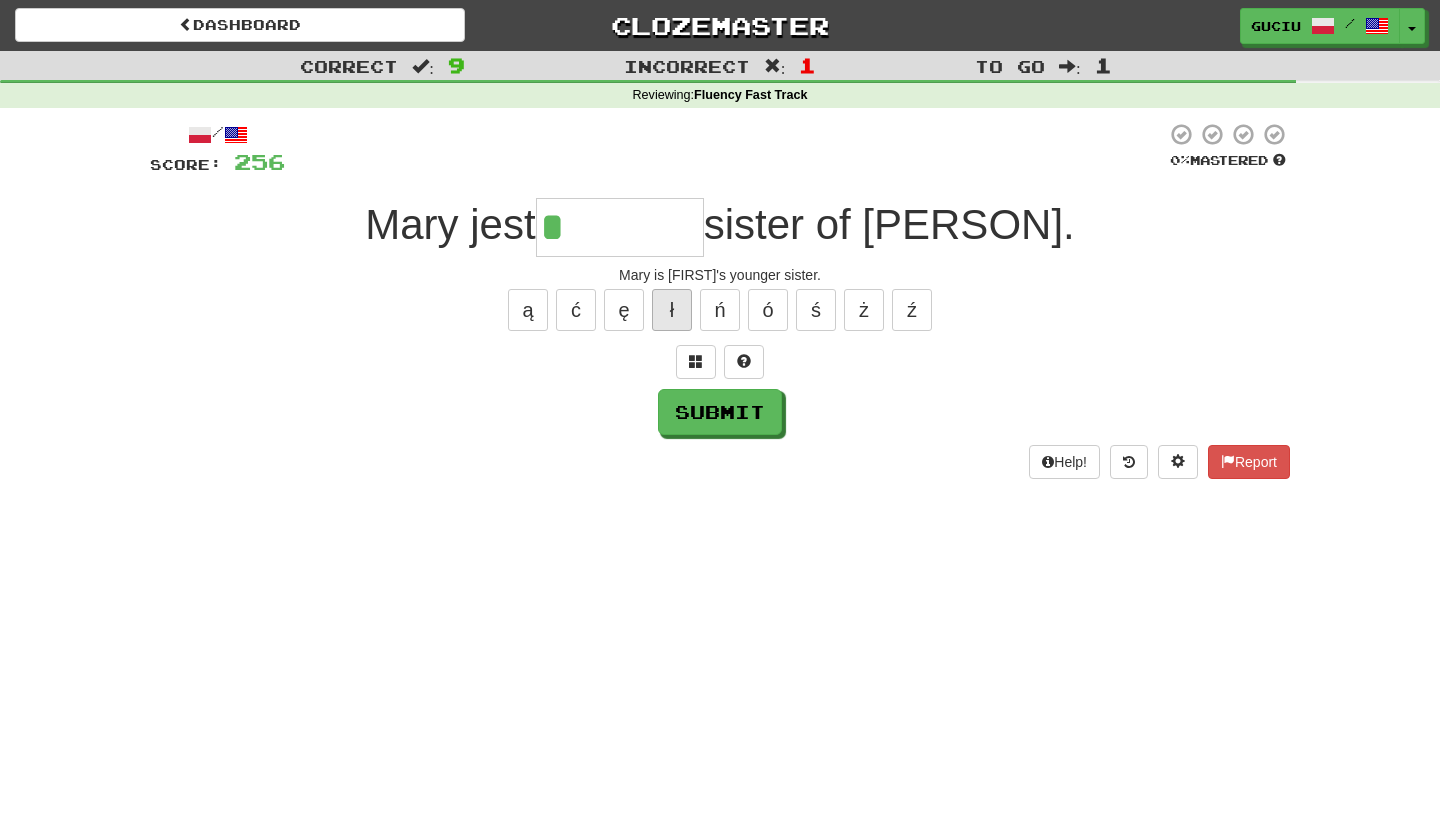 click on "ł" at bounding box center (672, 310) 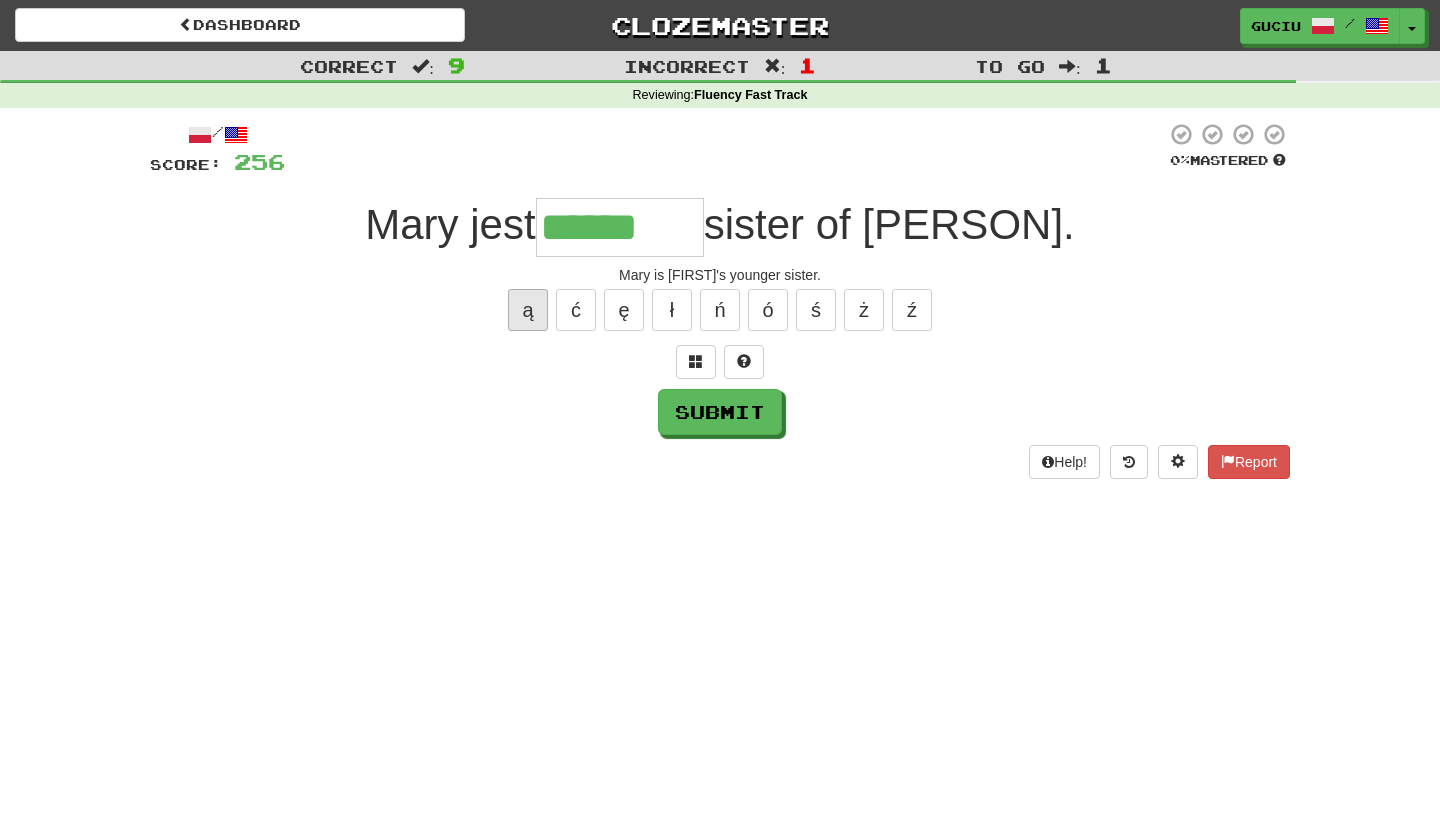 click on "ą" at bounding box center [528, 310] 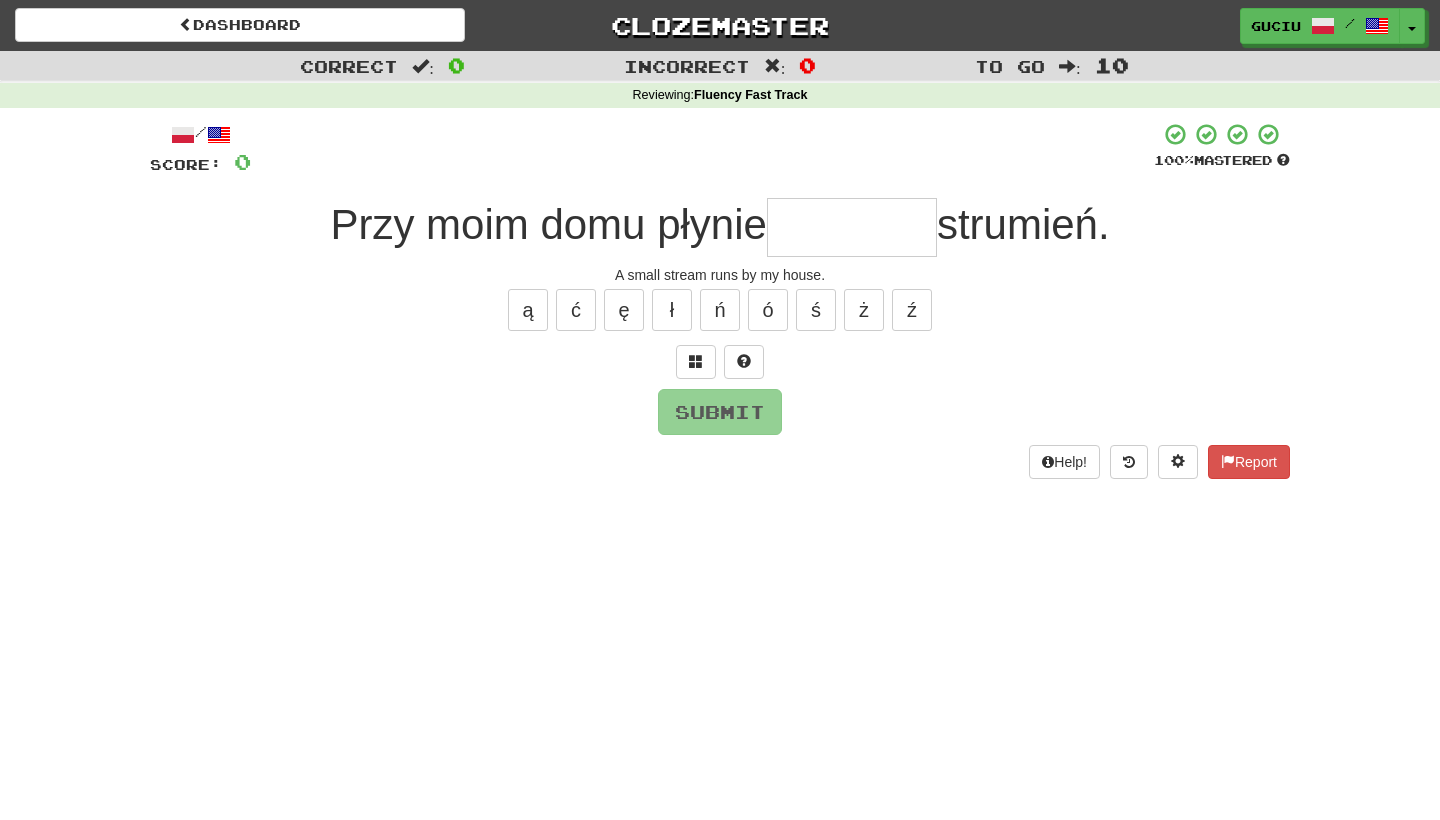 type on "*" 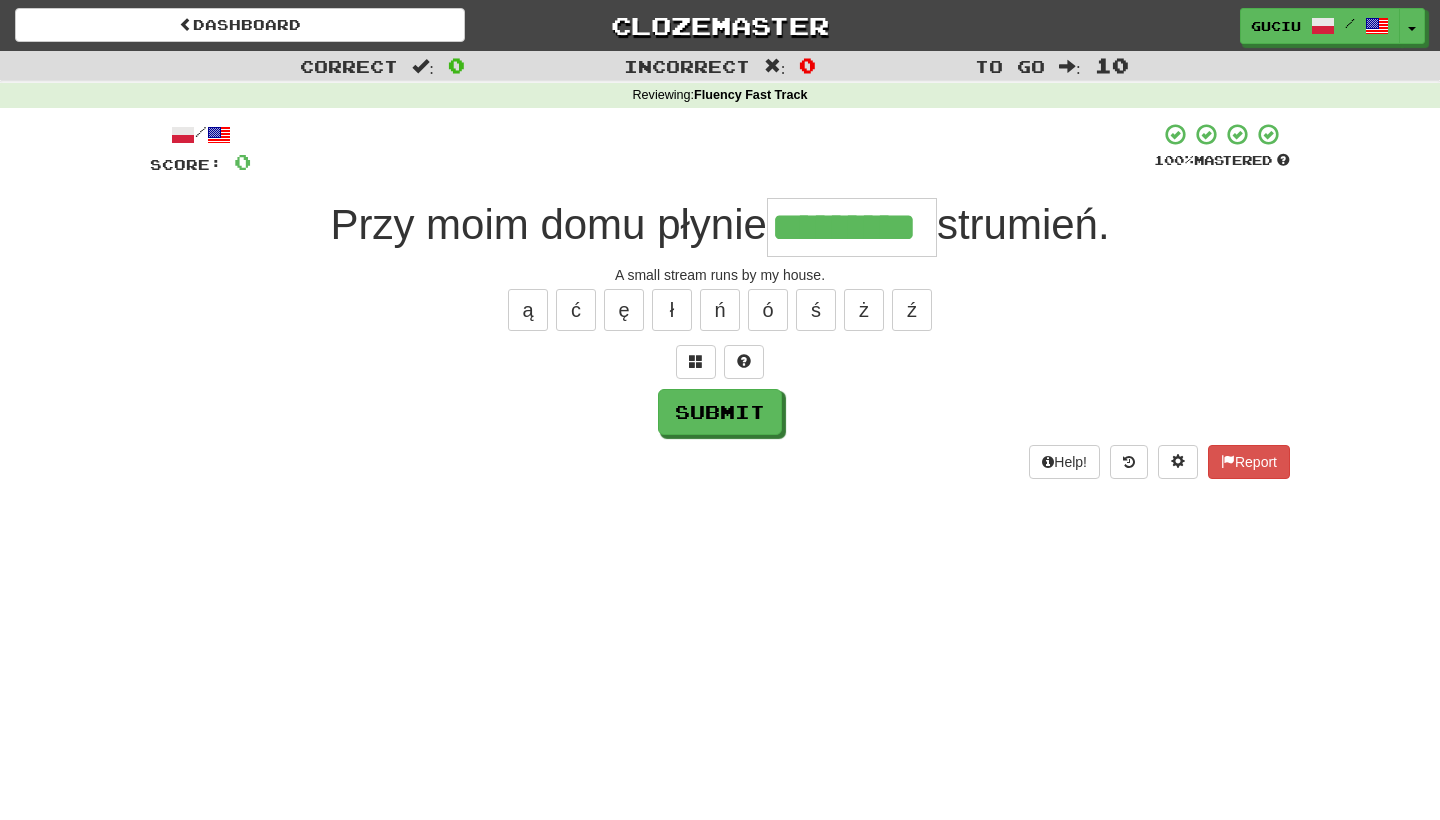 type on "*********" 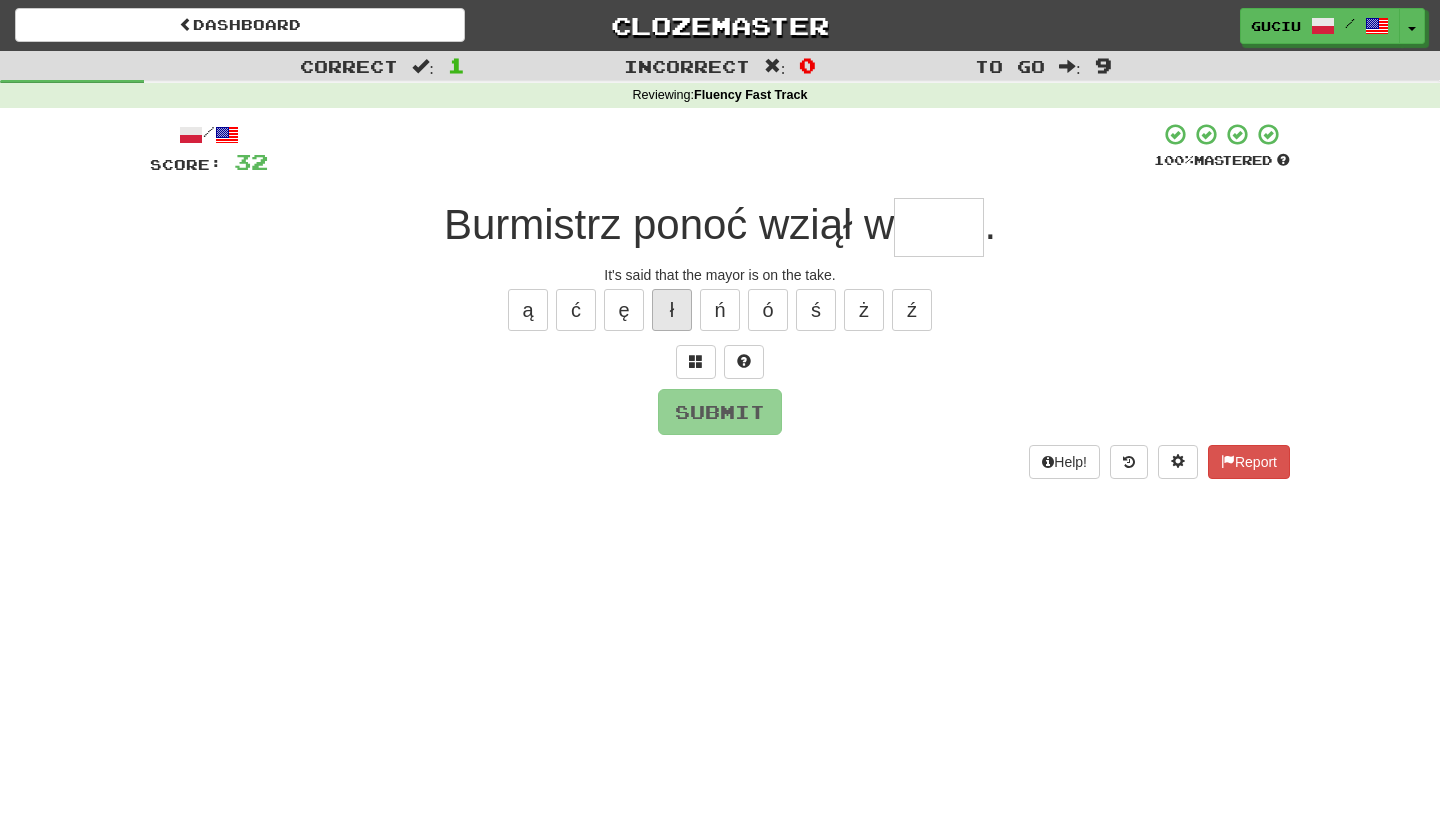 click on "ł" at bounding box center (672, 310) 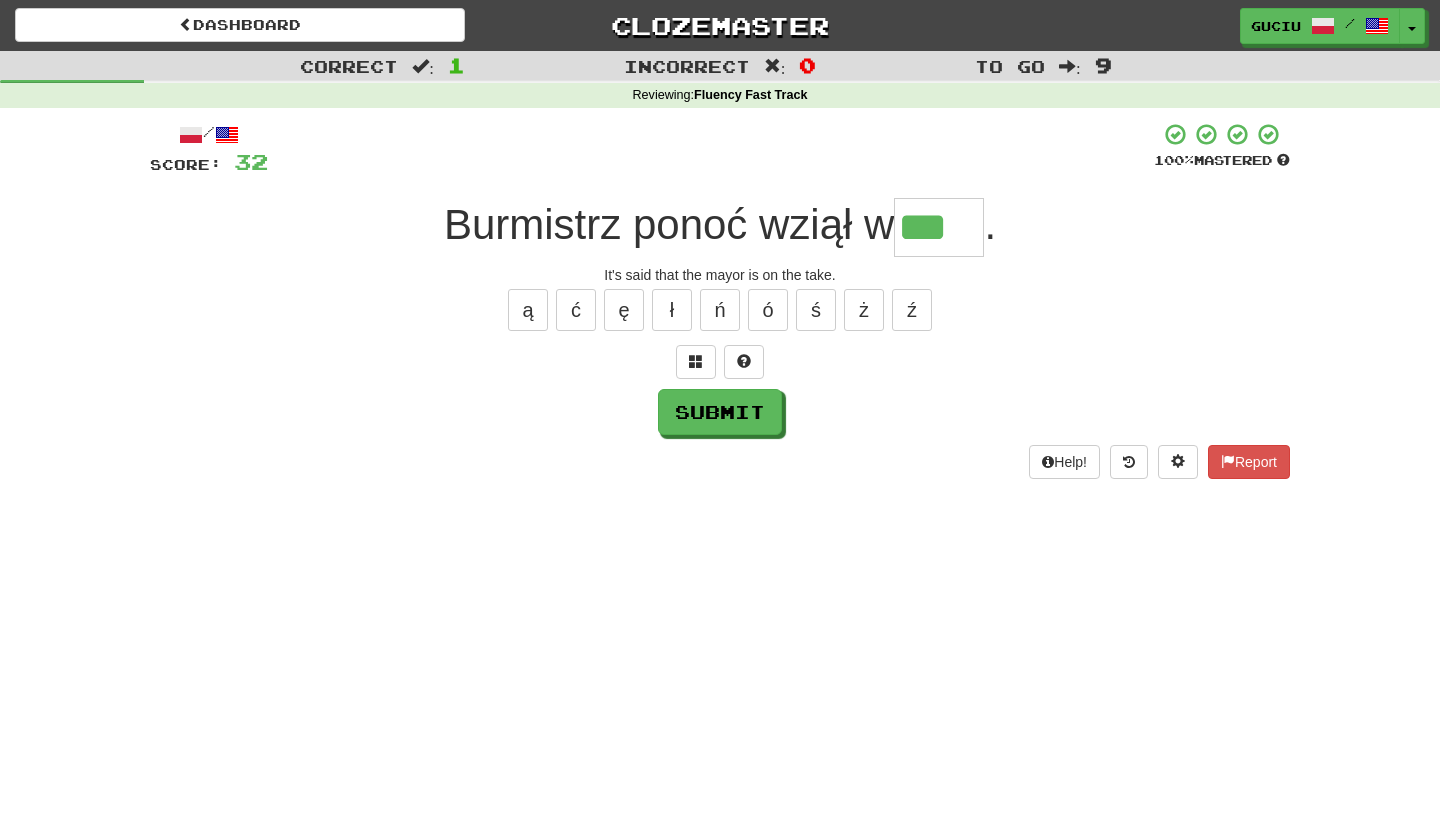click on "ą ć ę ł ń ó ś ż ź" at bounding box center (720, 310) 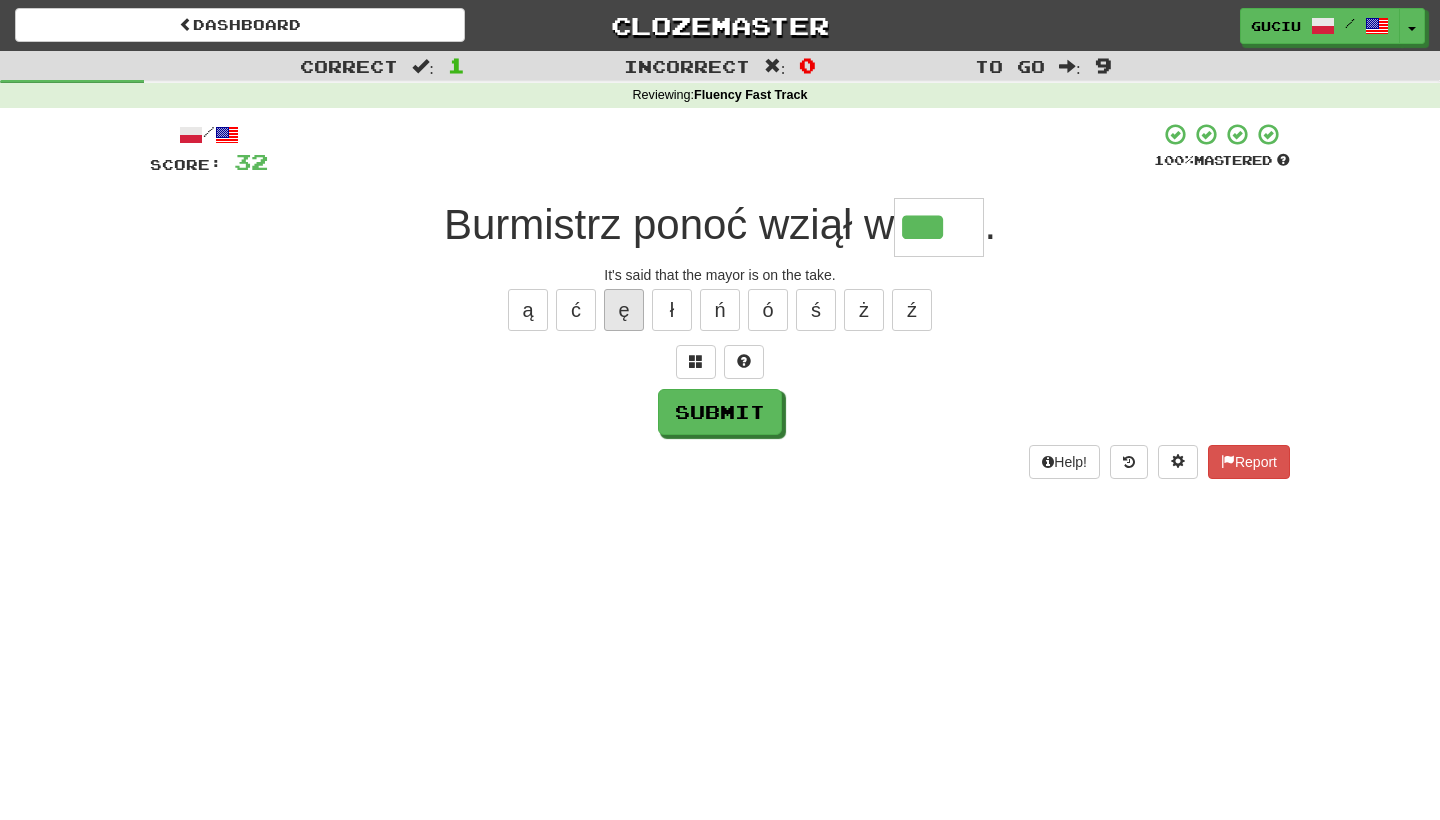 click on "ę" at bounding box center [624, 310] 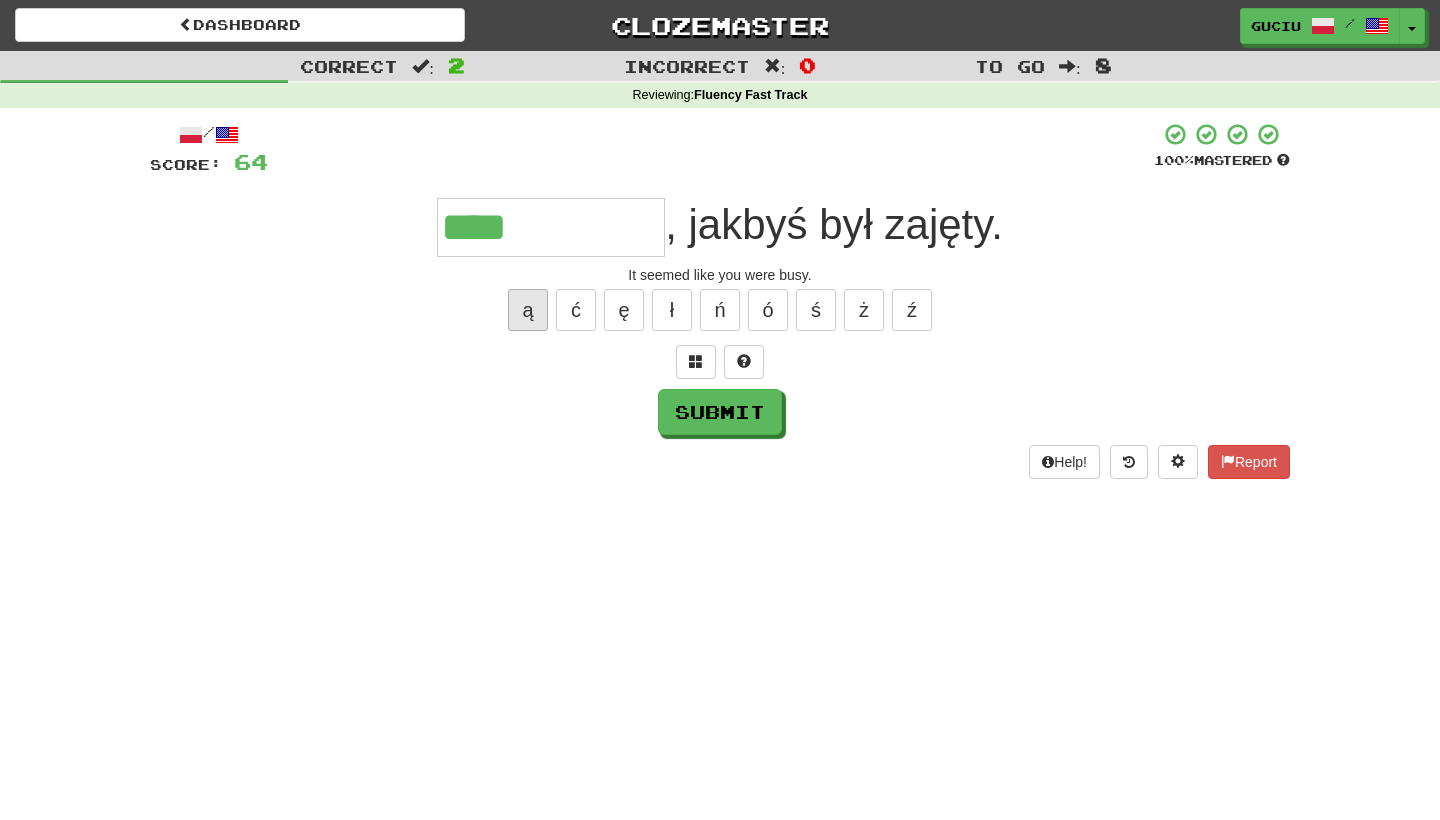click on "ą" at bounding box center (528, 310) 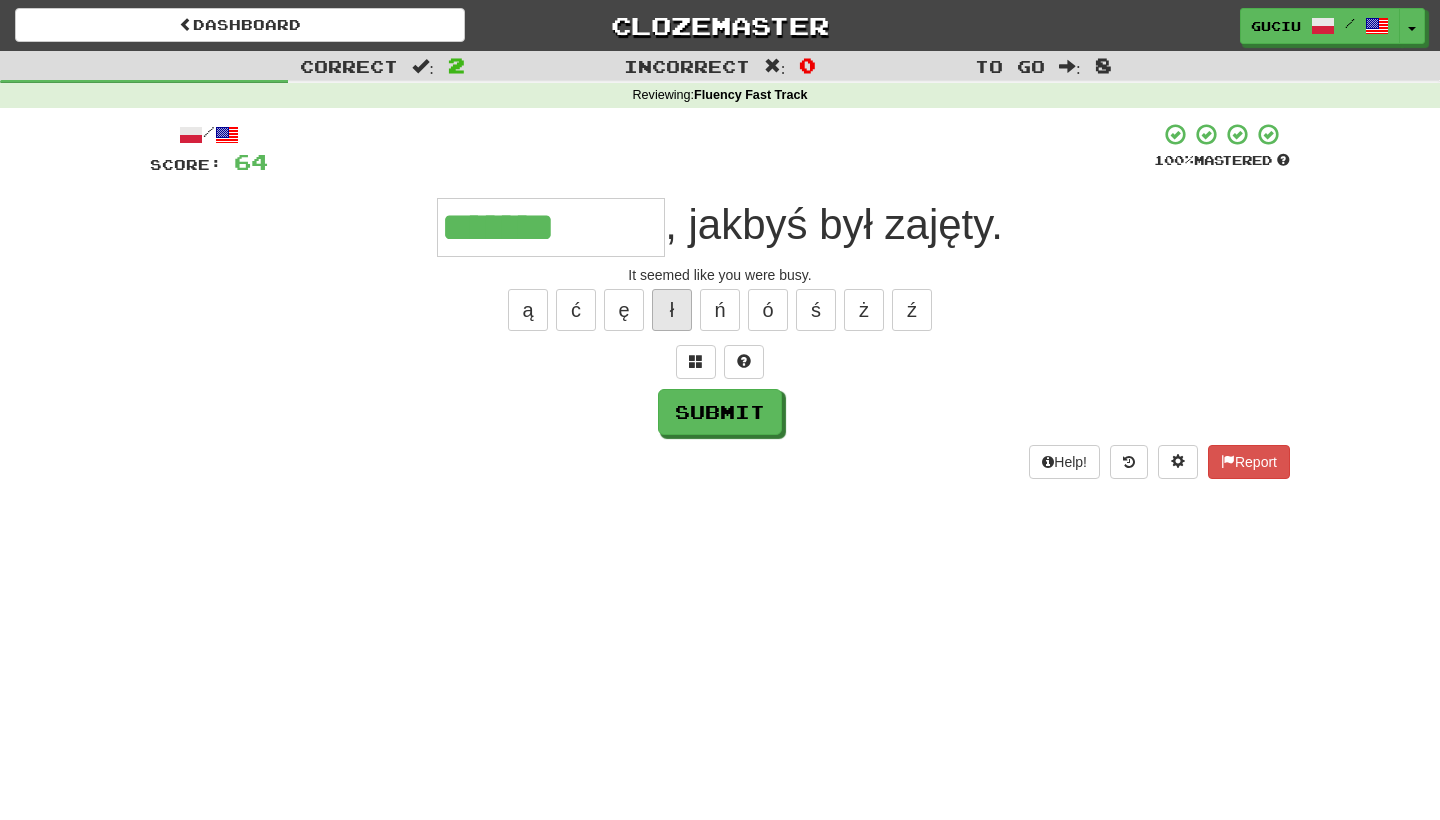 click on "ł" at bounding box center [672, 310] 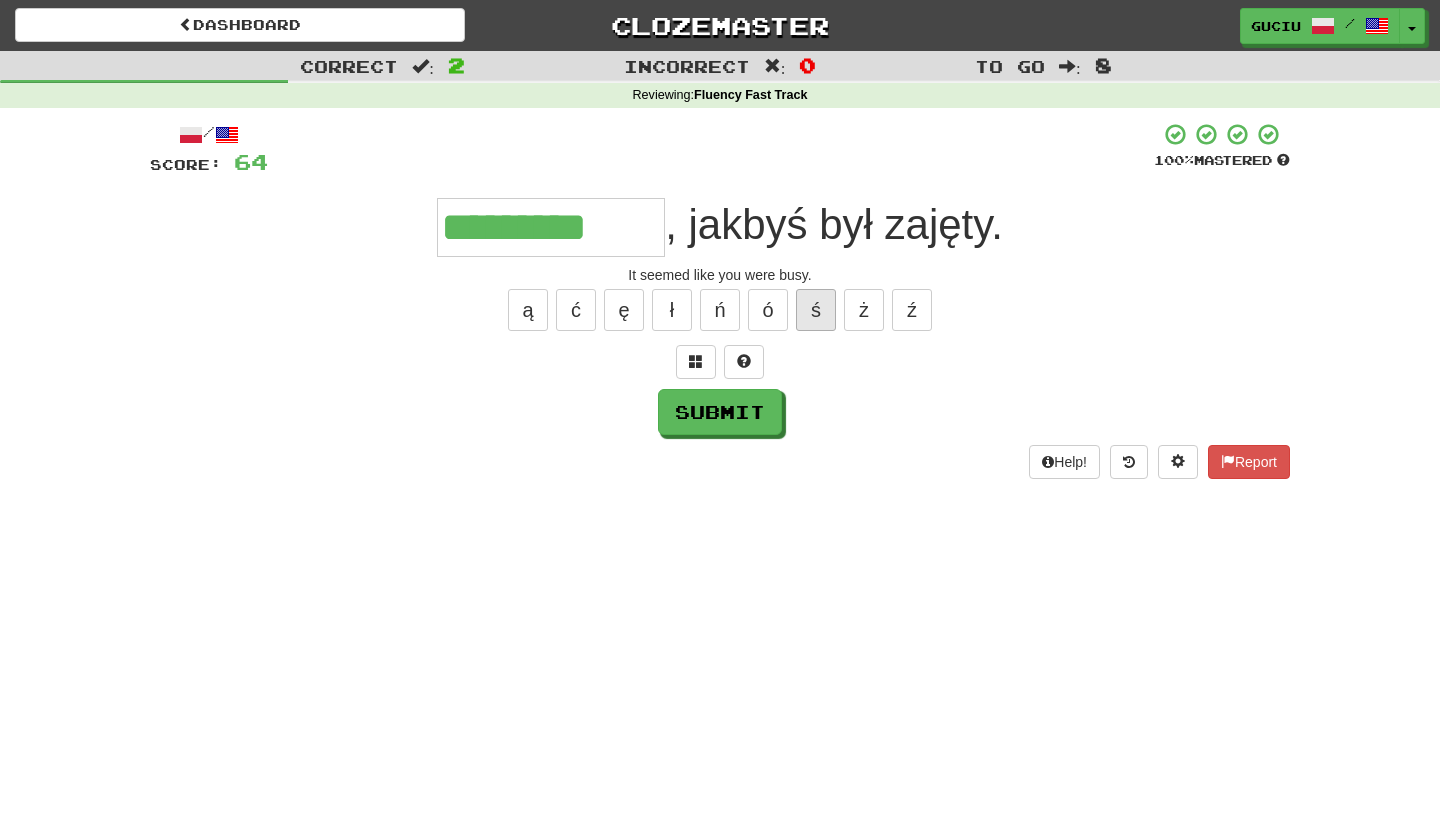 click on "ś" at bounding box center [816, 310] 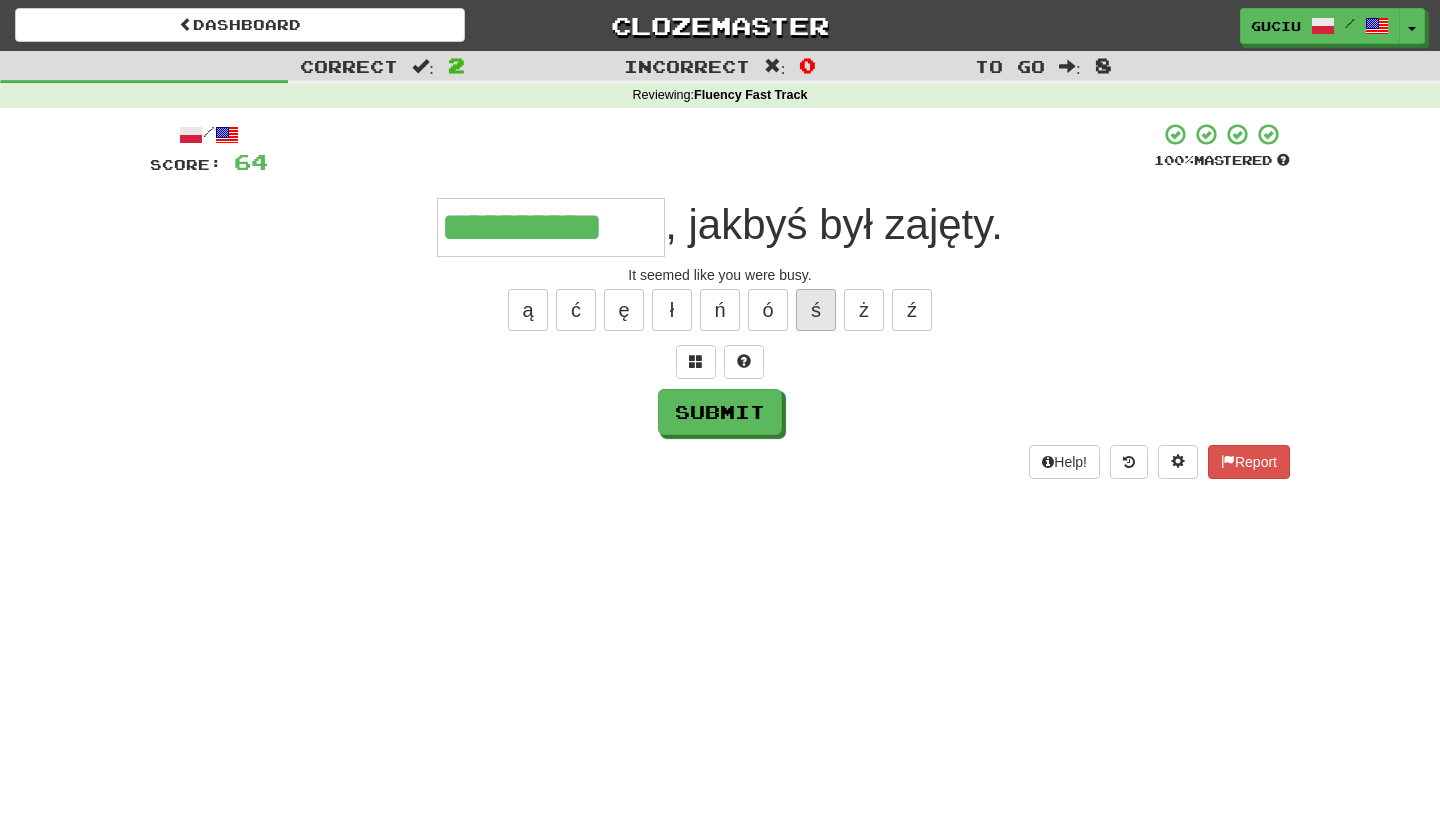 type on "**********" 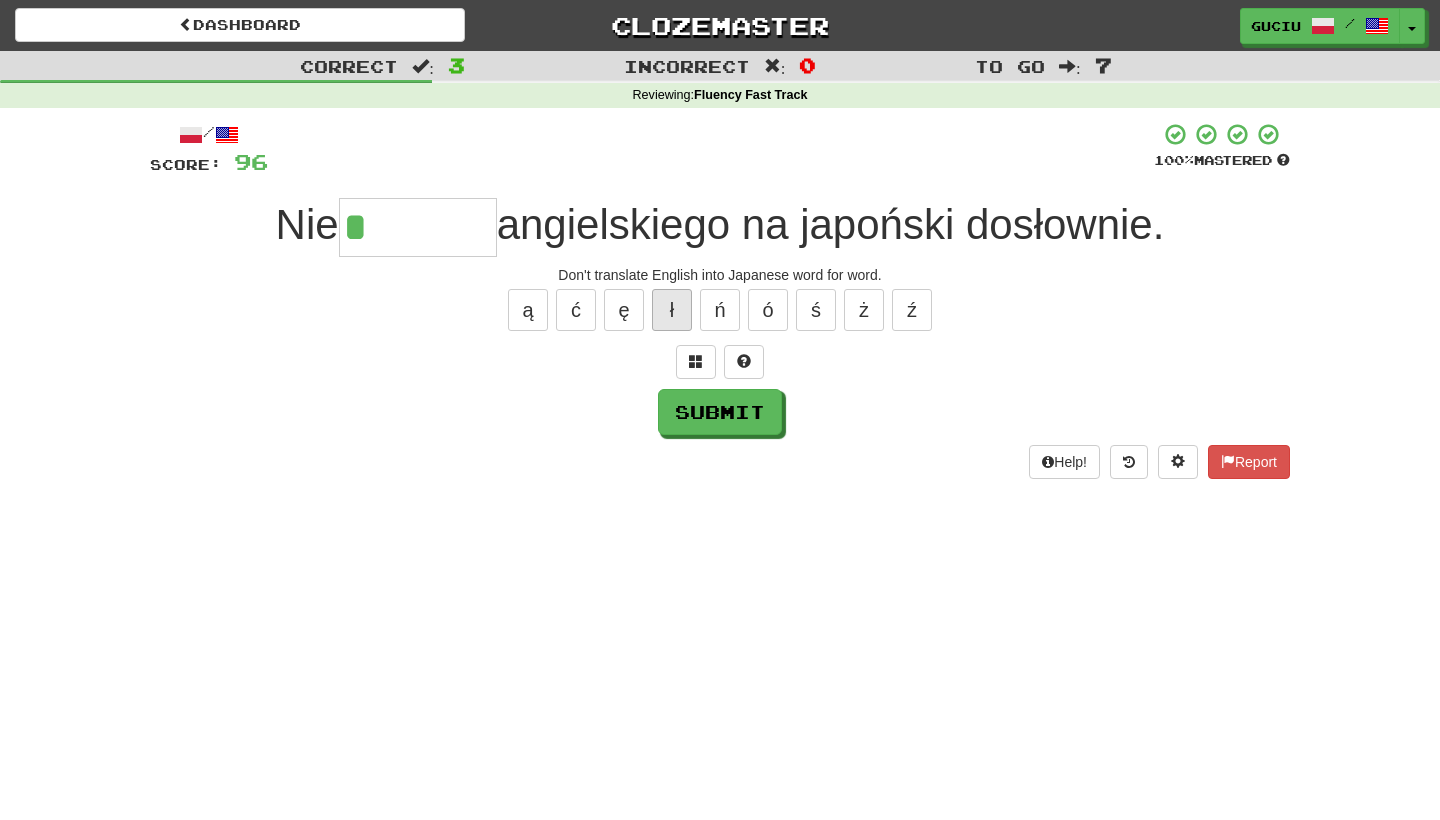 click on "ł" at bounding box center (672, 310) 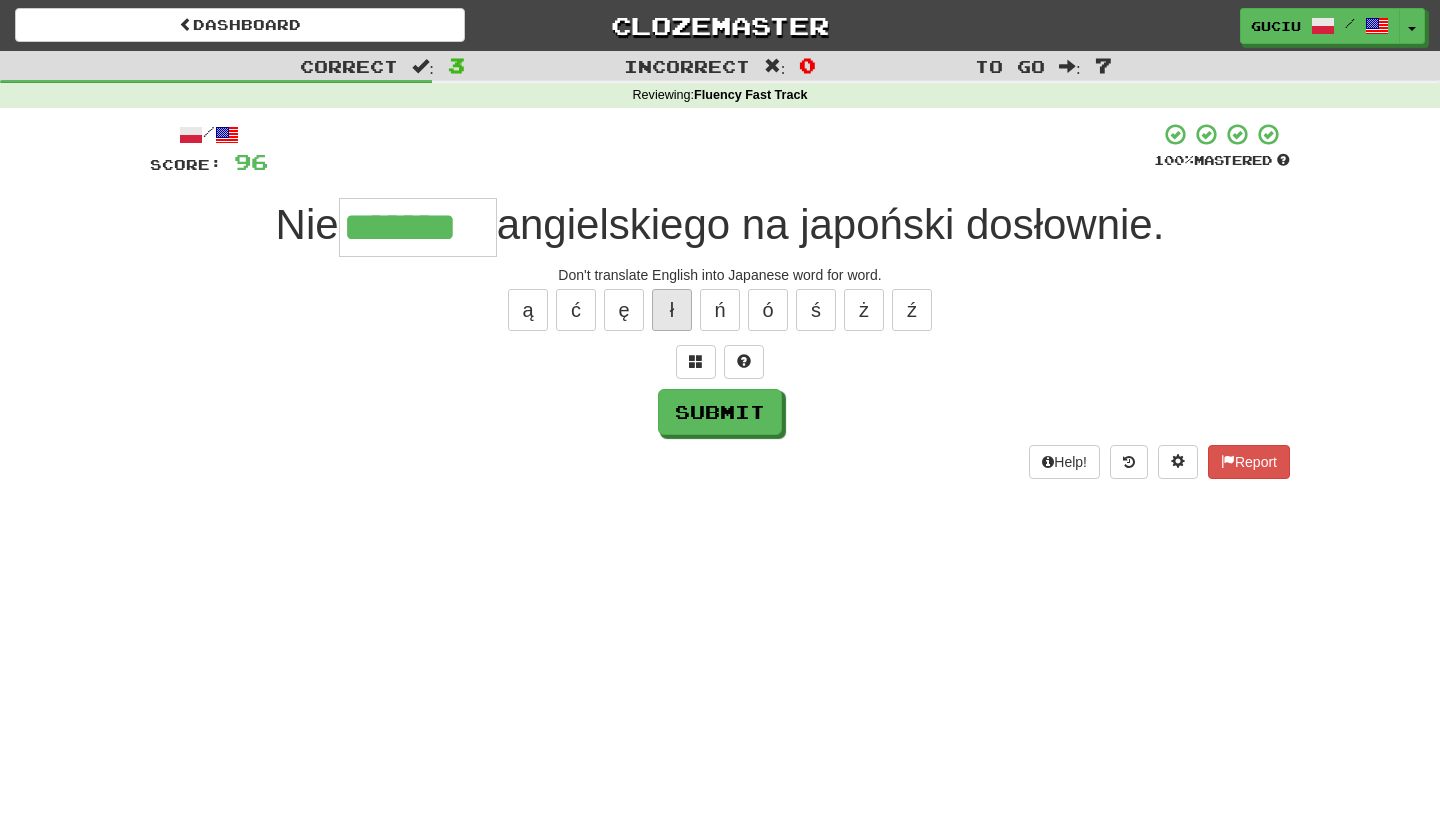 type on "*******" 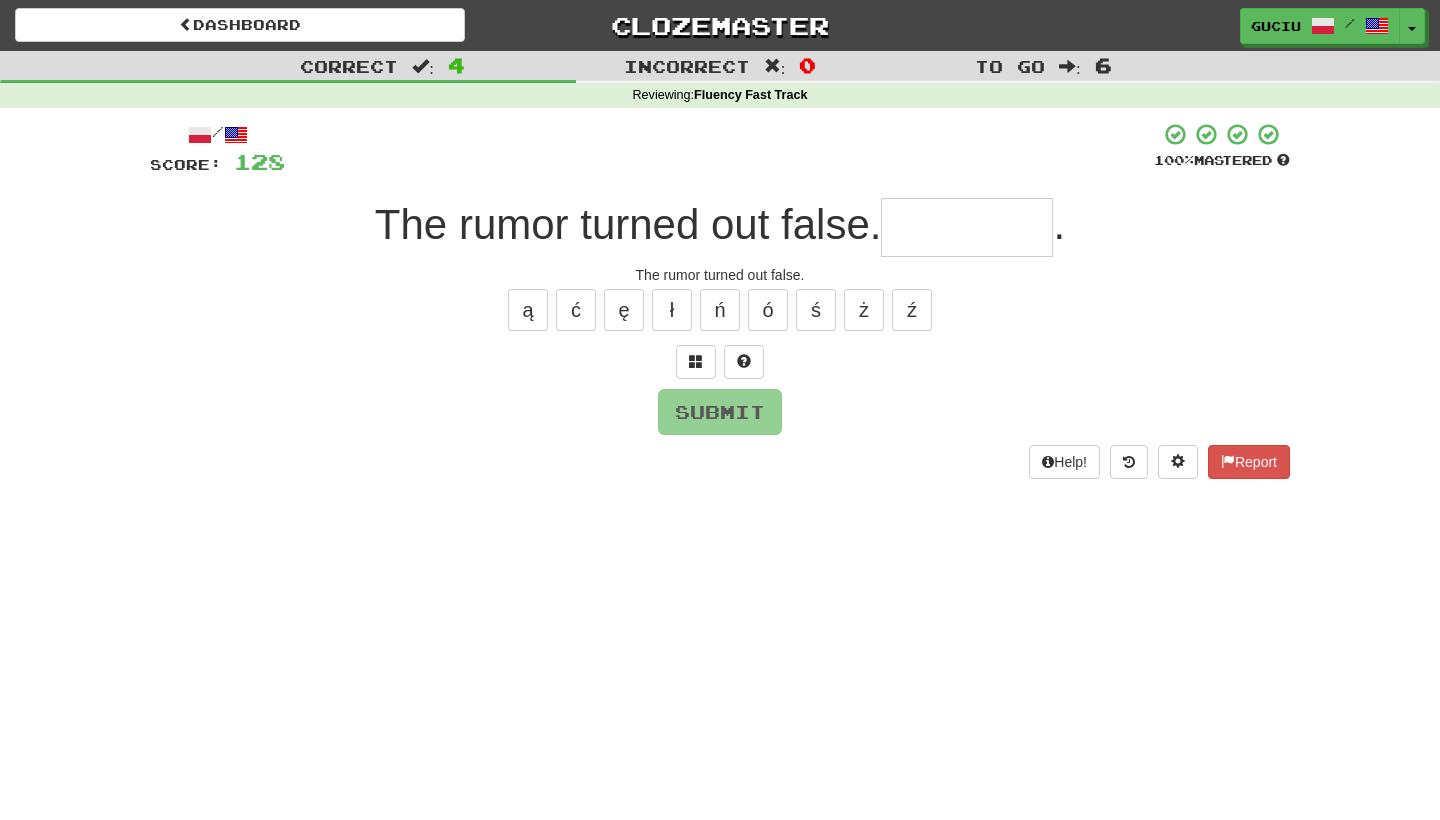 type on "*" 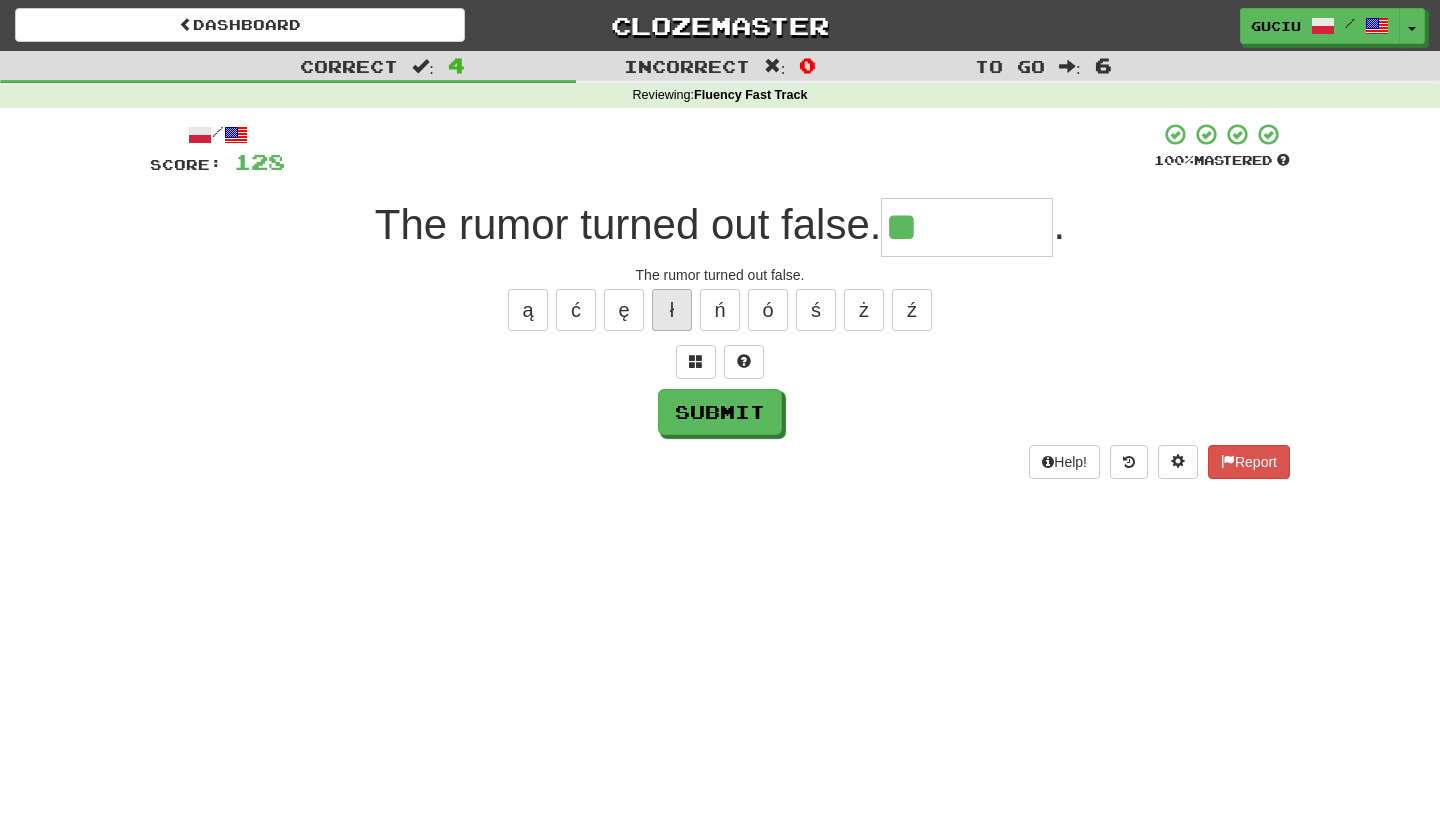 click on "ł" at bounding box center (672, 310) 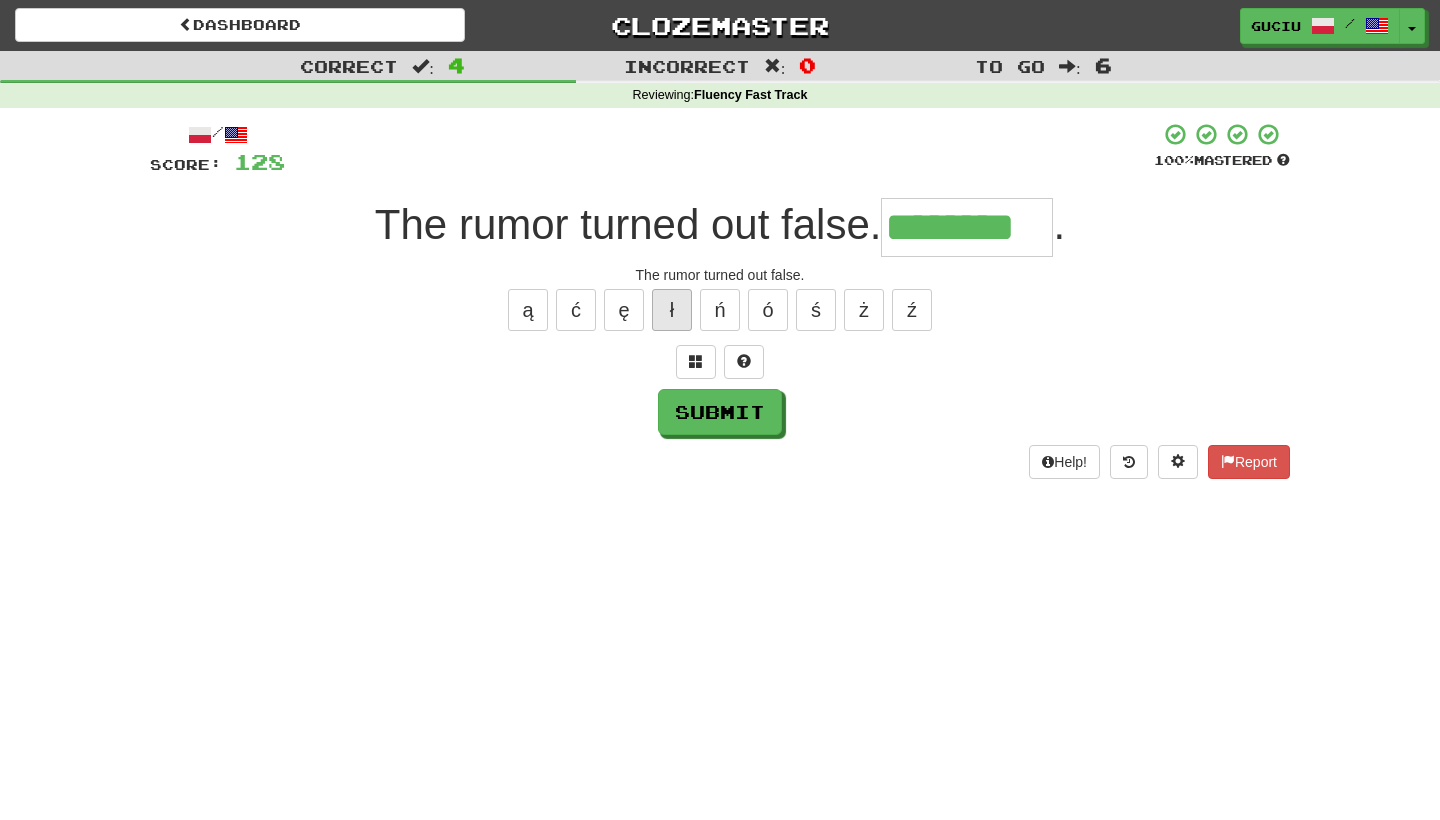 type on "********" 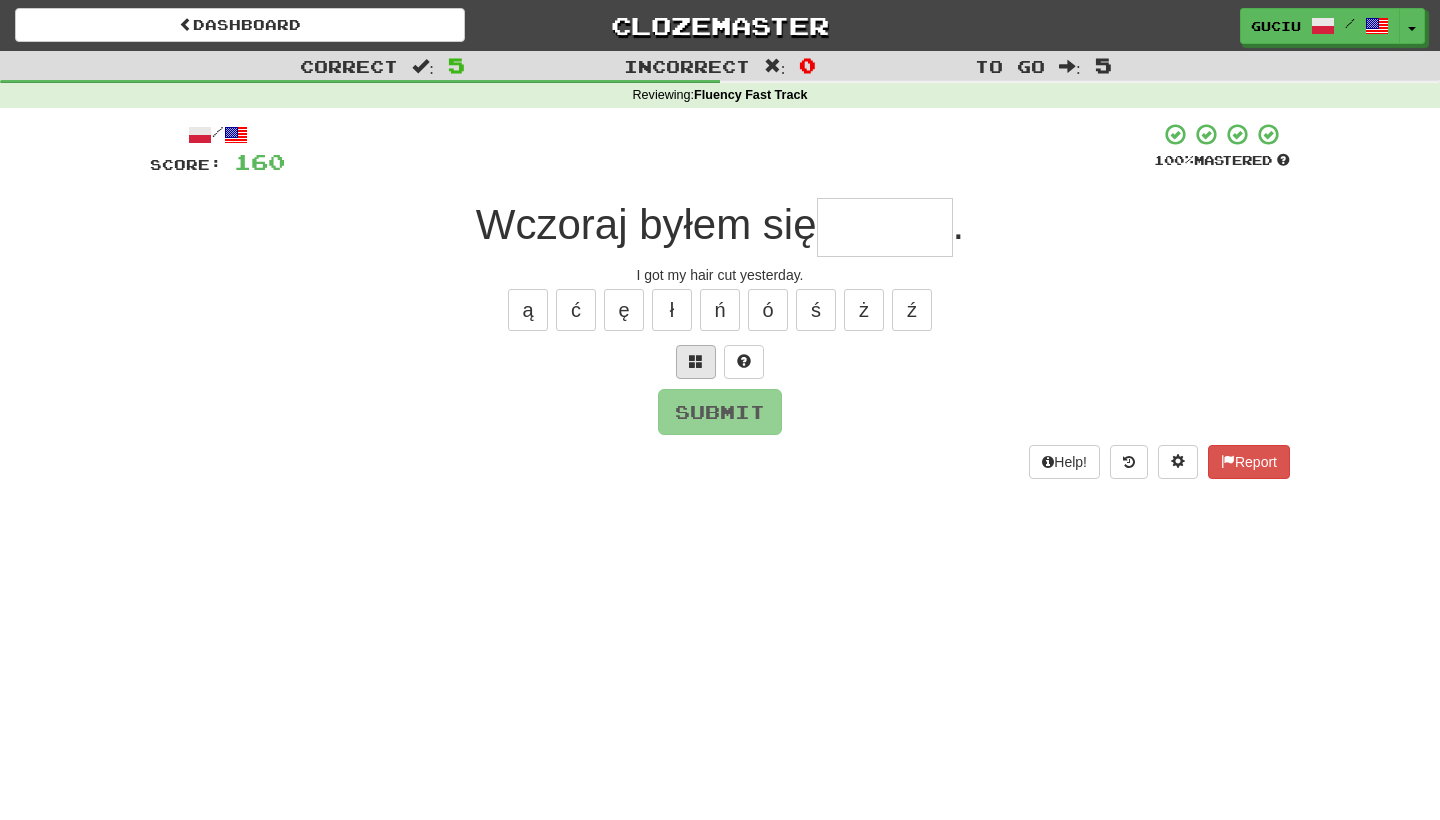 click at bounding box center [696, 361] 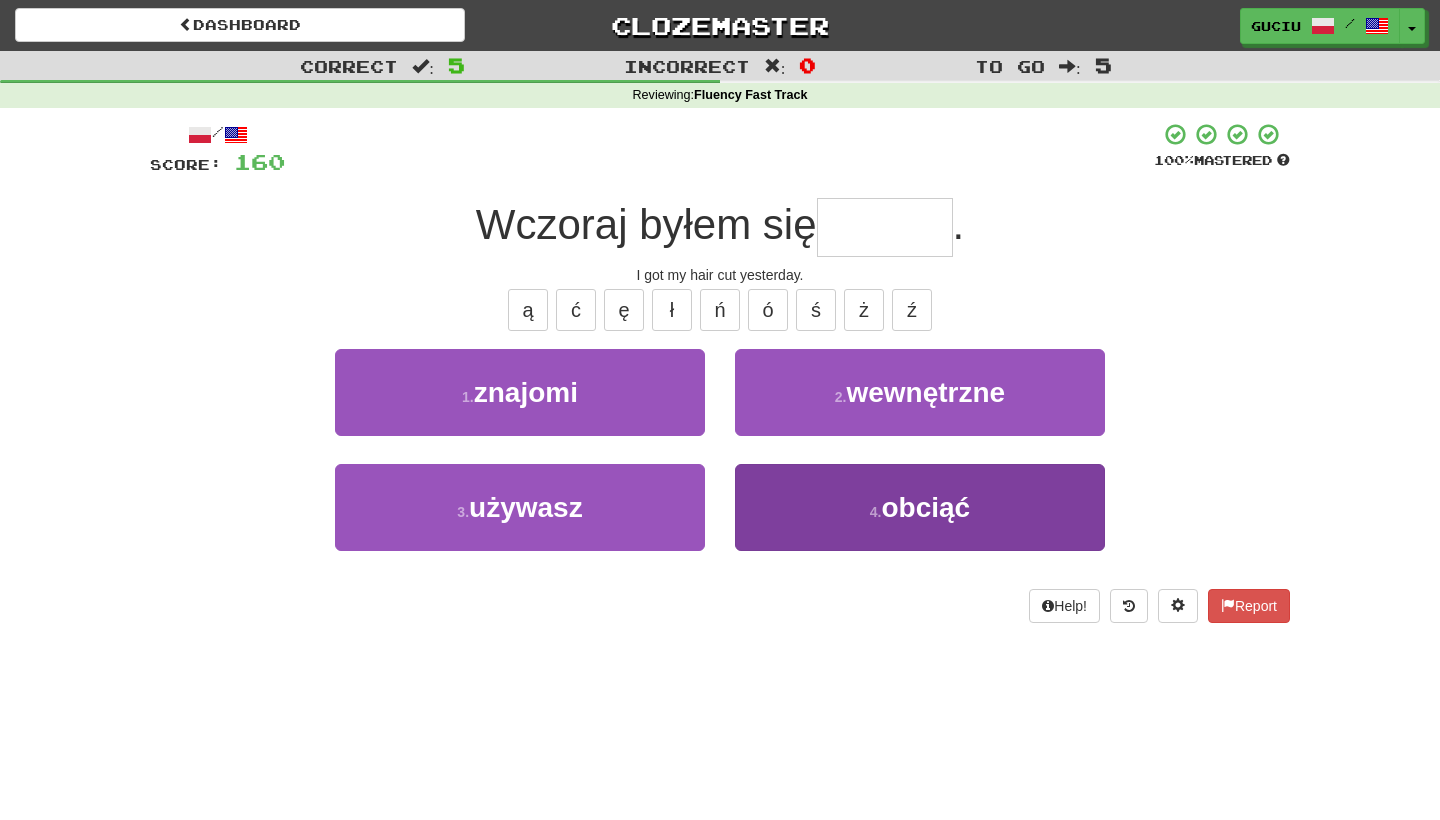 click on "4 .  obciąć" at bounding box center [920, 507] 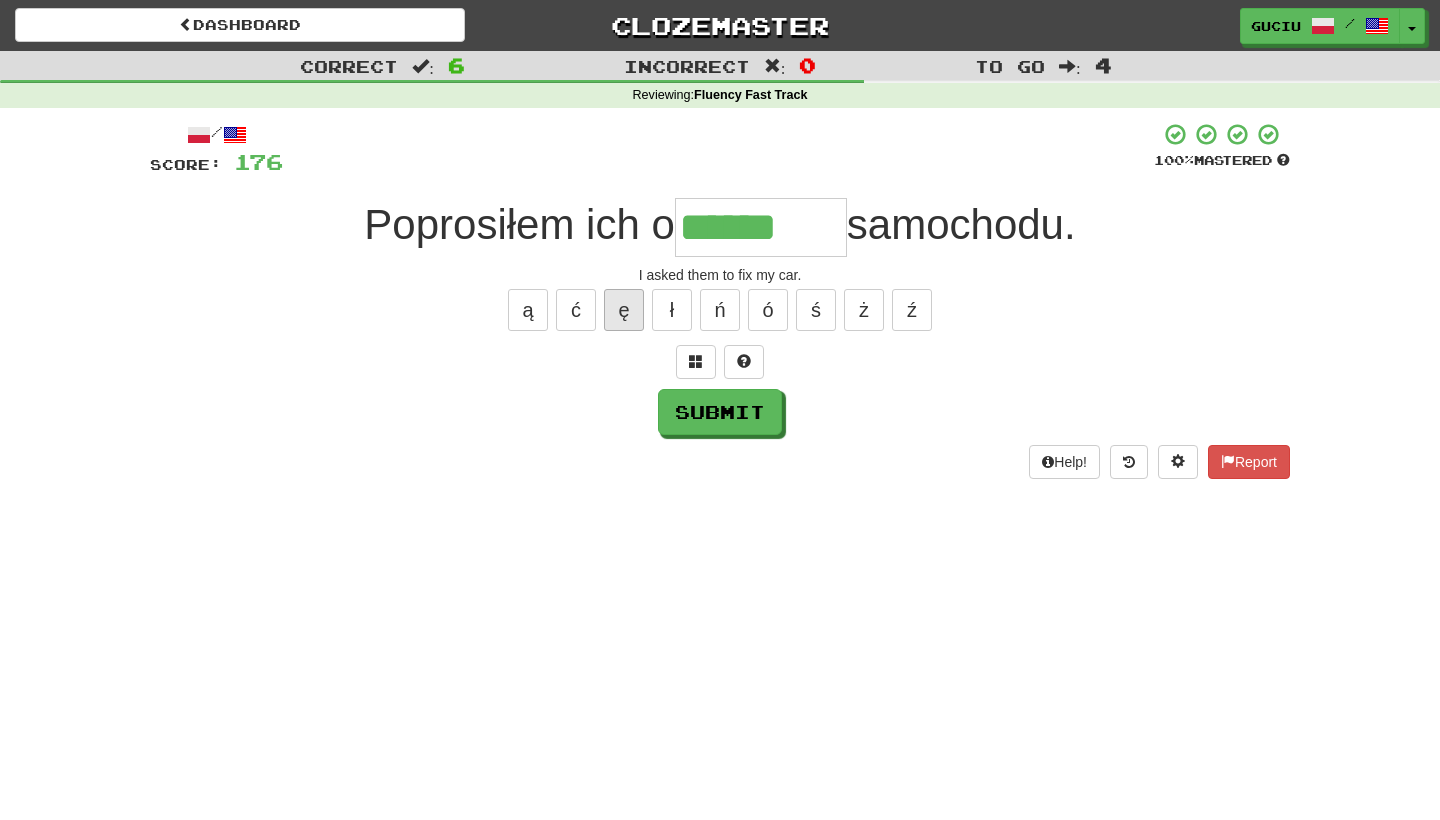 click on "ę" at bounding box center (624, 310) 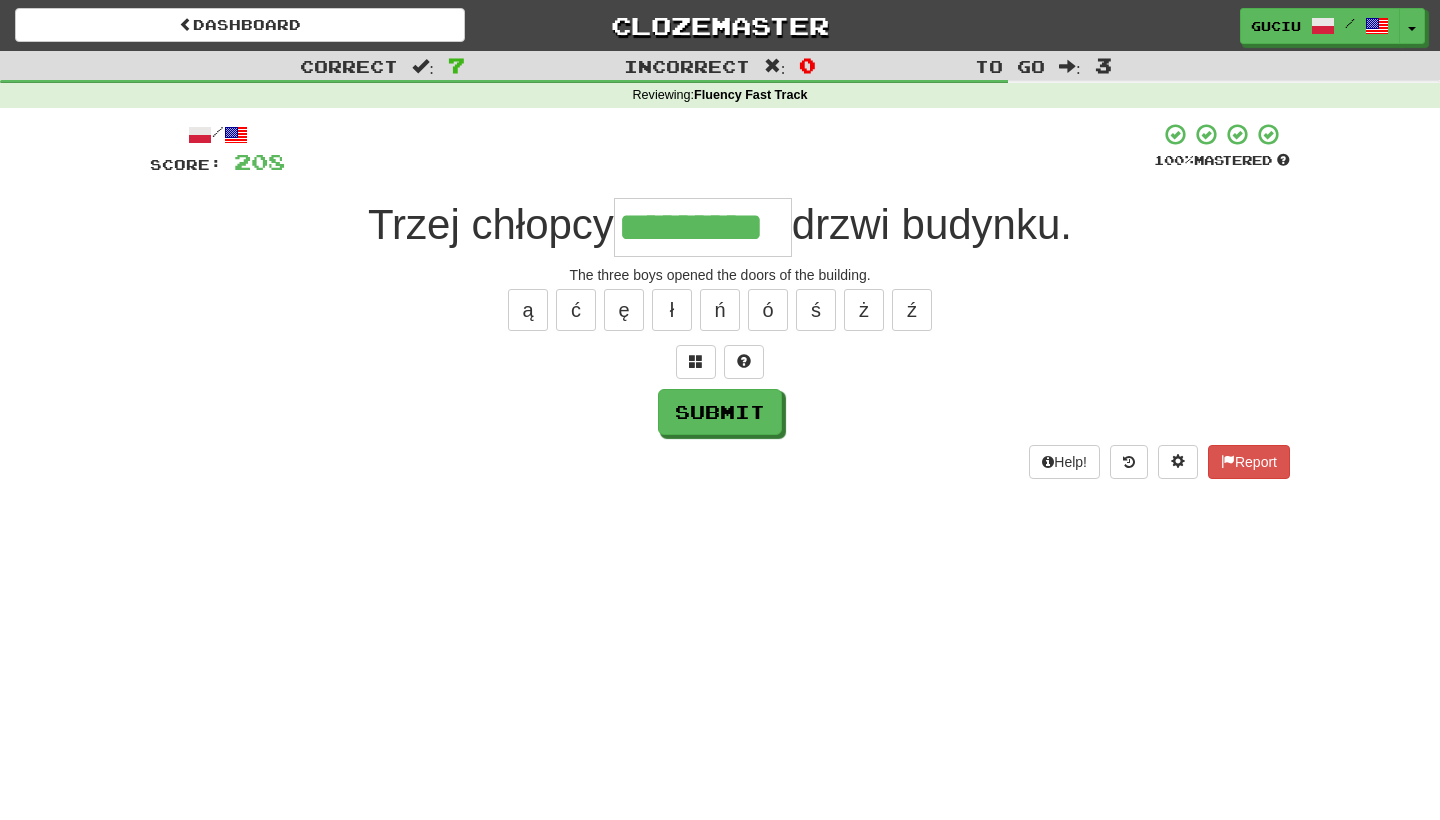 type on "*********" 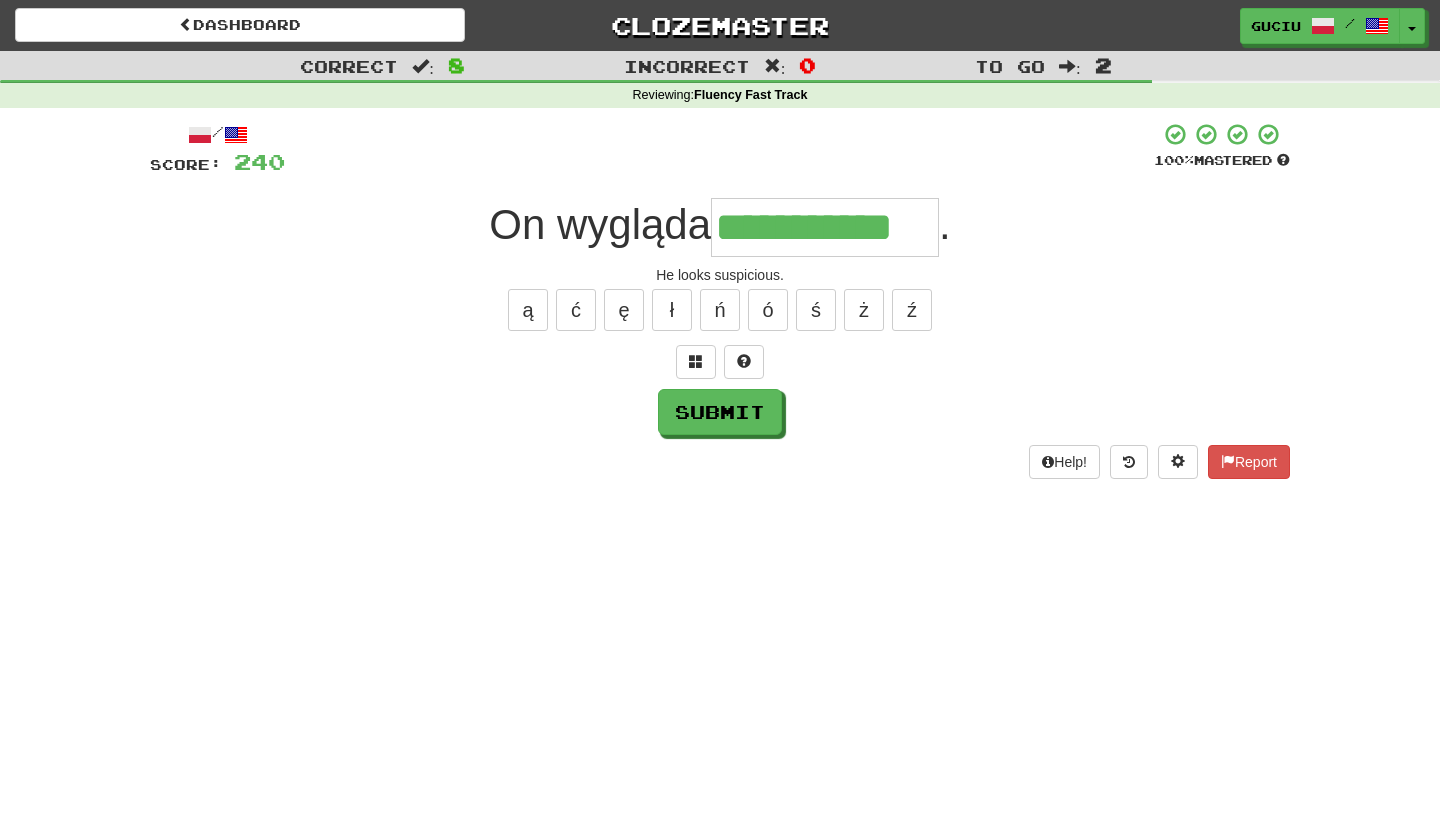 type on "**********" 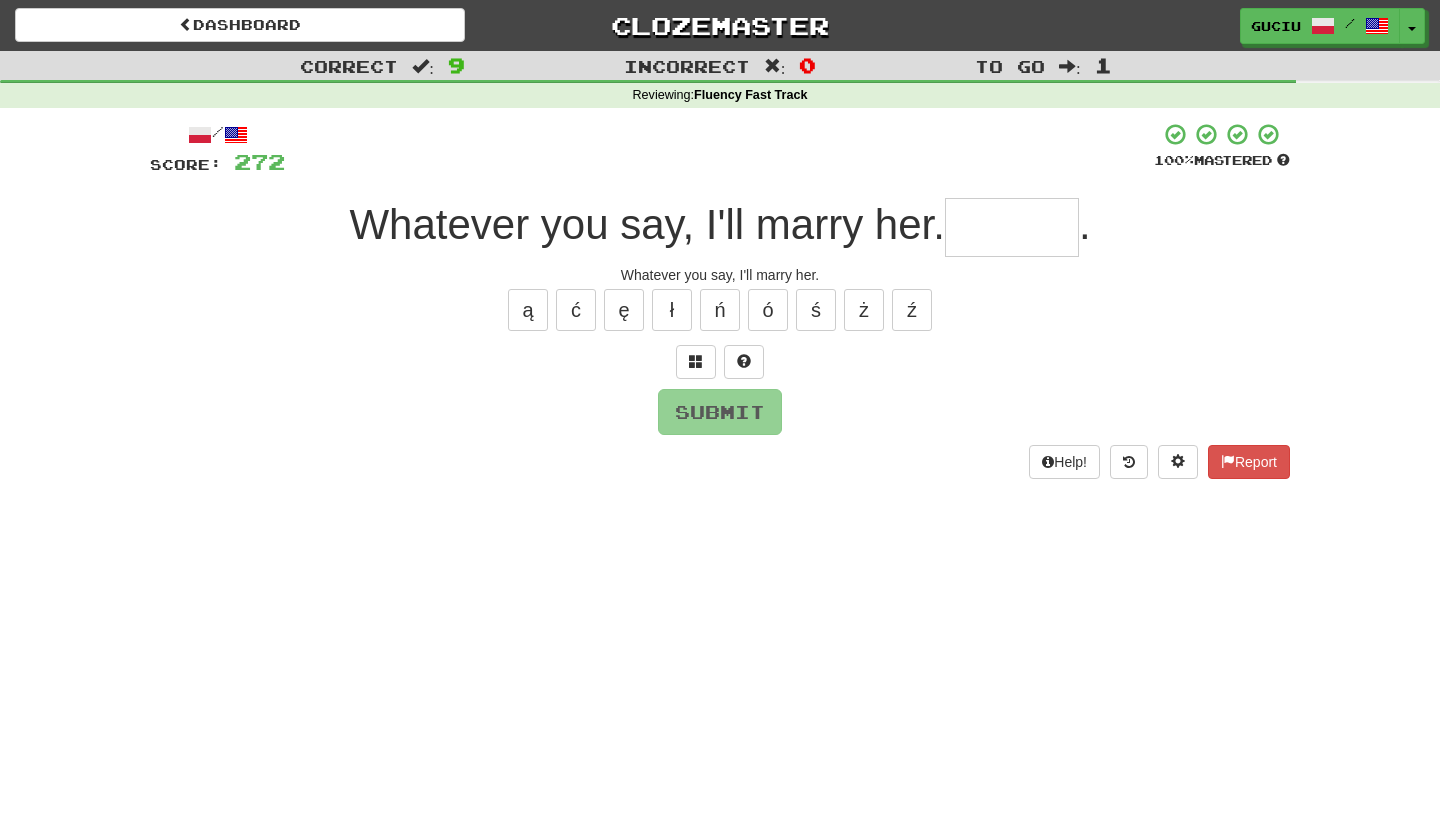 type on "*" 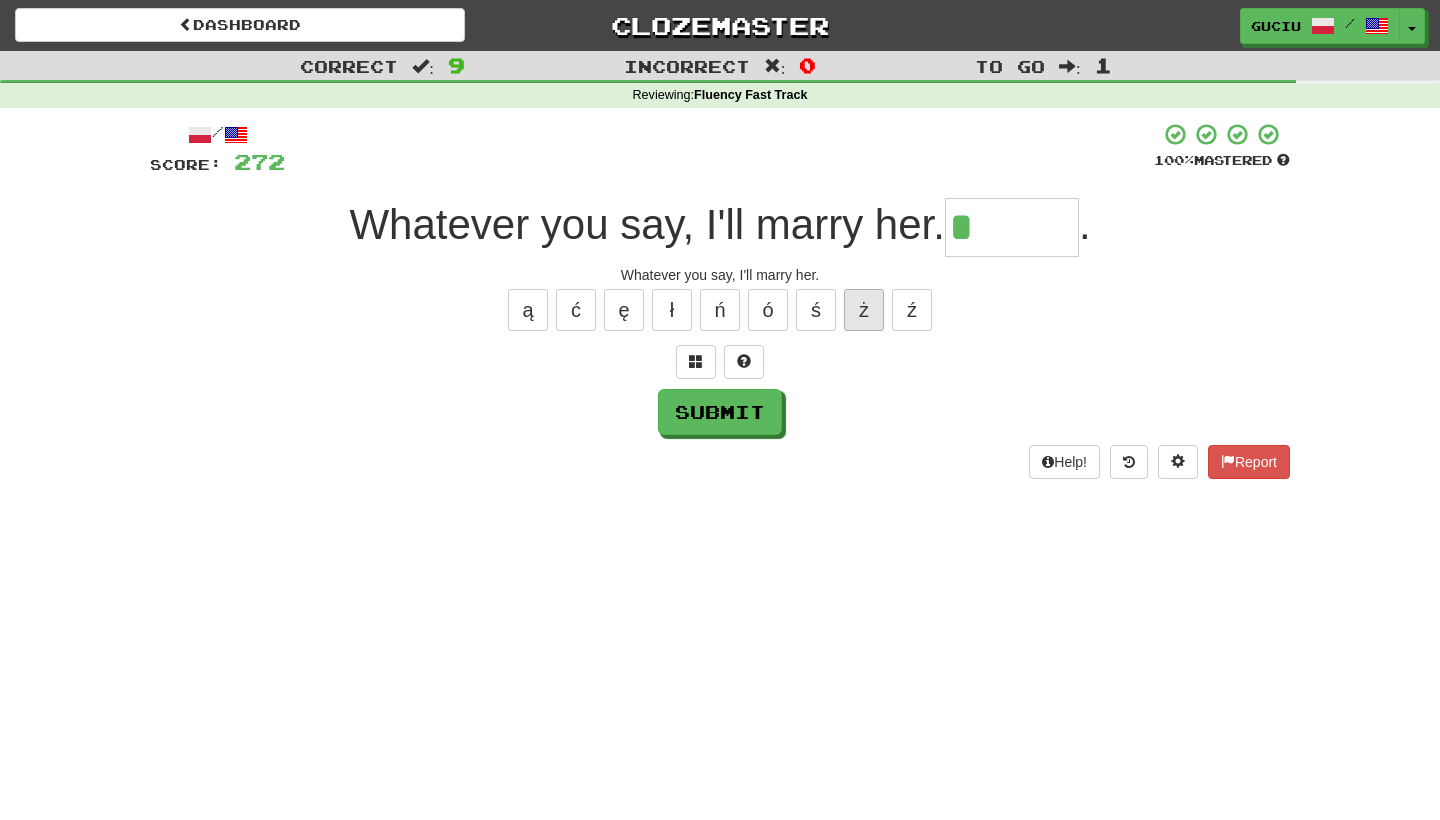 click on "ż" at bounding box center [864, 310] 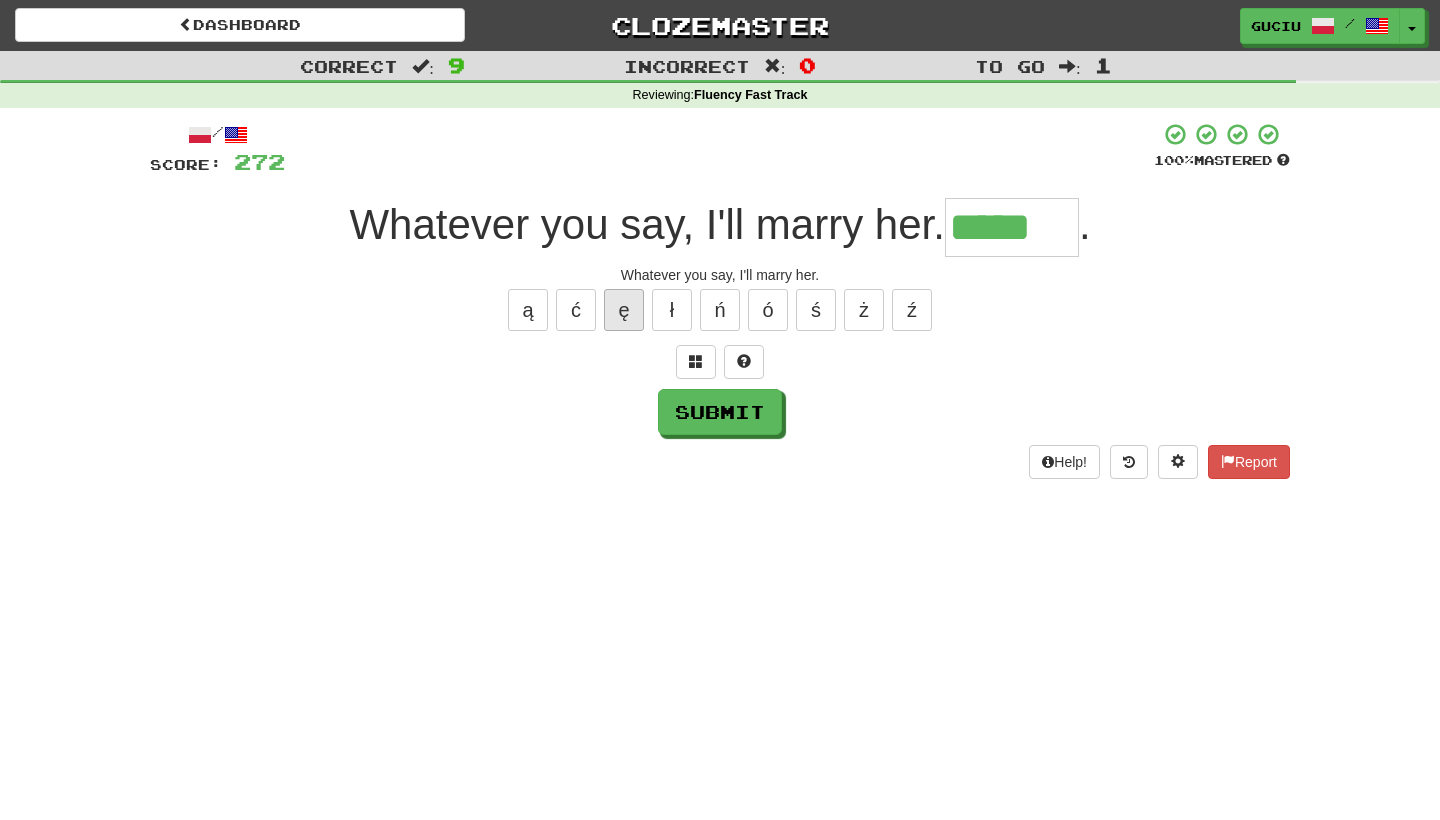 click on "ę" at bounding box center (624, 310) 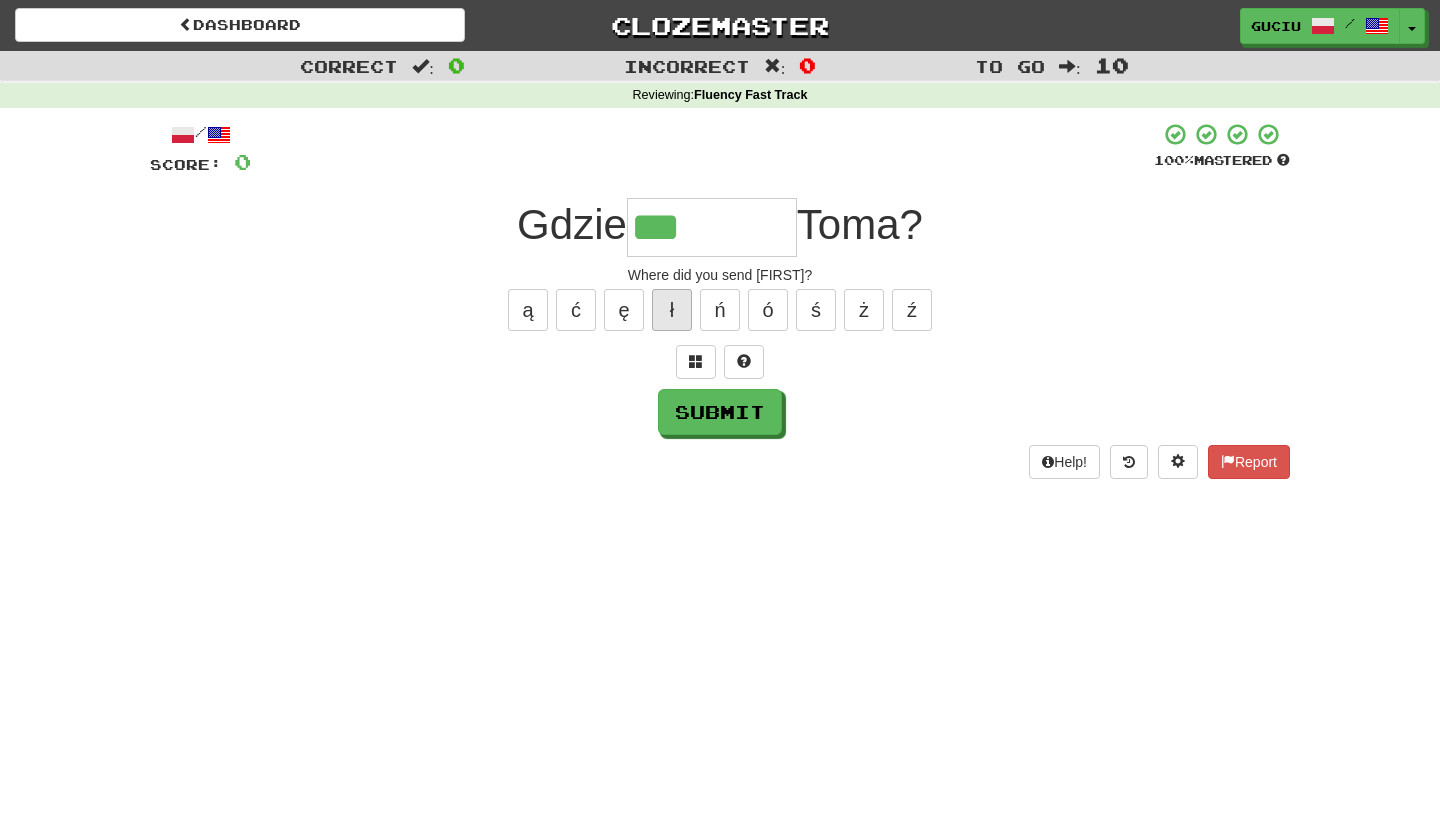 click on "ł" at bounding box center (672, 310) 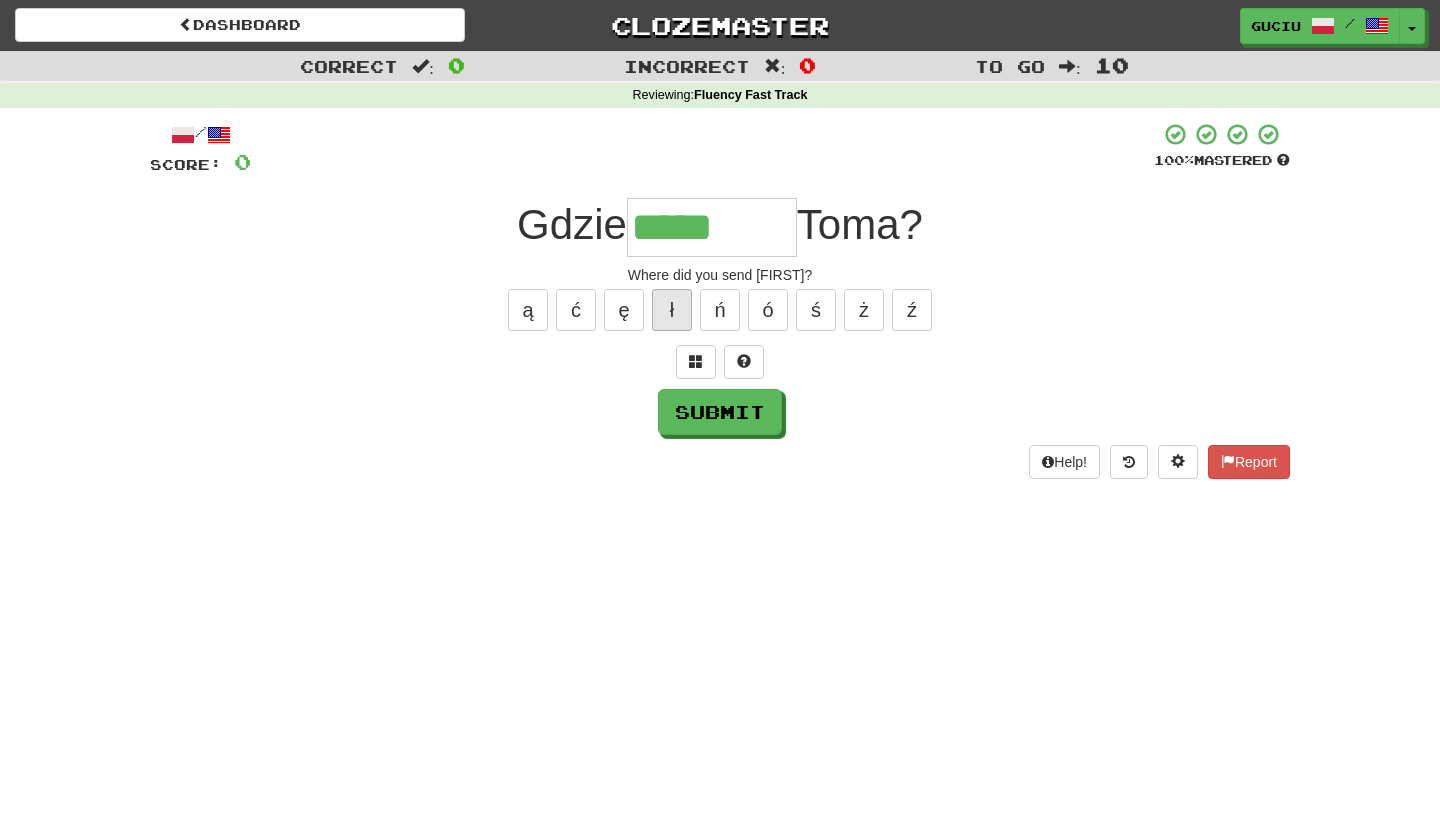 click on "ł" at bounding box center (672, 310) 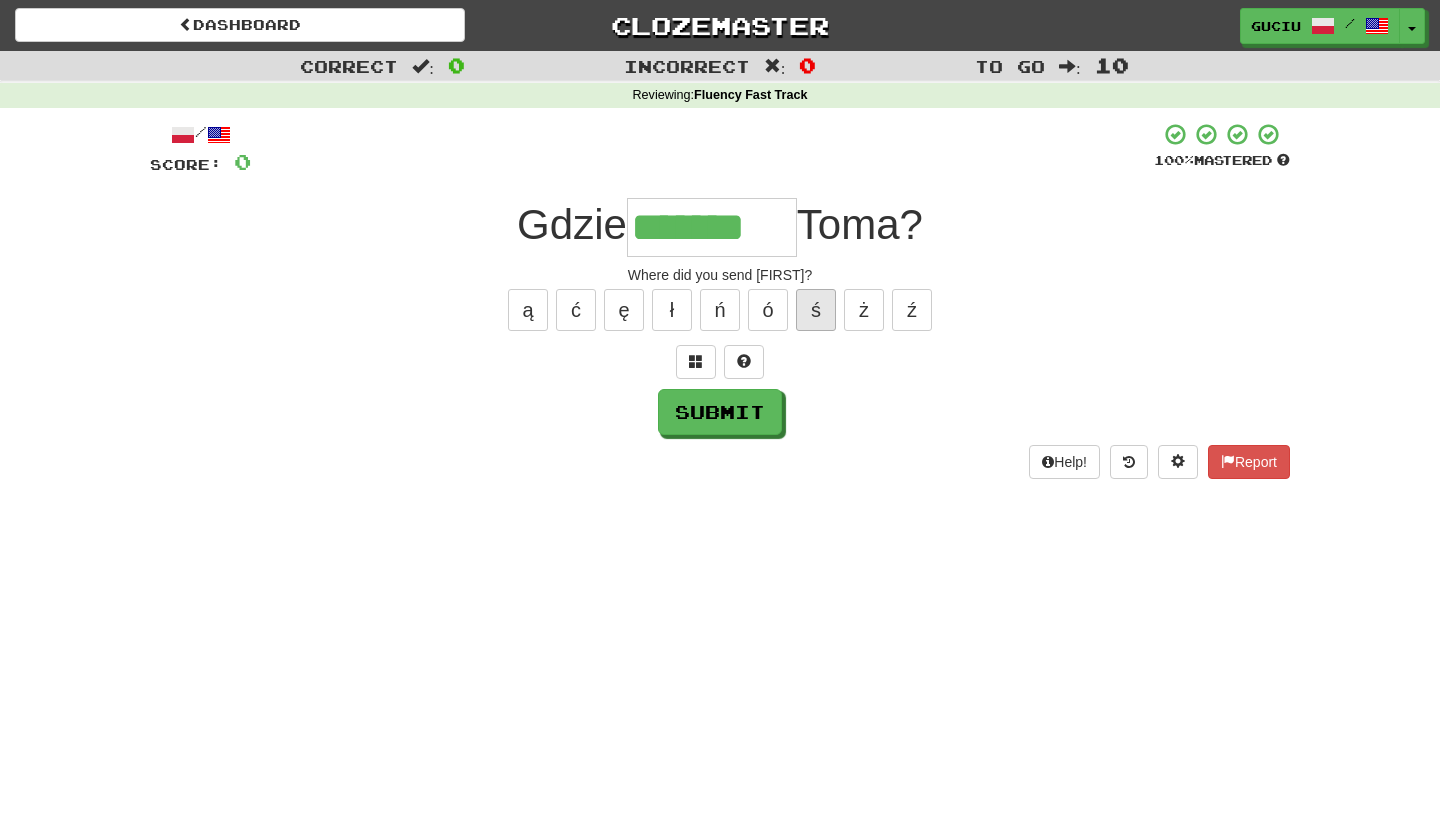 click on "ś" at bounding box center (816, 310) 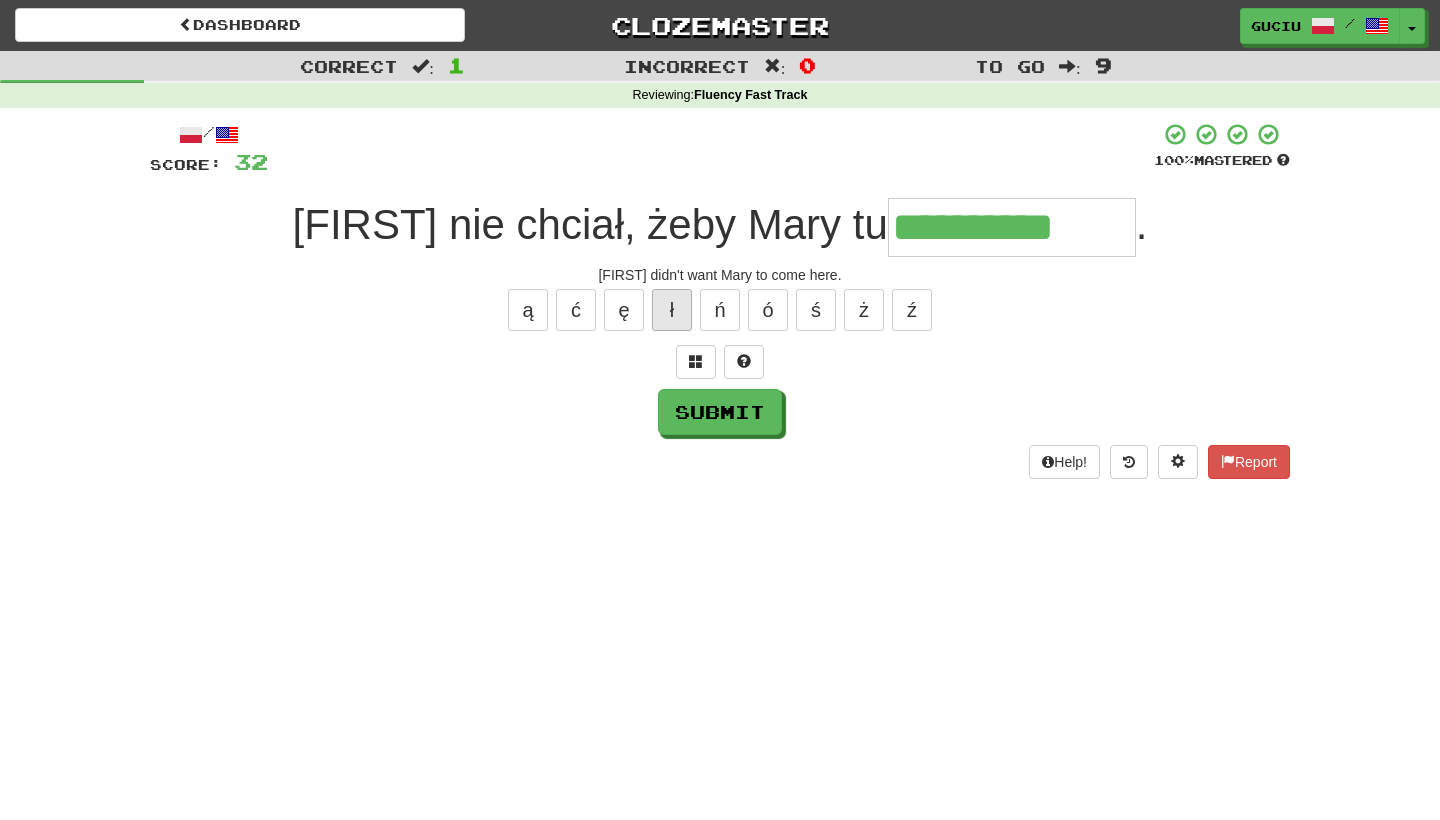 click on "ł" at bounding box center [672, 310] 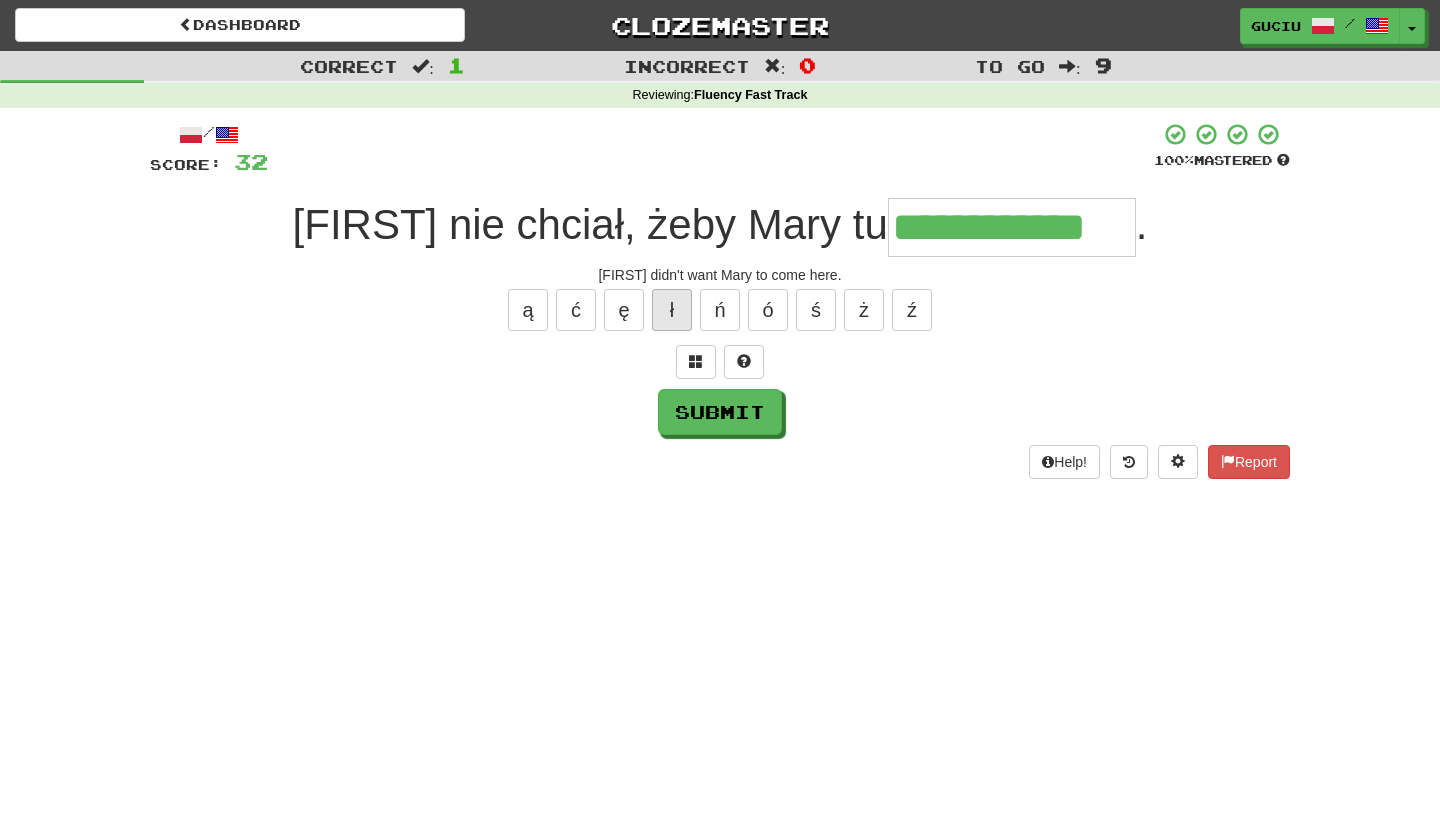 type on "**********" 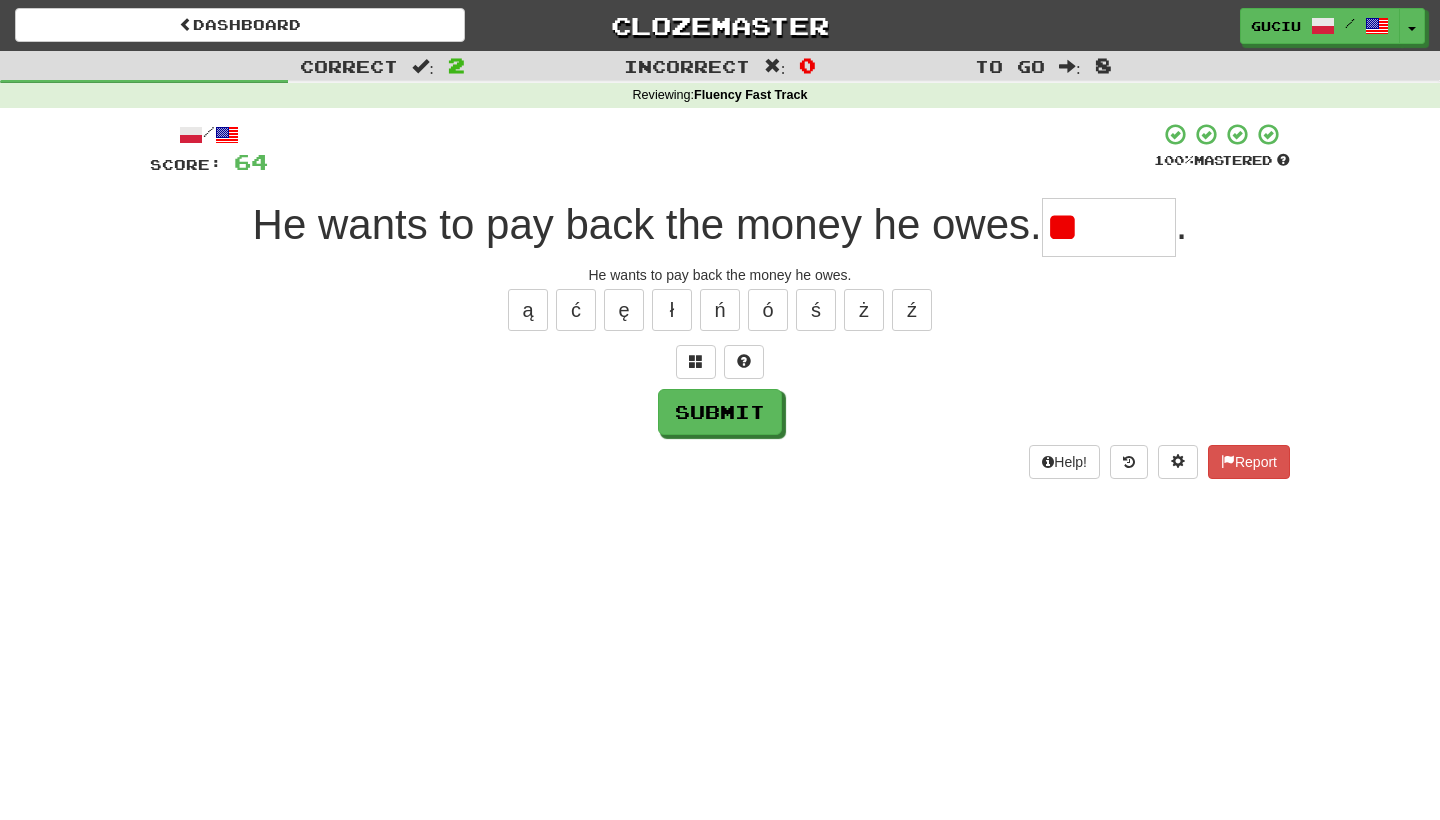 type on "*" 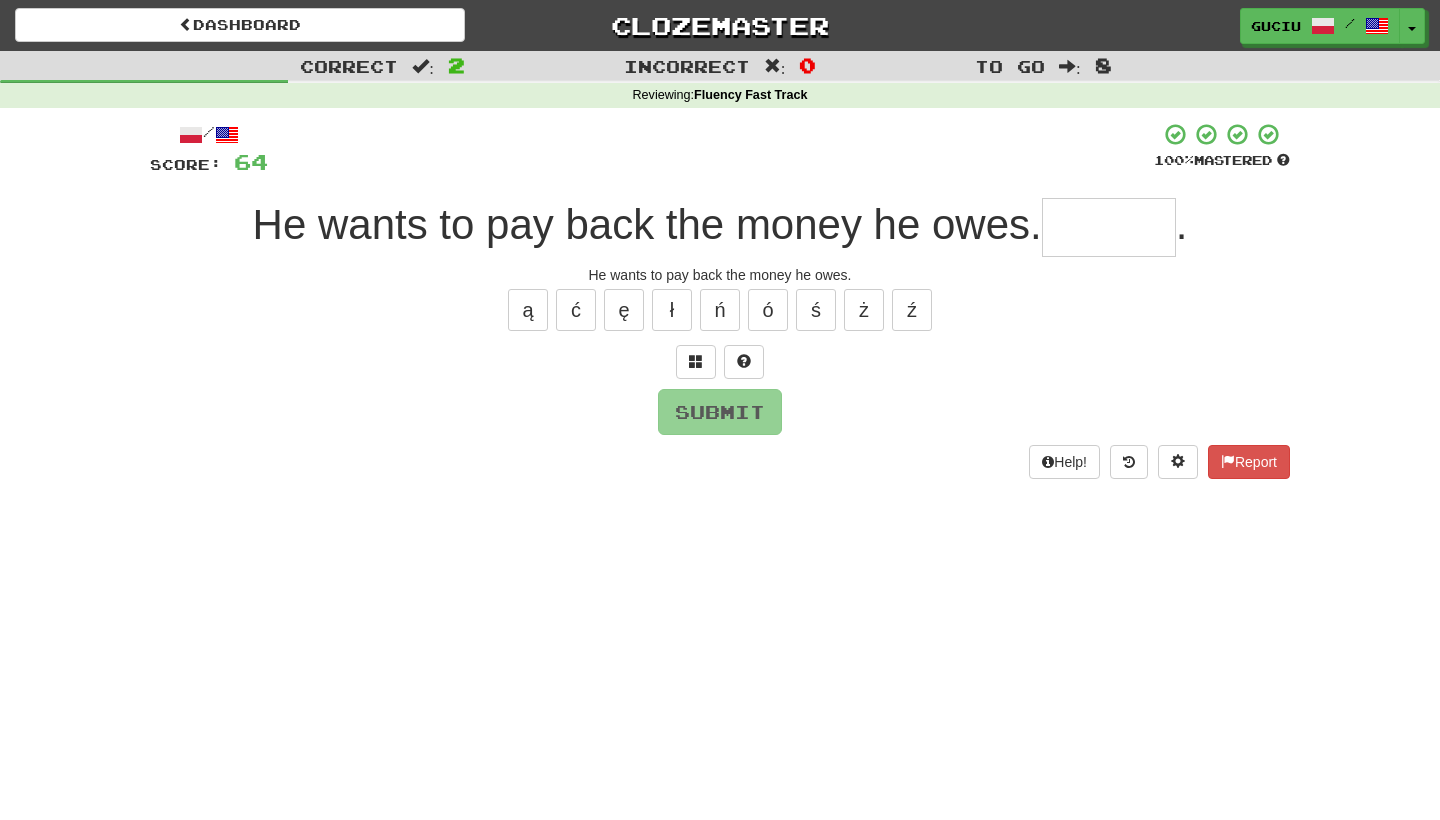 type on "*" 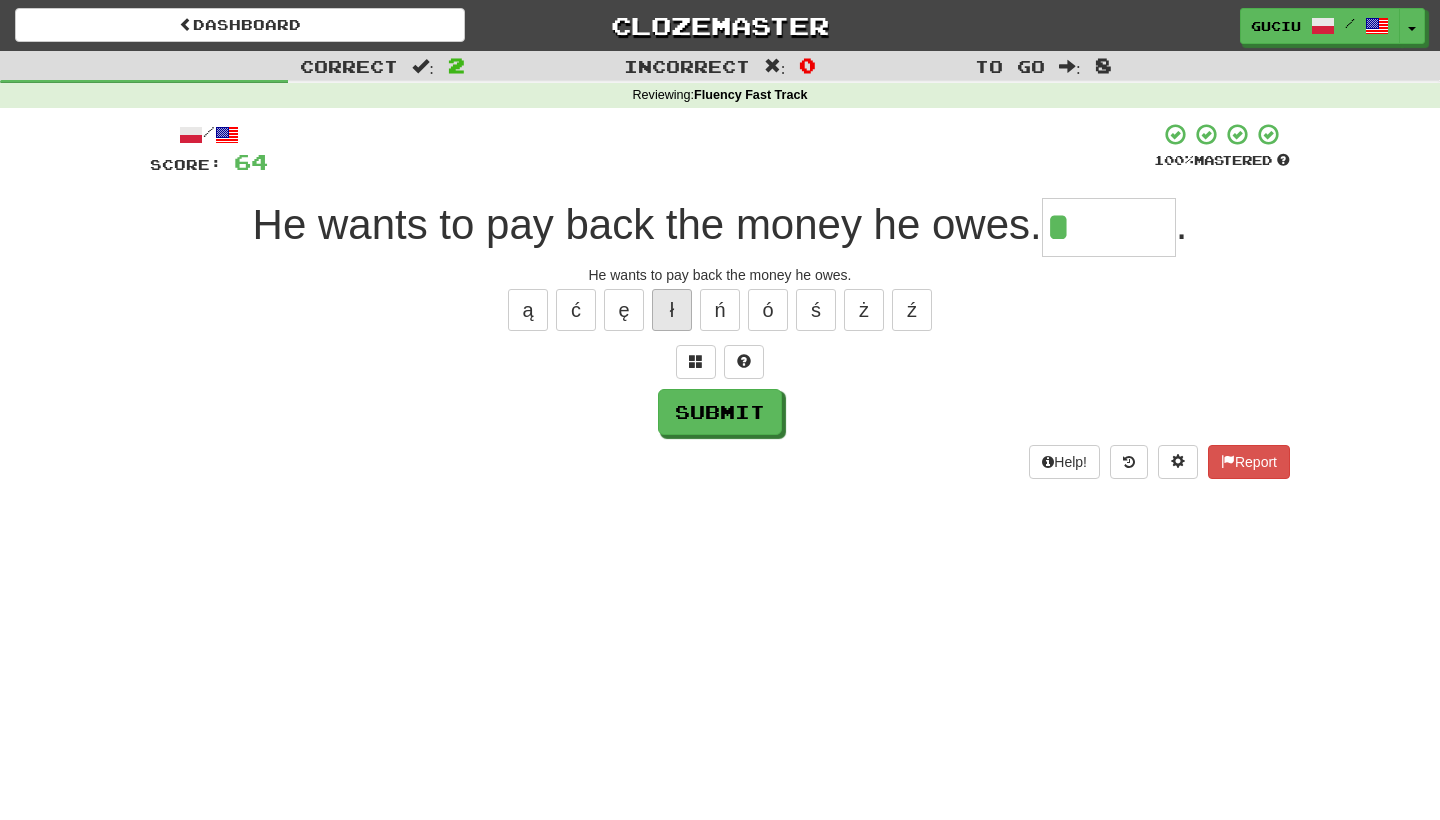 click on "ł" at bounding box center [672, 310] 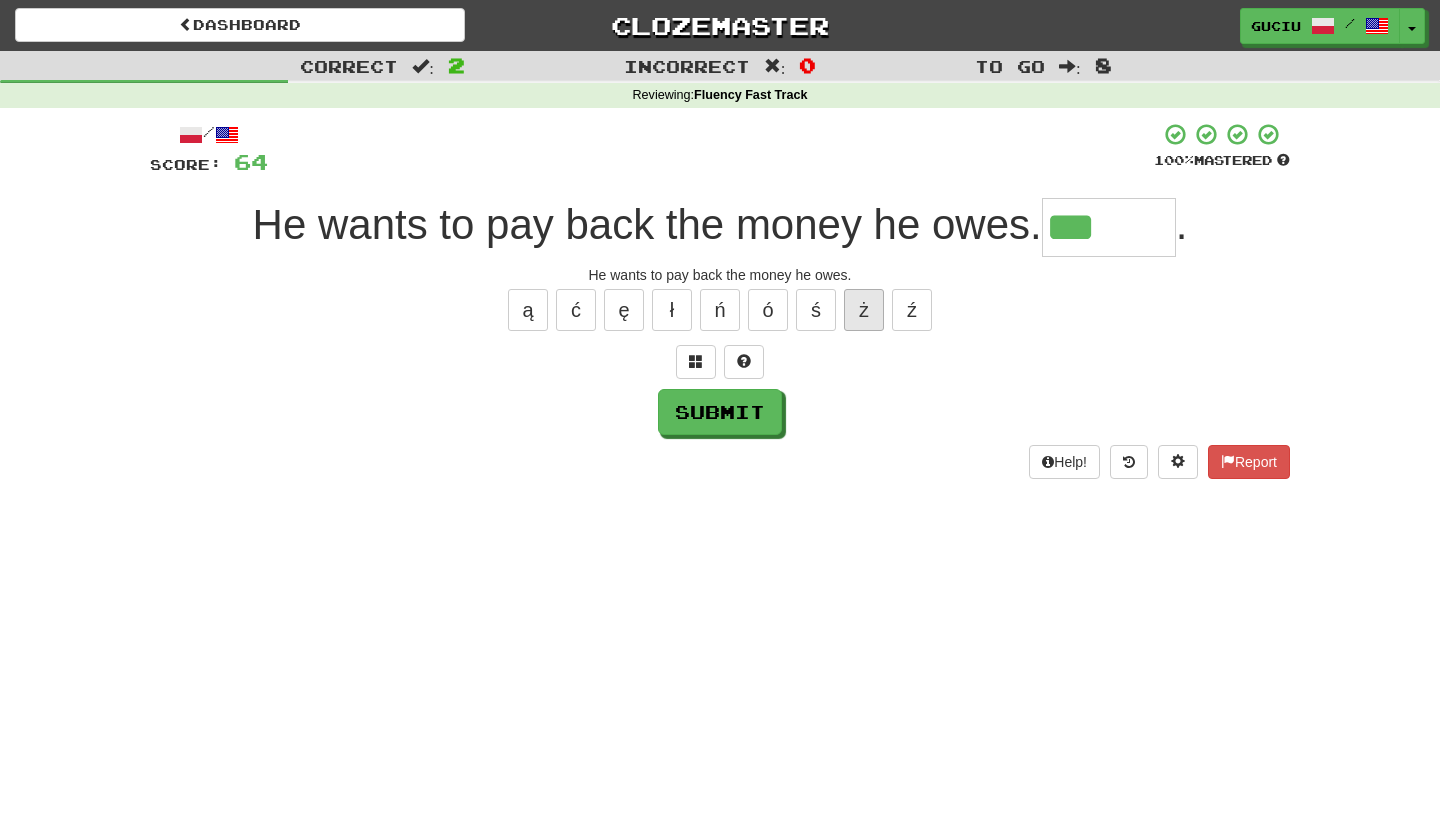 click on "ż" at bounding box center (864, 310) 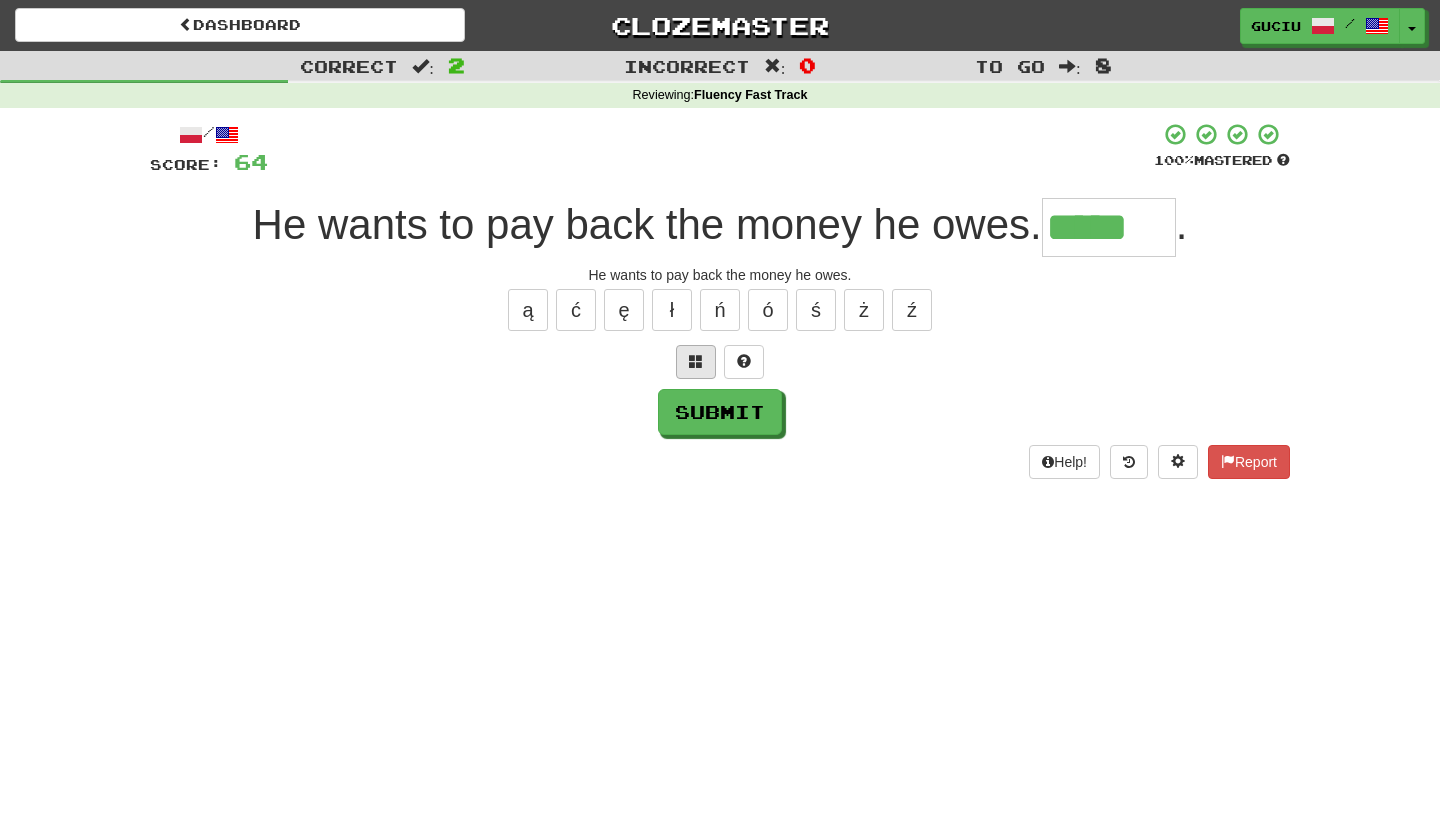 click at bounding box center (696, 361) 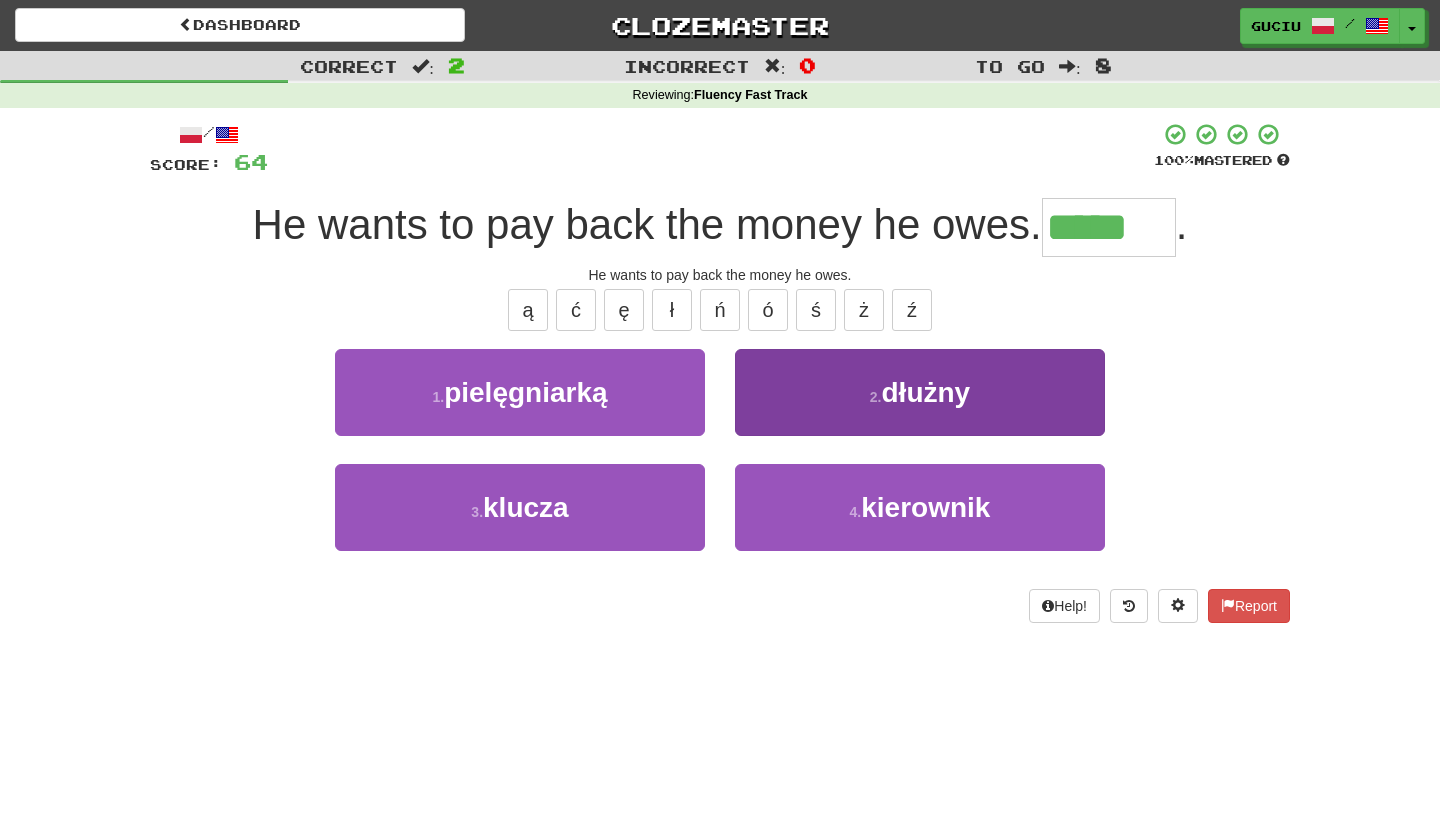 click on "2 .  dłużny" at bounding box center [920, 392] 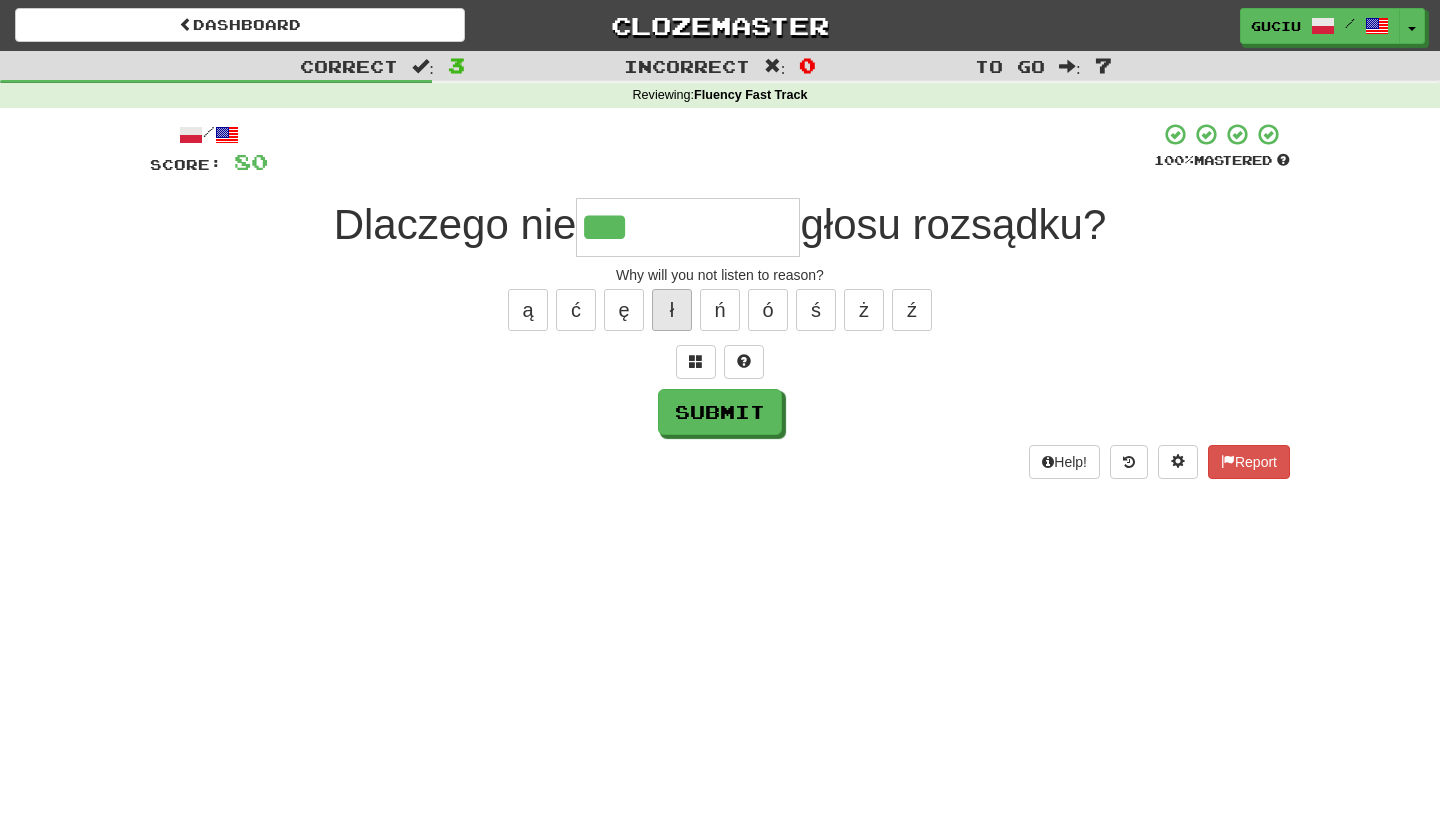 click on "ł" at bounding box center [672, 310] 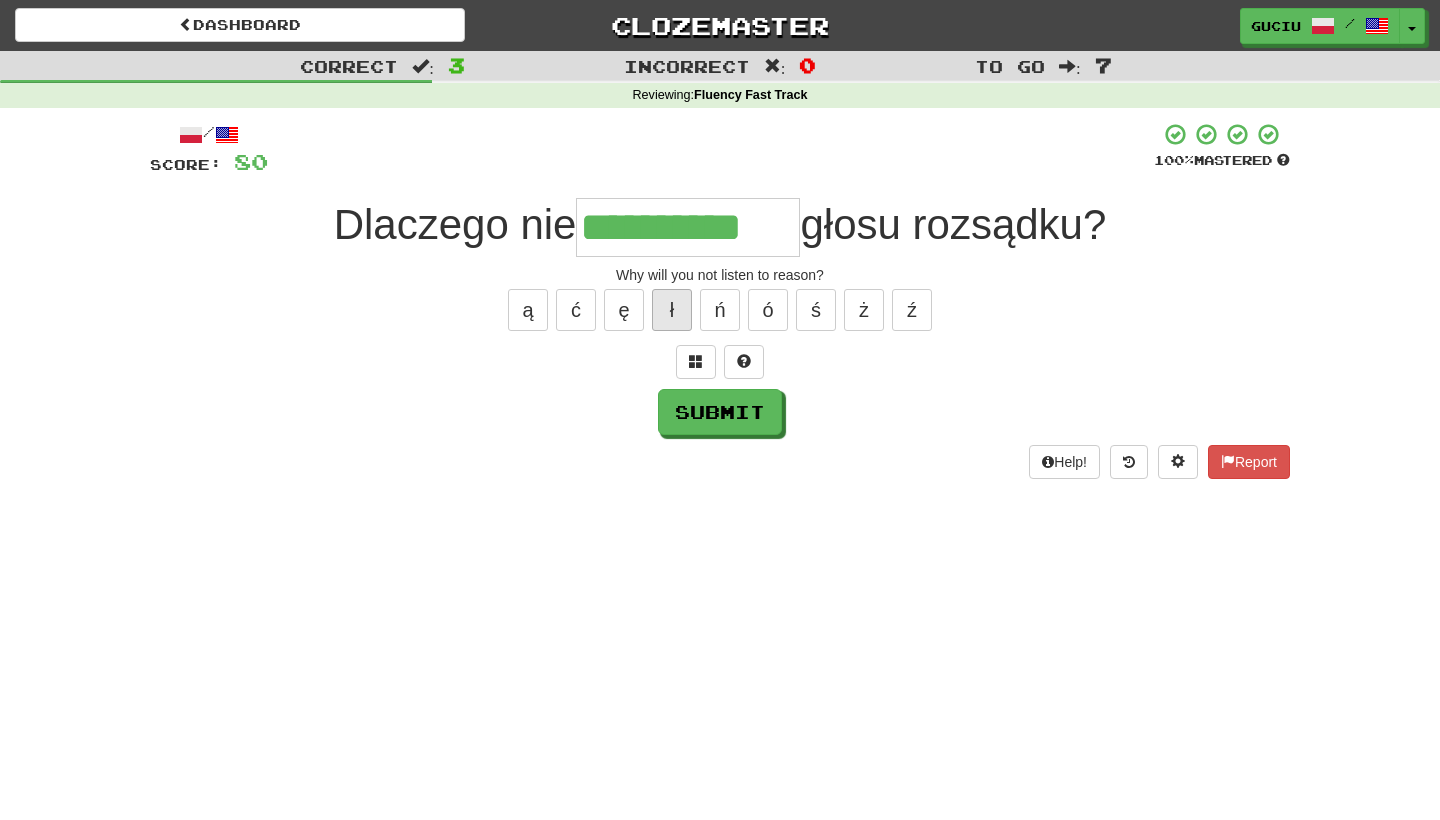 type on "**********" 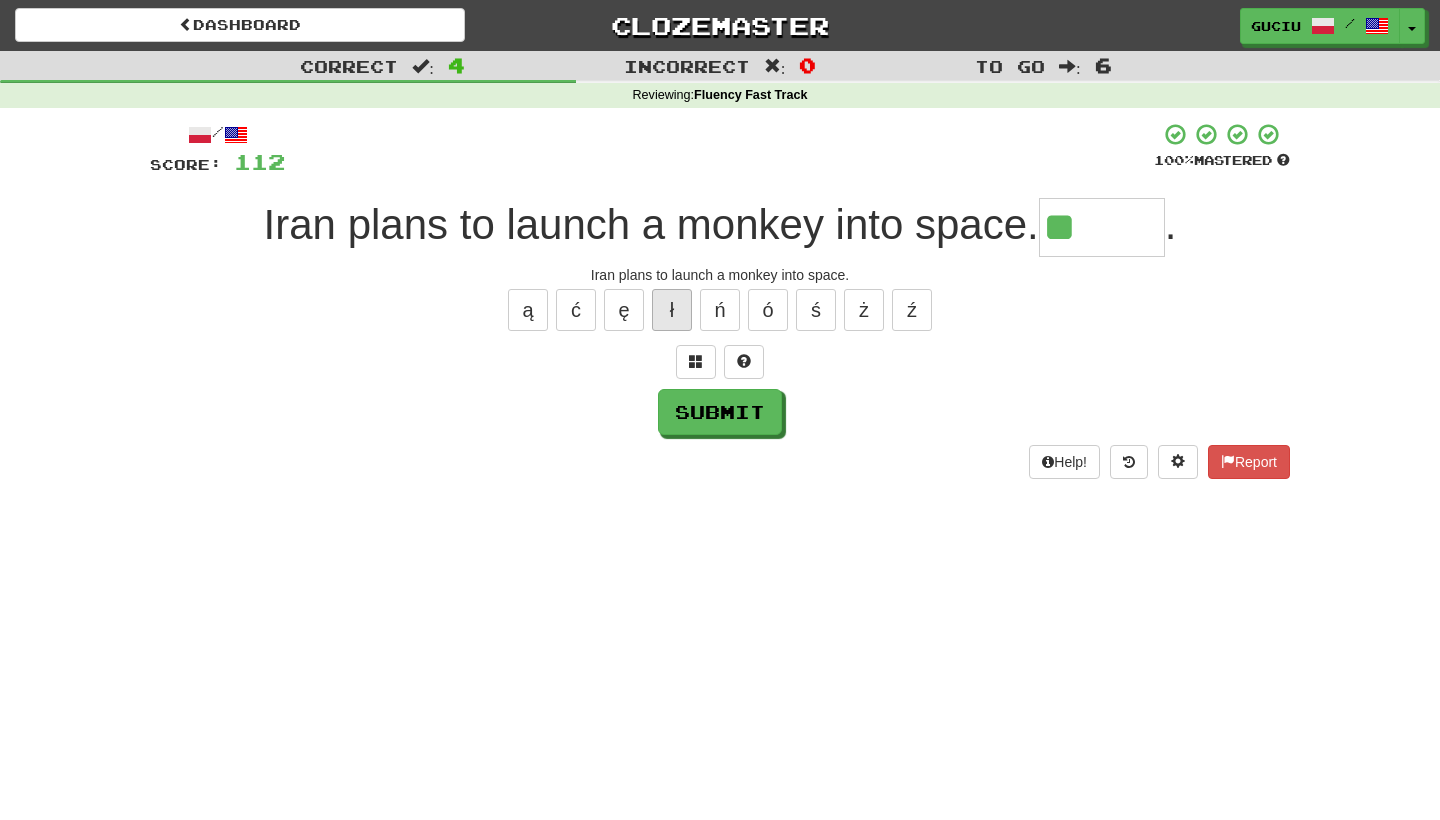 click on "ł" at bounding box center [672, 310] 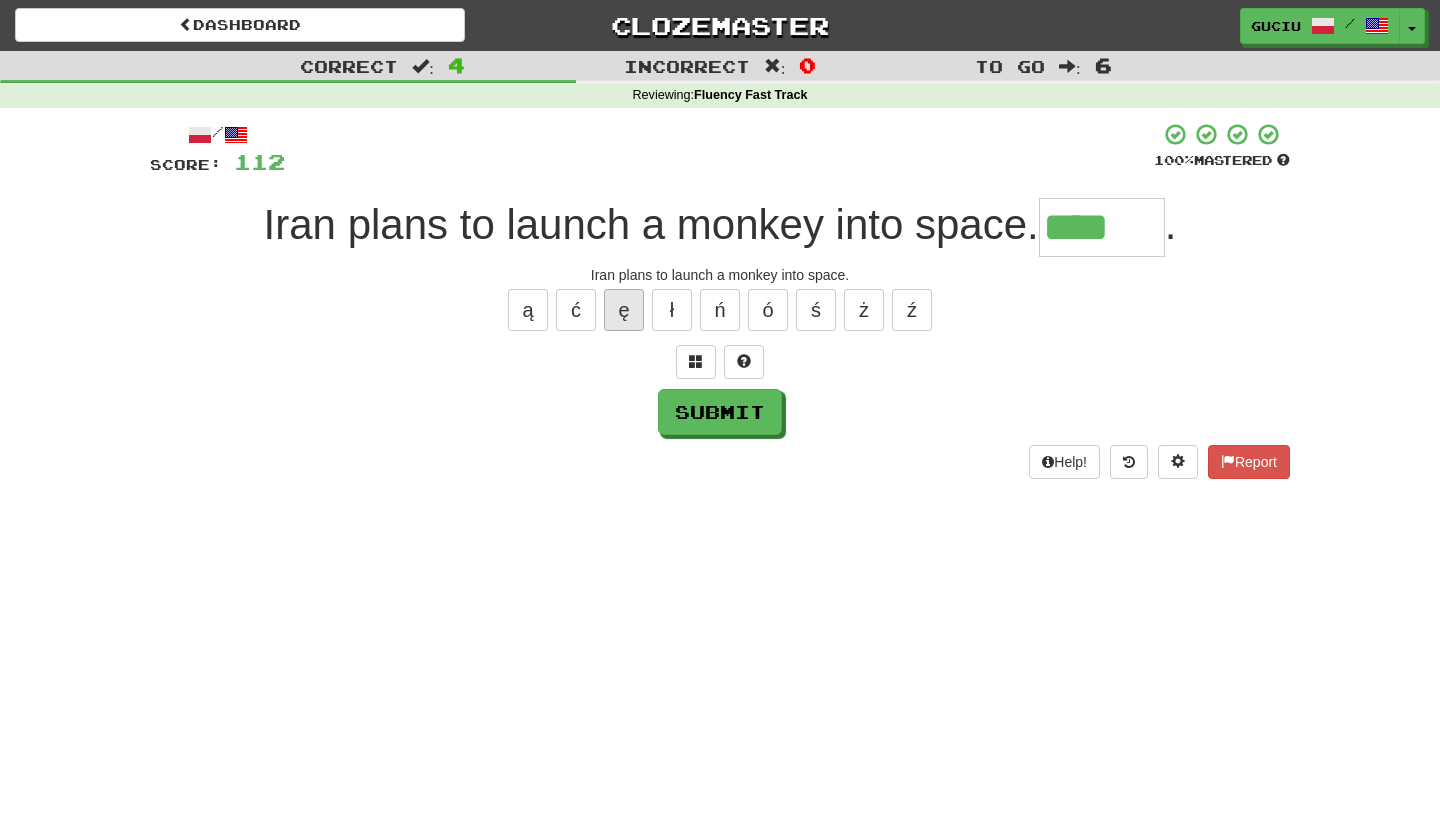 click on "ę" at bounding box center [624, 310] 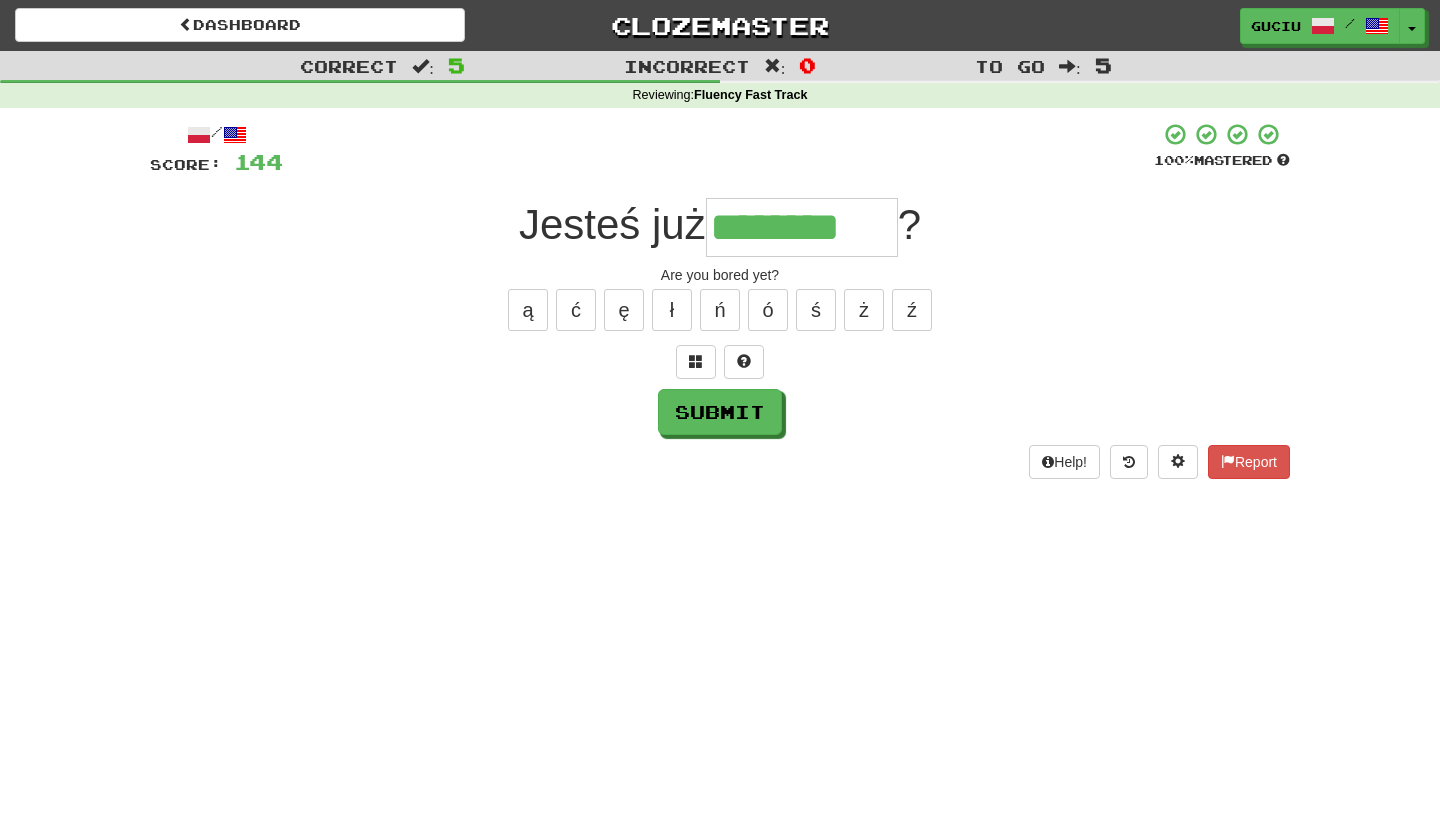 type on "********" 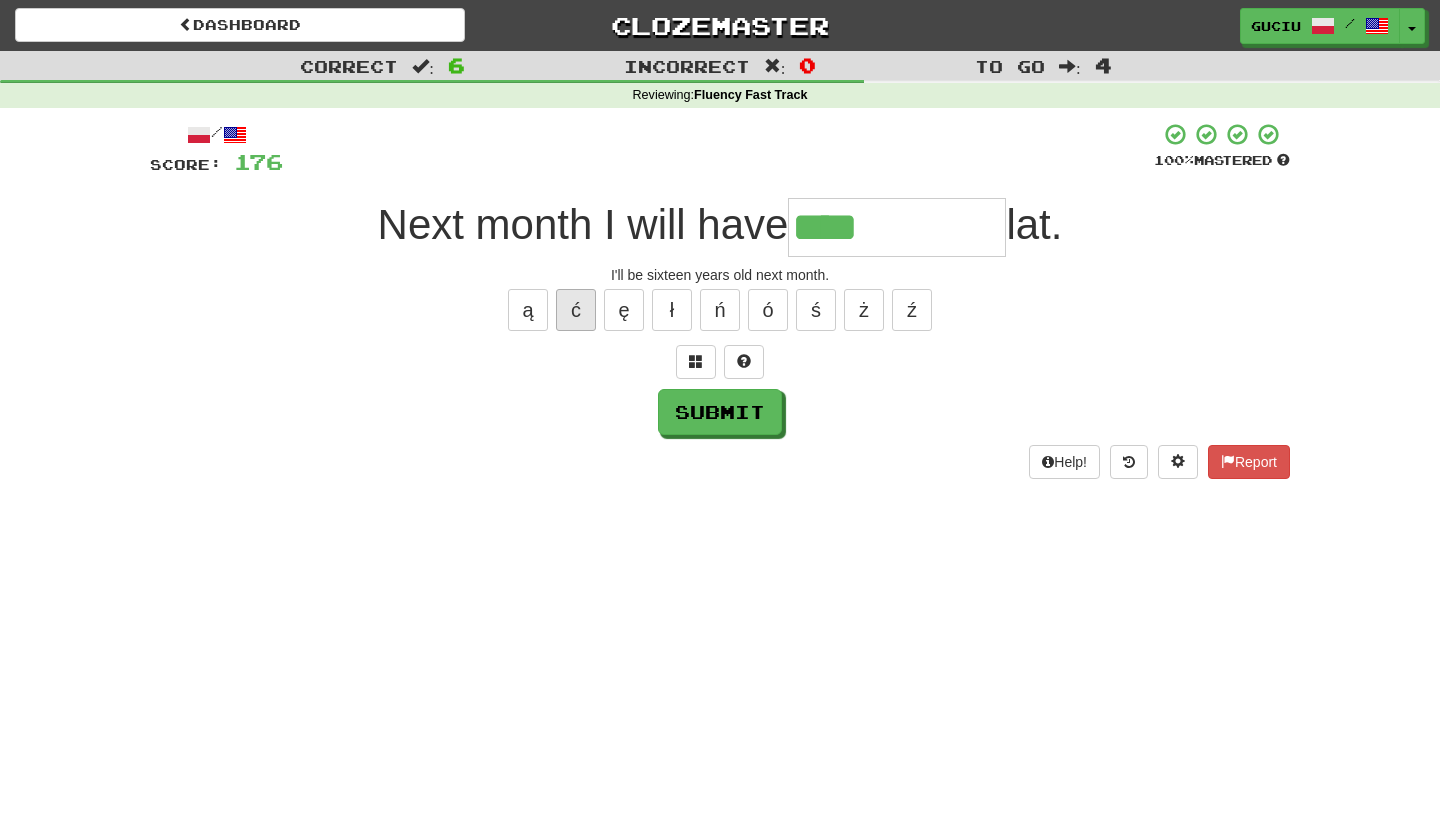 click on "ć" at bounding box center [576, 310] 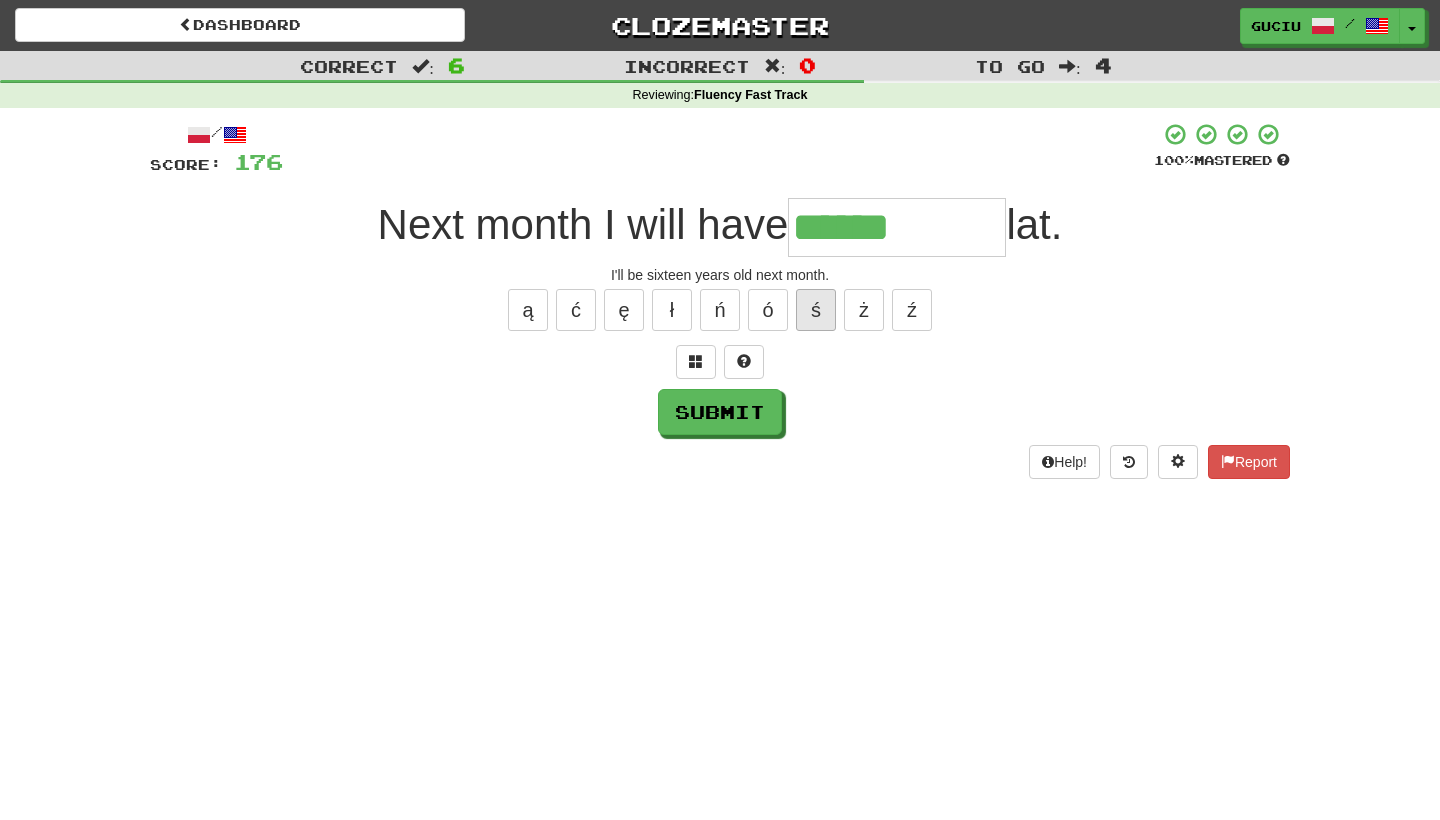click on "ś" at bounding box center (816, 310) 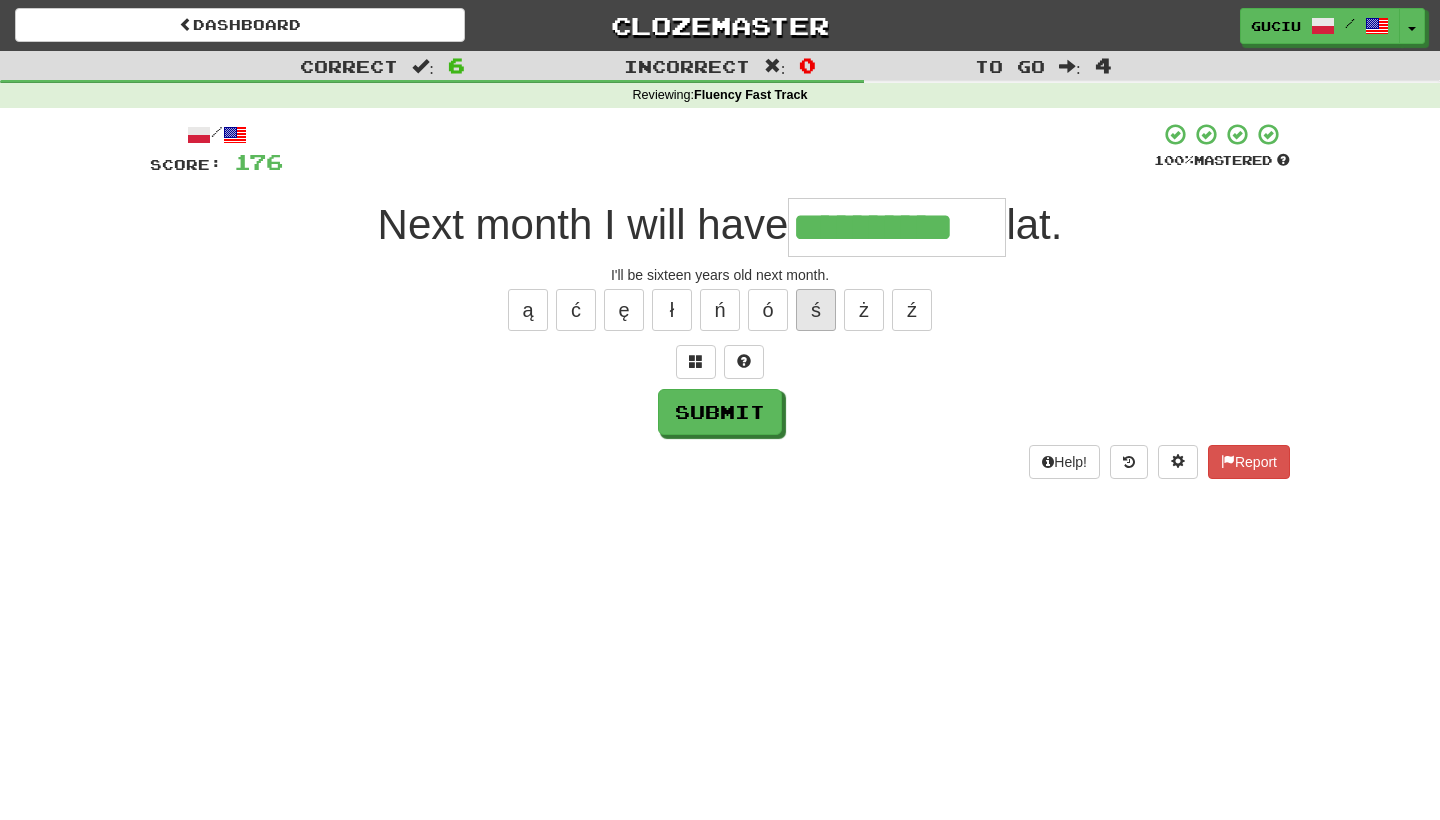 type on "**********" 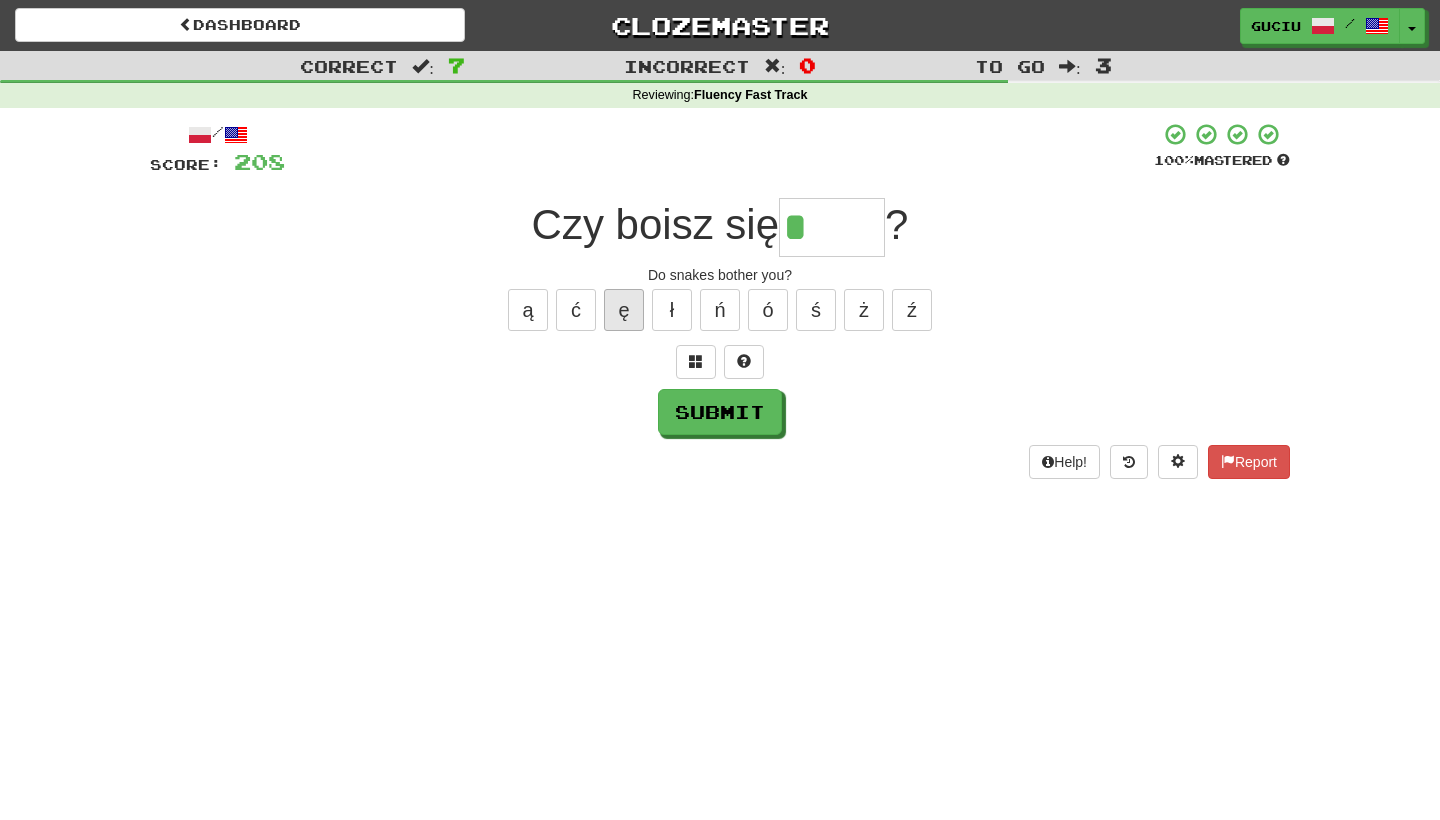 click on "ę" at bounding box center [624, 310] 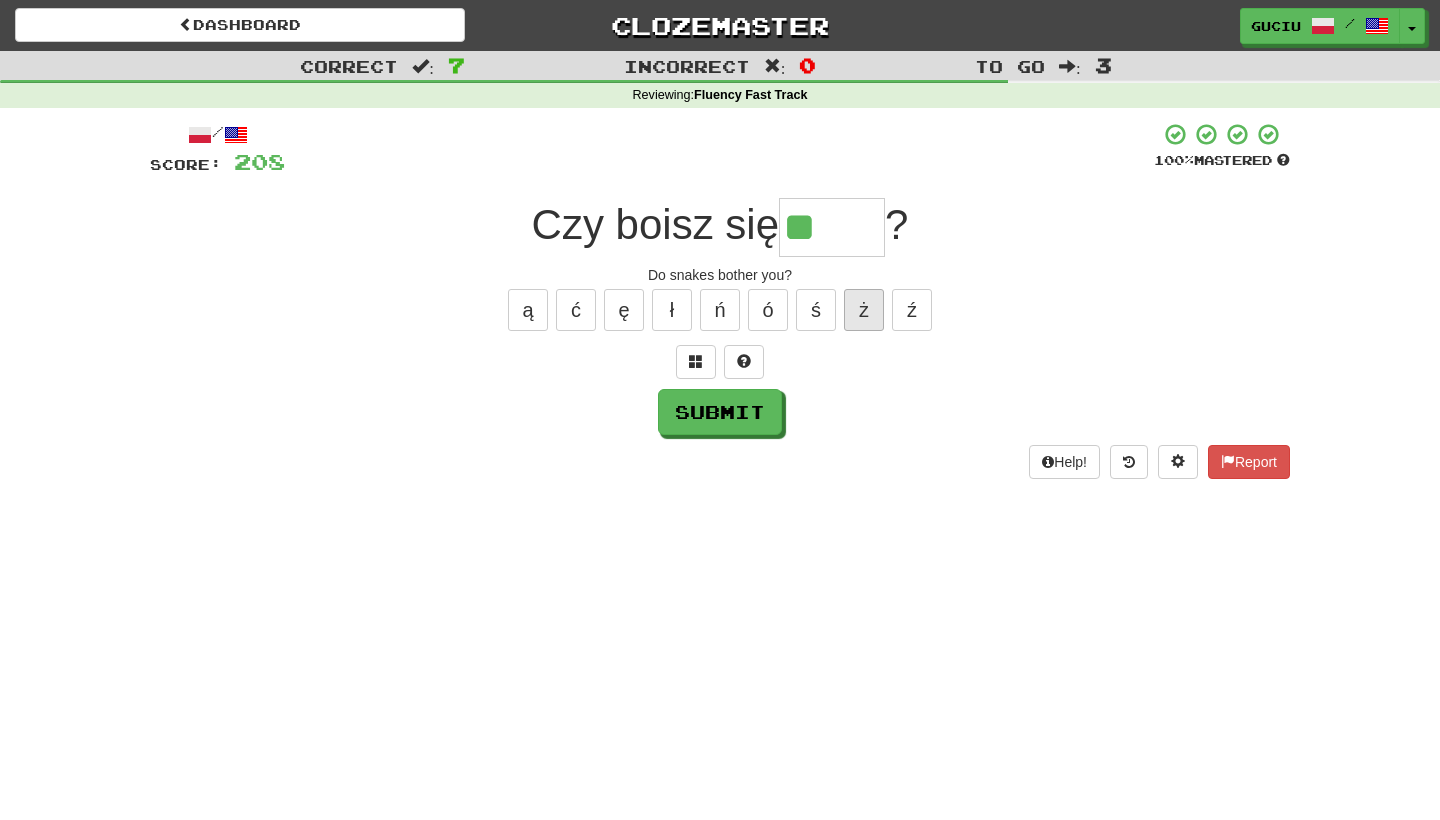 click on "ż" at bounding box center [864, 310] 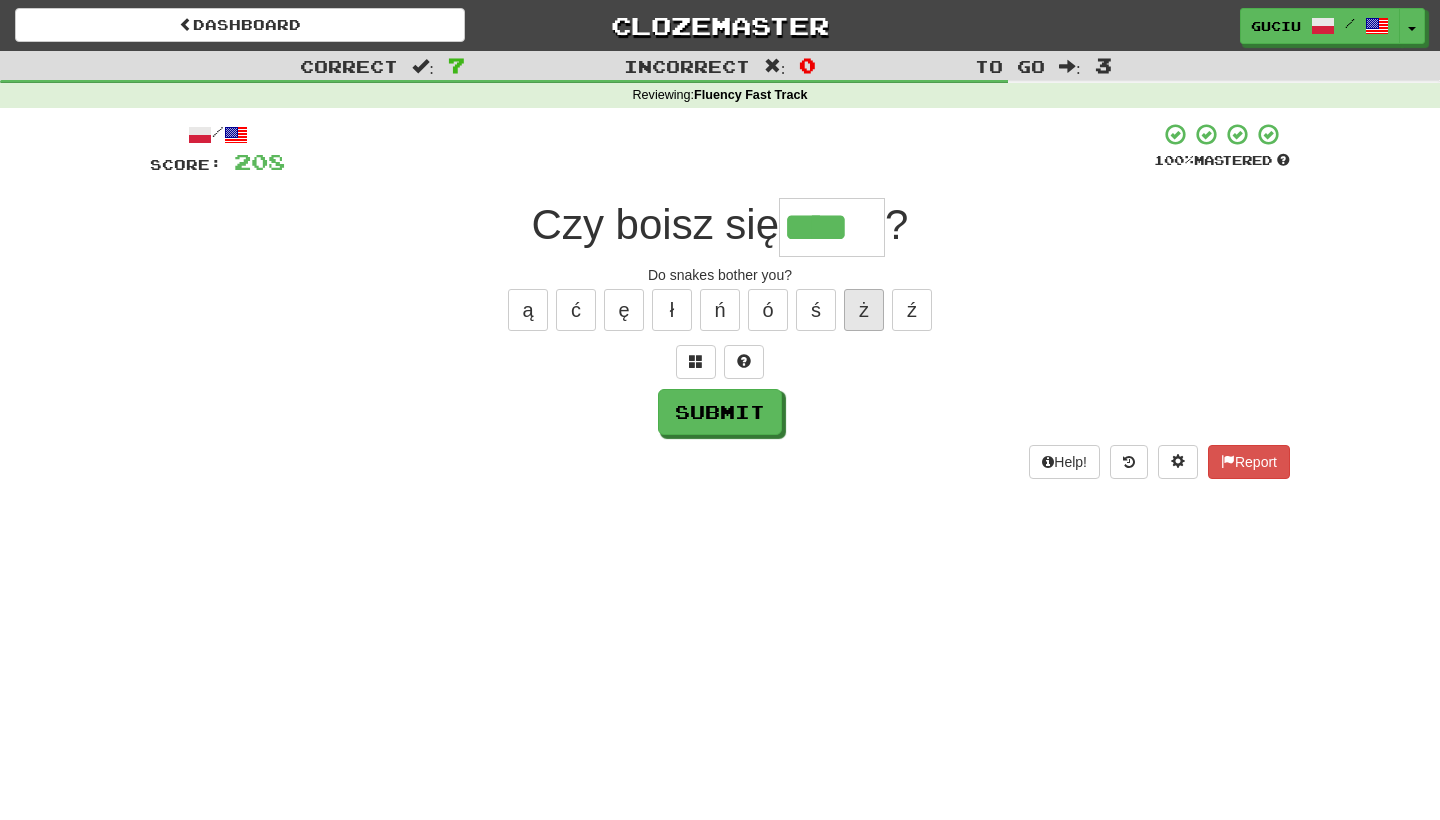 type on "****" 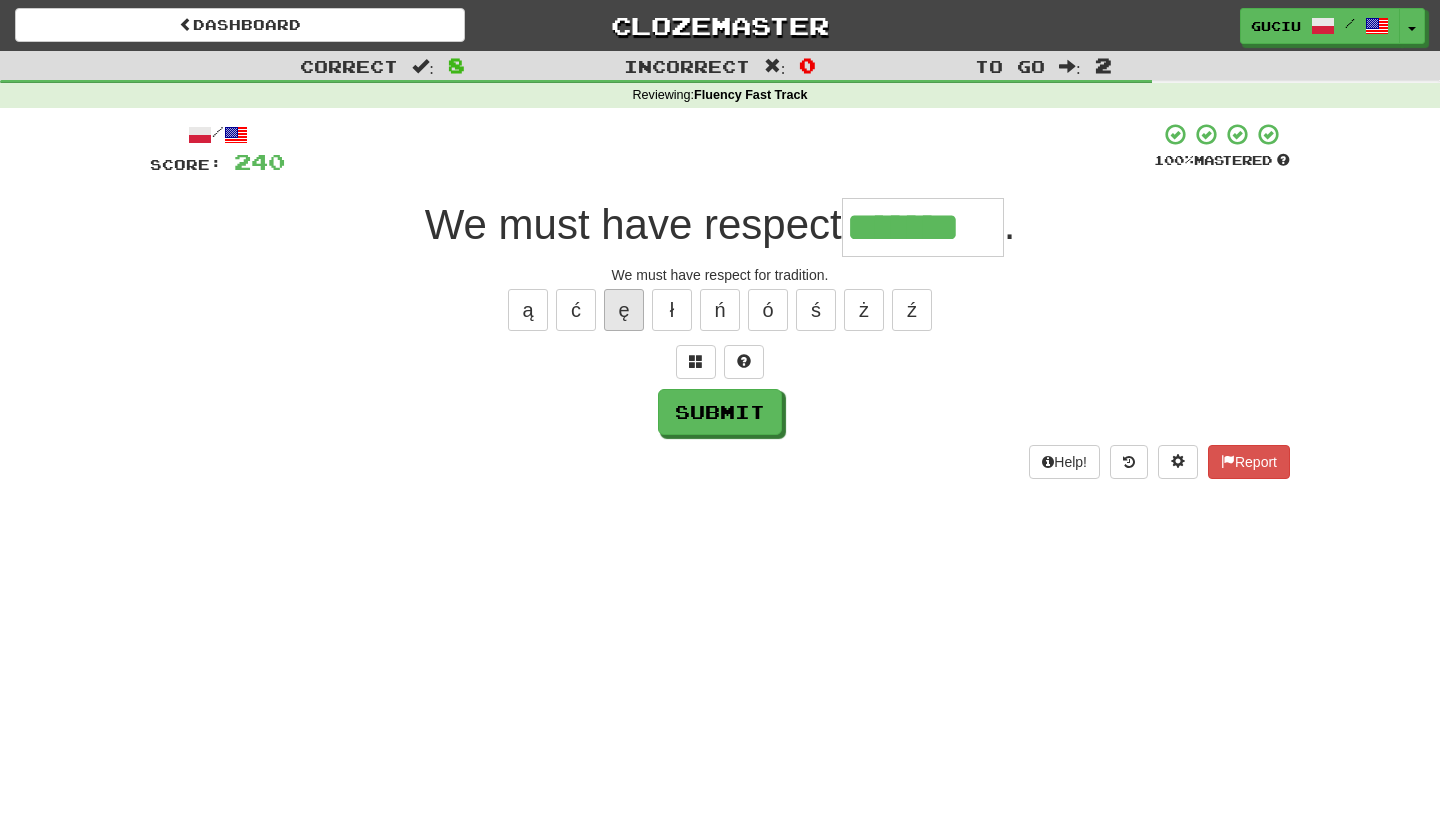 click on "ę" at bounding box center (624, 310) 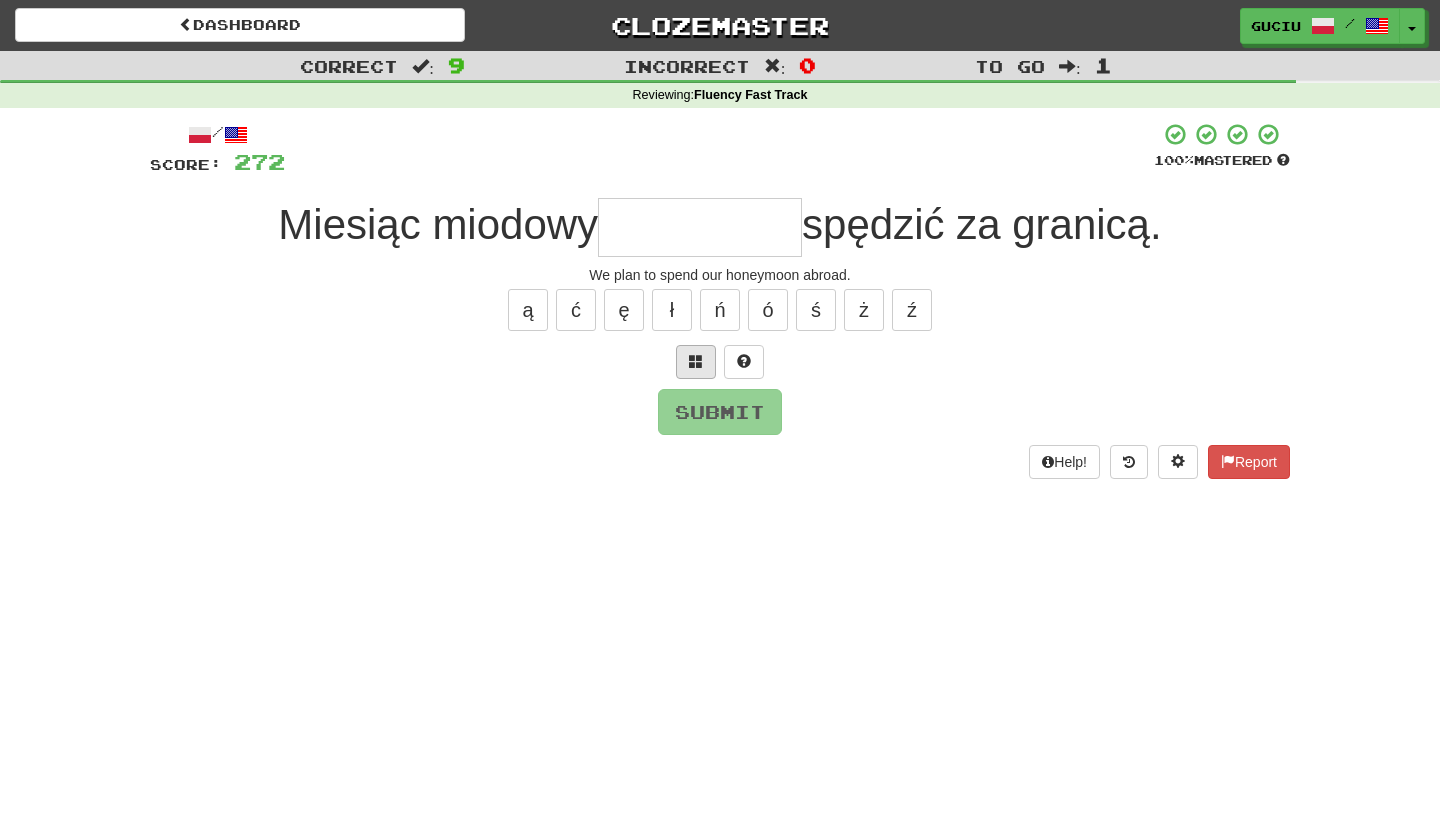 click at bounding box center (696, 361) 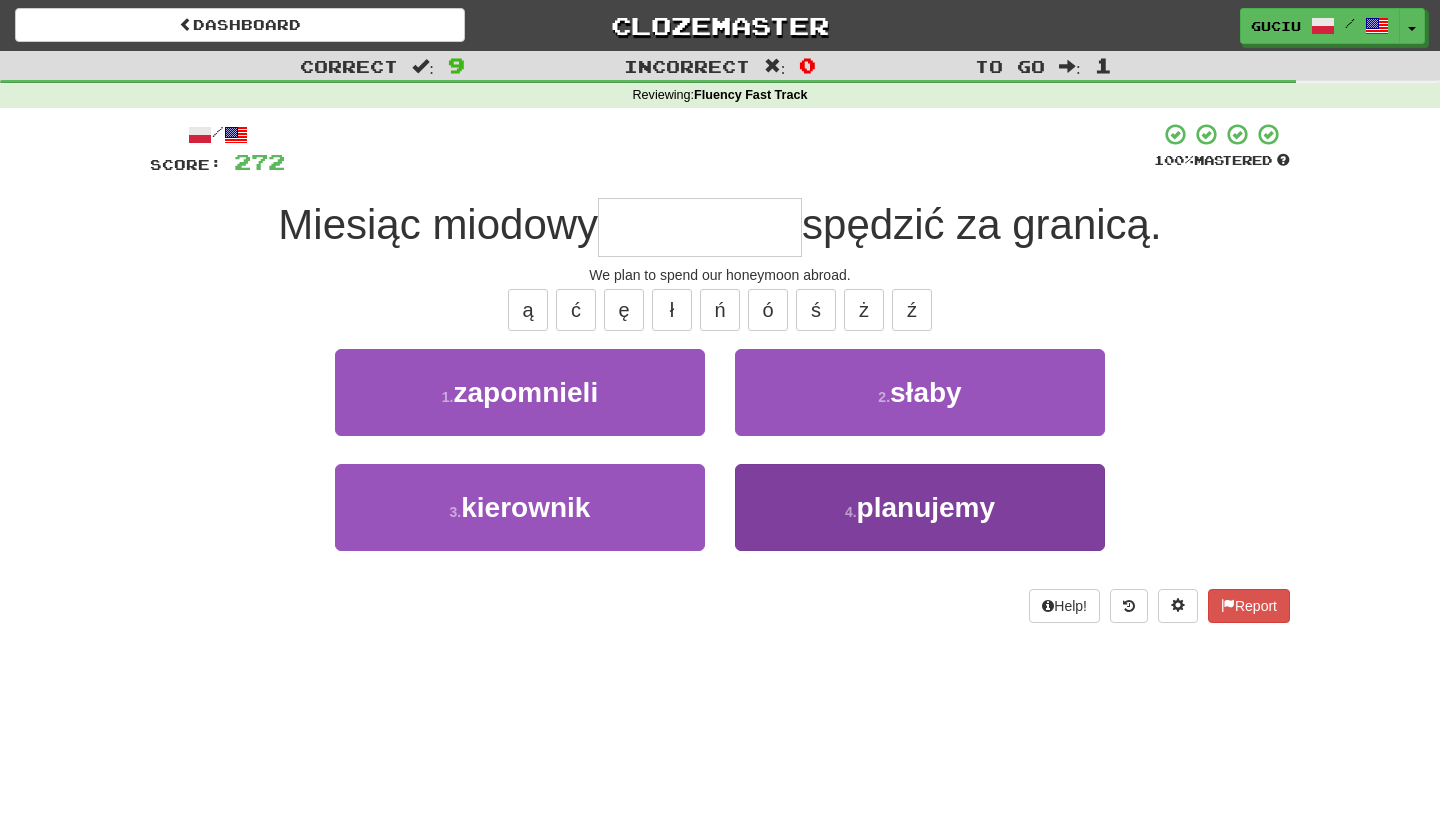 click on "planujemy" at bounding box center (926, 507) 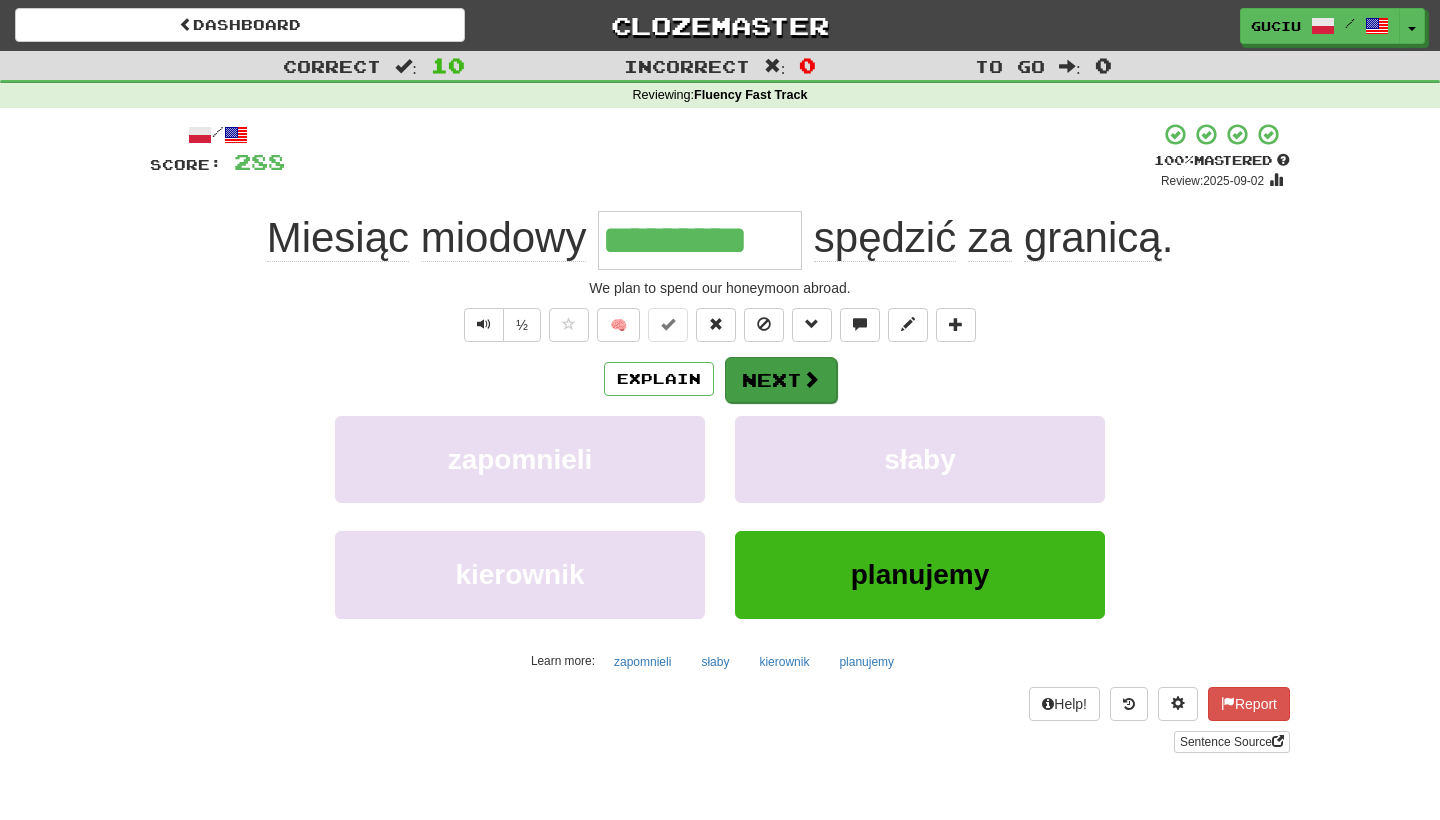 click on "Next" at bounding box center [781, 380] 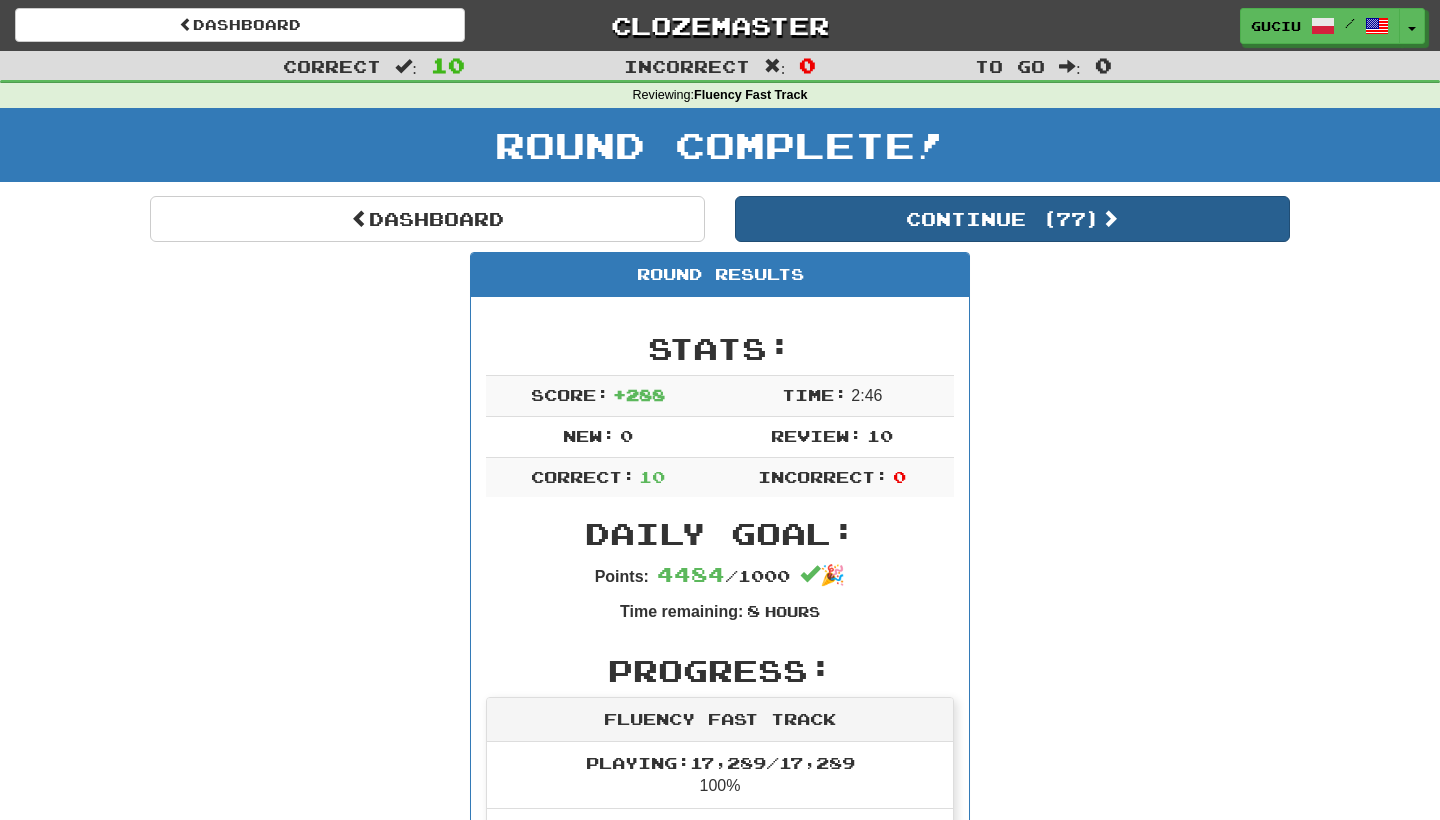 click on "Continue ( 77 )" at bounding box center (1012, 219) 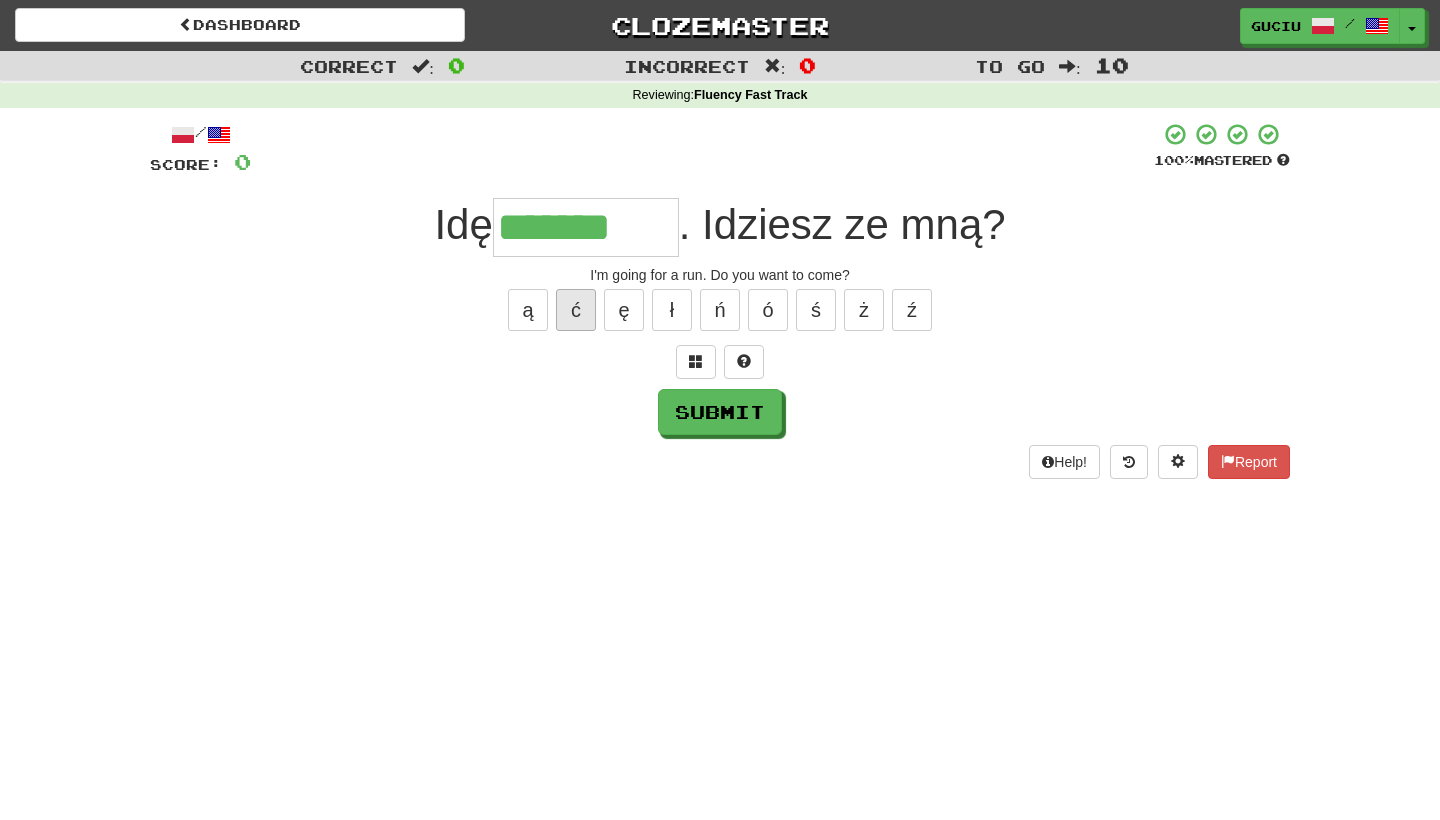 click on "ć" at bounding box center (576, 310) 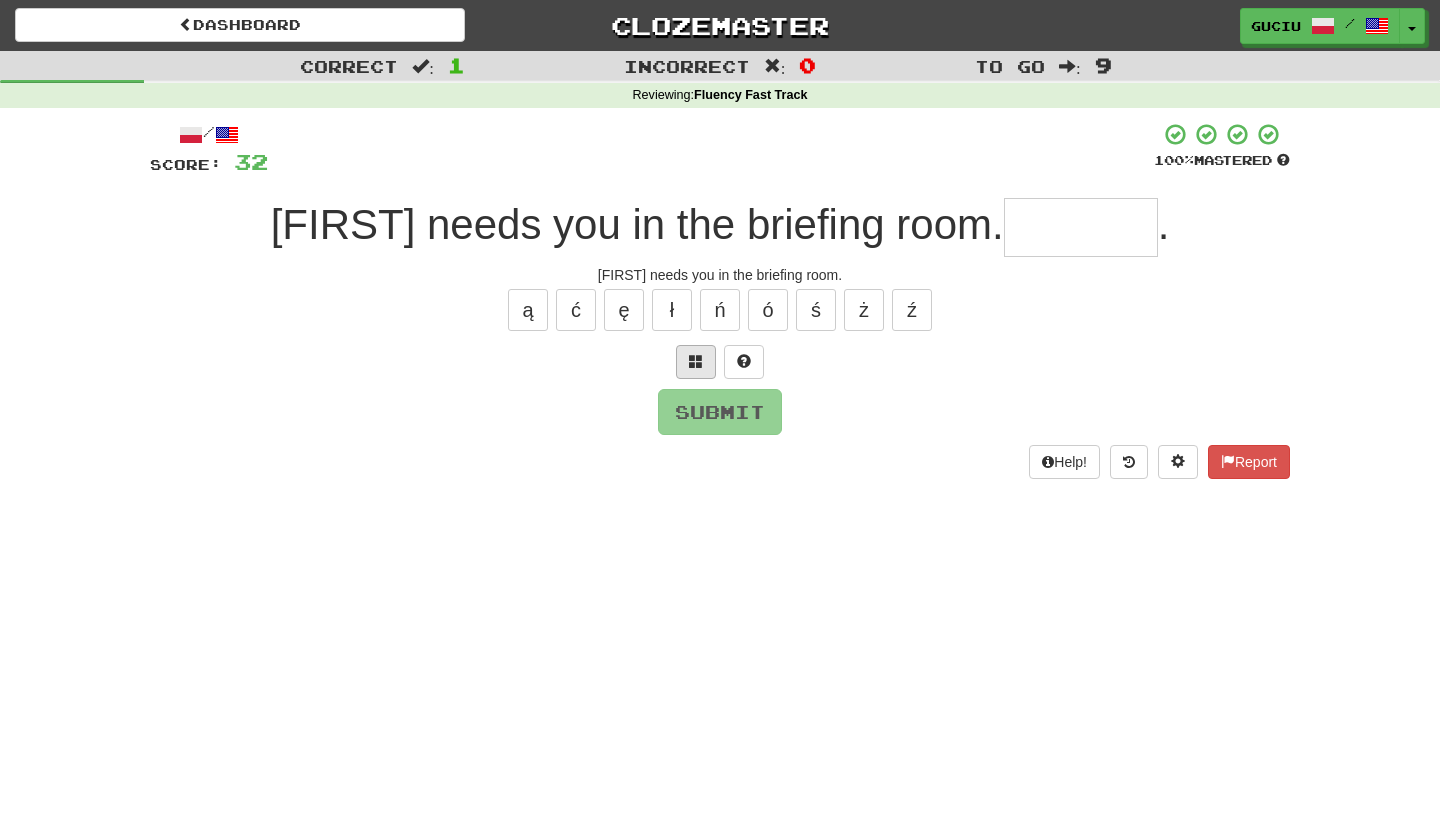 click at bounding box center [696, 362] 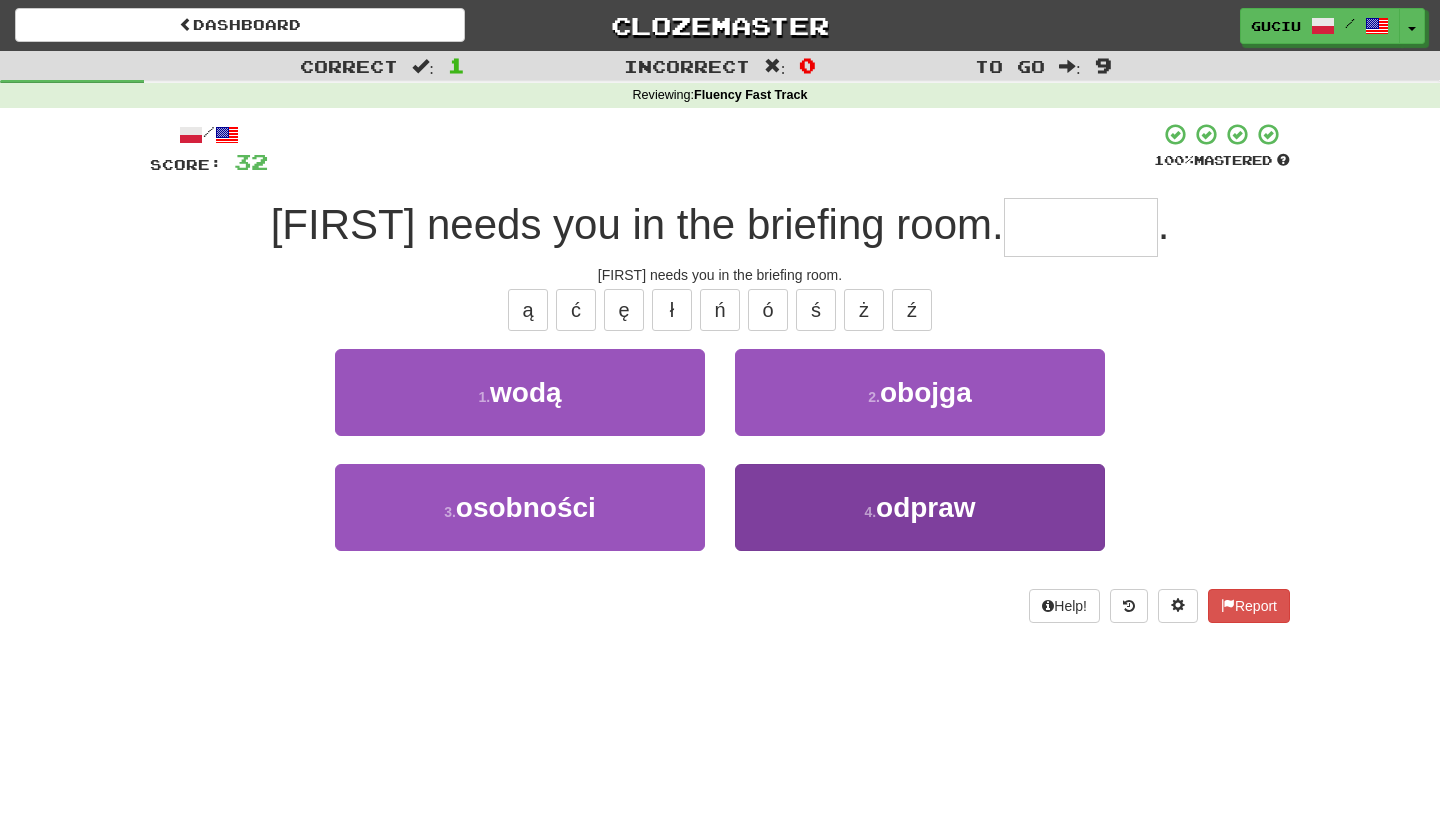 click on "4 .  odpraw" at bounding box center [920, 507] 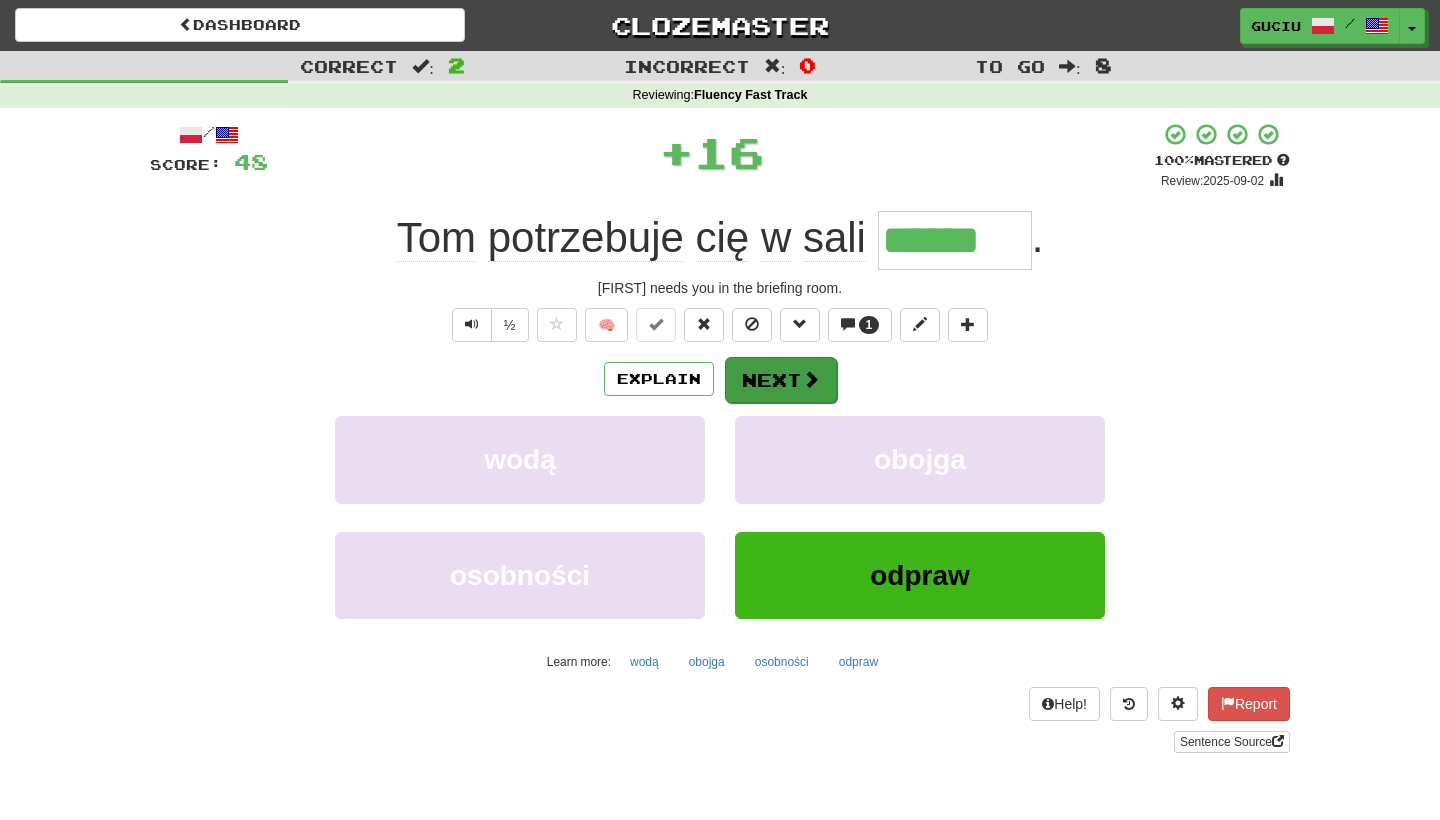 click on "Next" at bounding box center (781, 380) 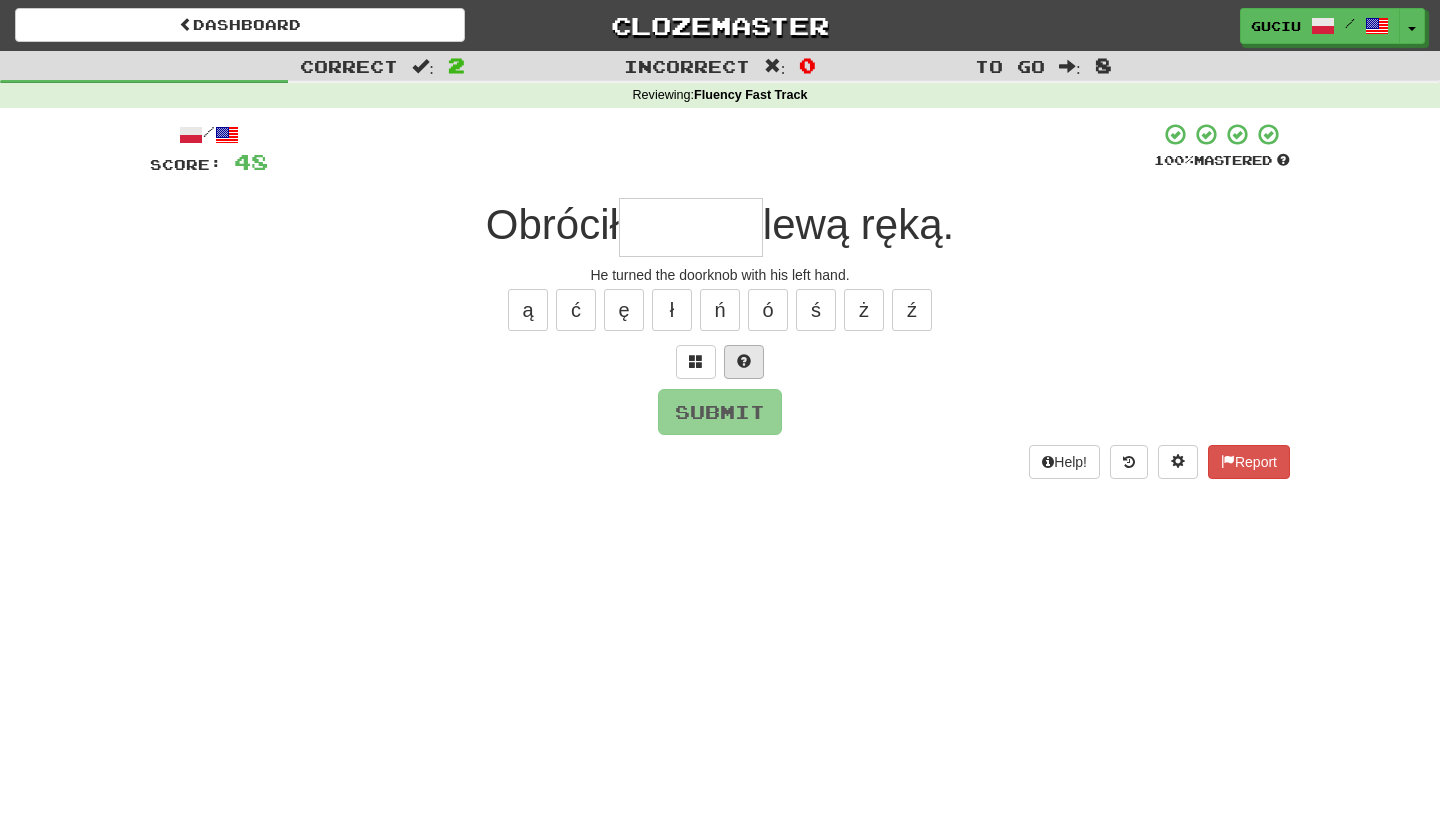 click at bounding box center [744, 362] 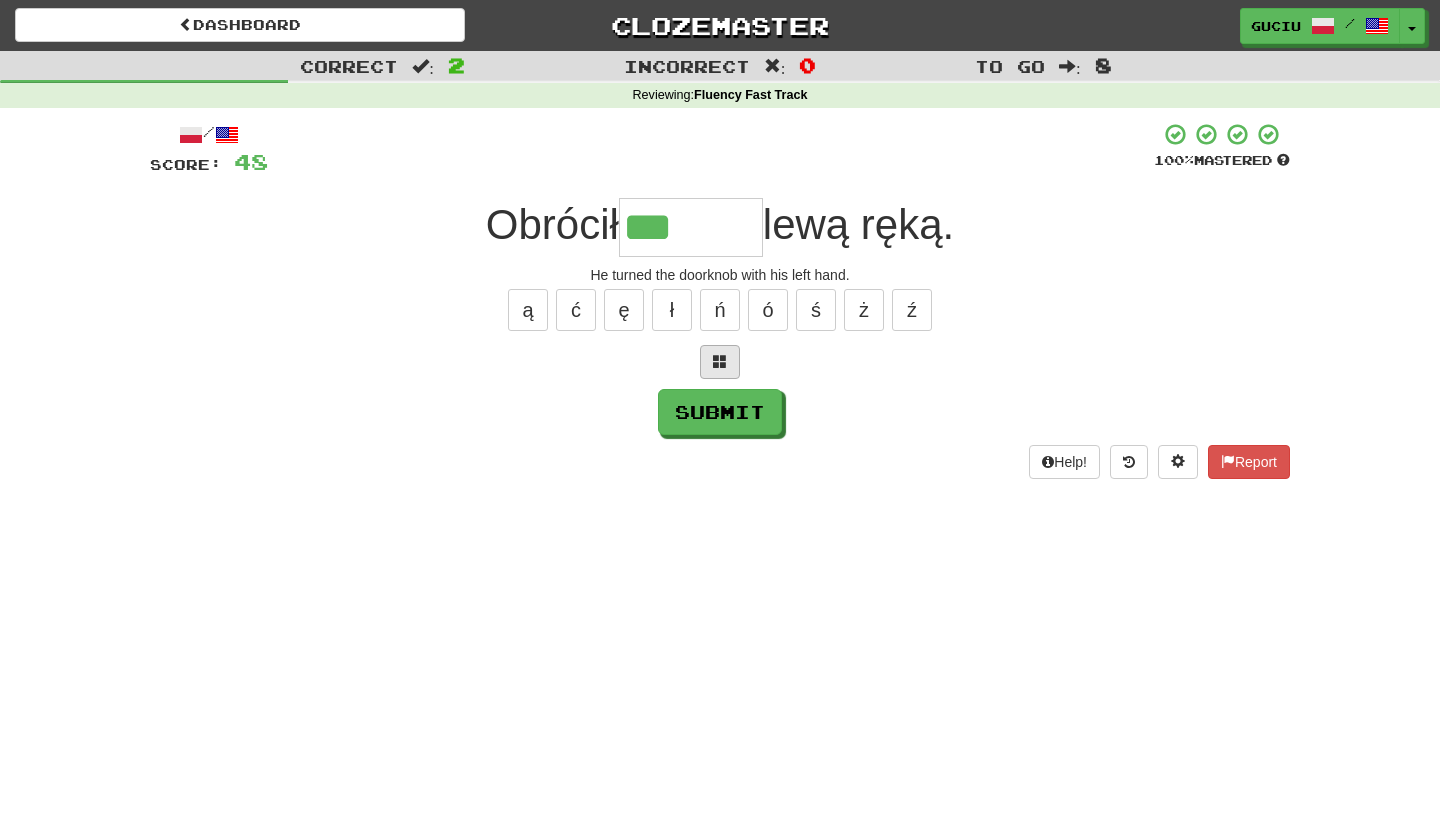 click at bounding box center (720, 362) 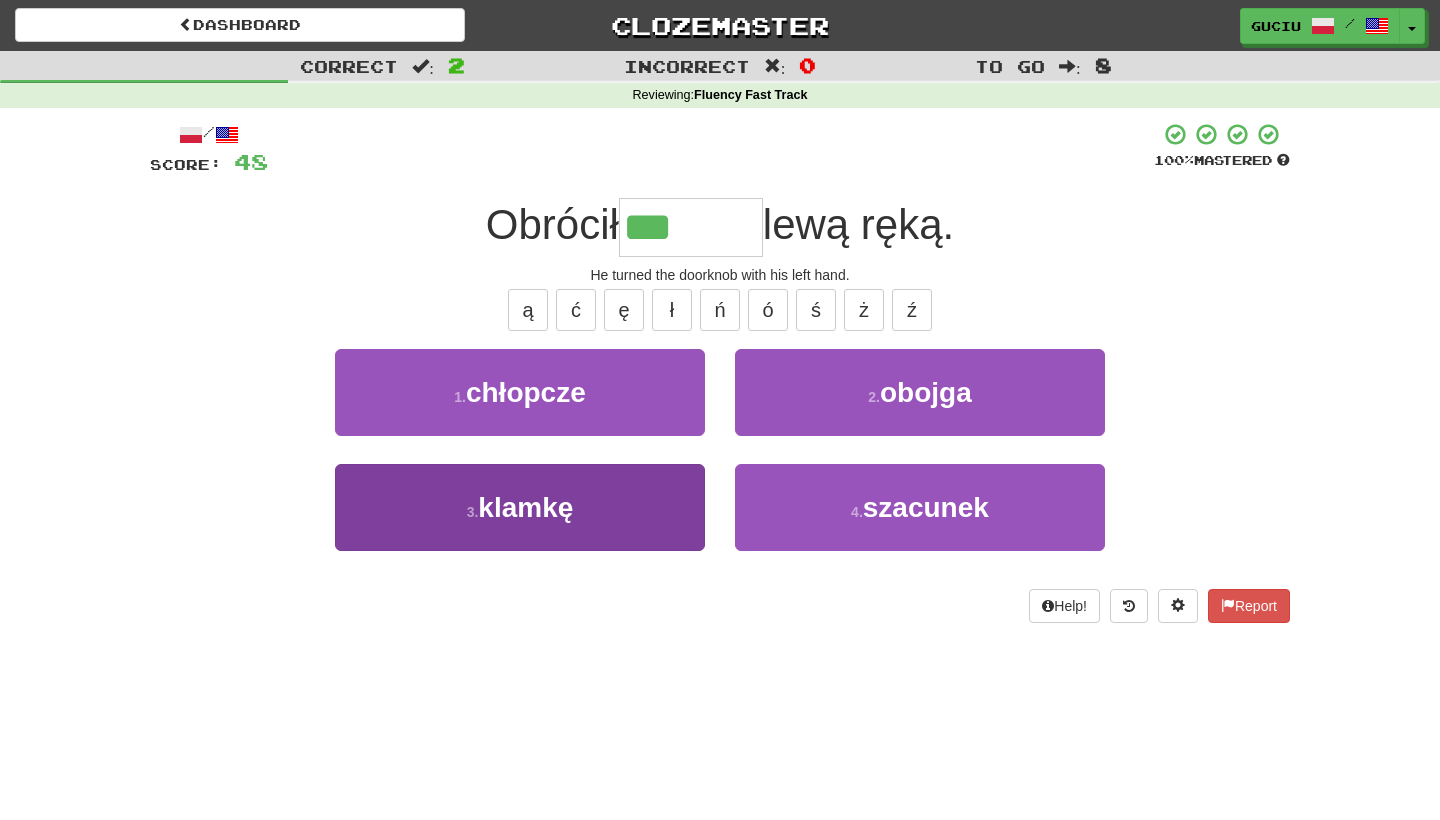 click on "3 .  klamkę" at bounding box center (520, 507) 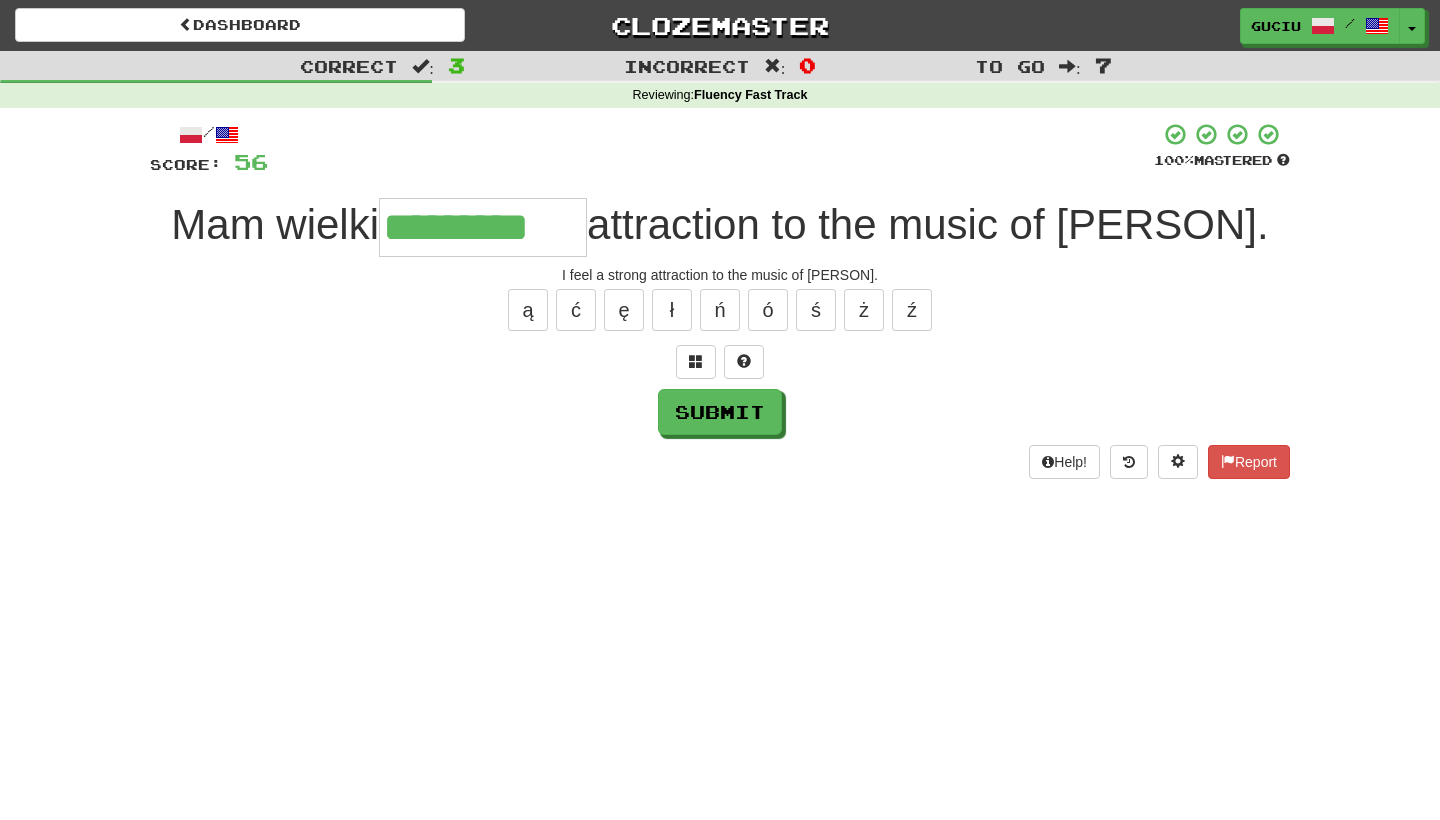 type on "*********" 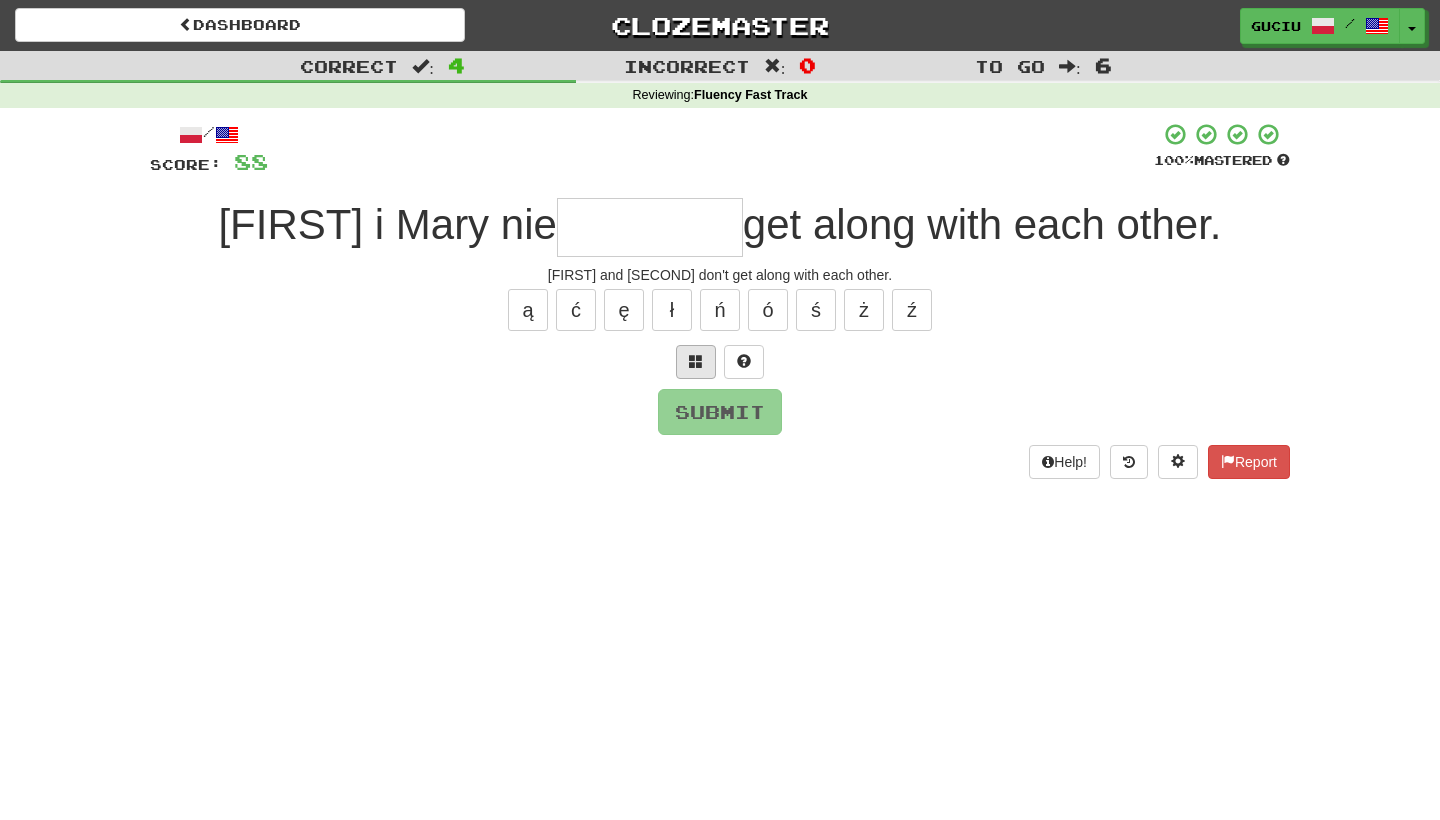 click at bounding box center (696, 361) 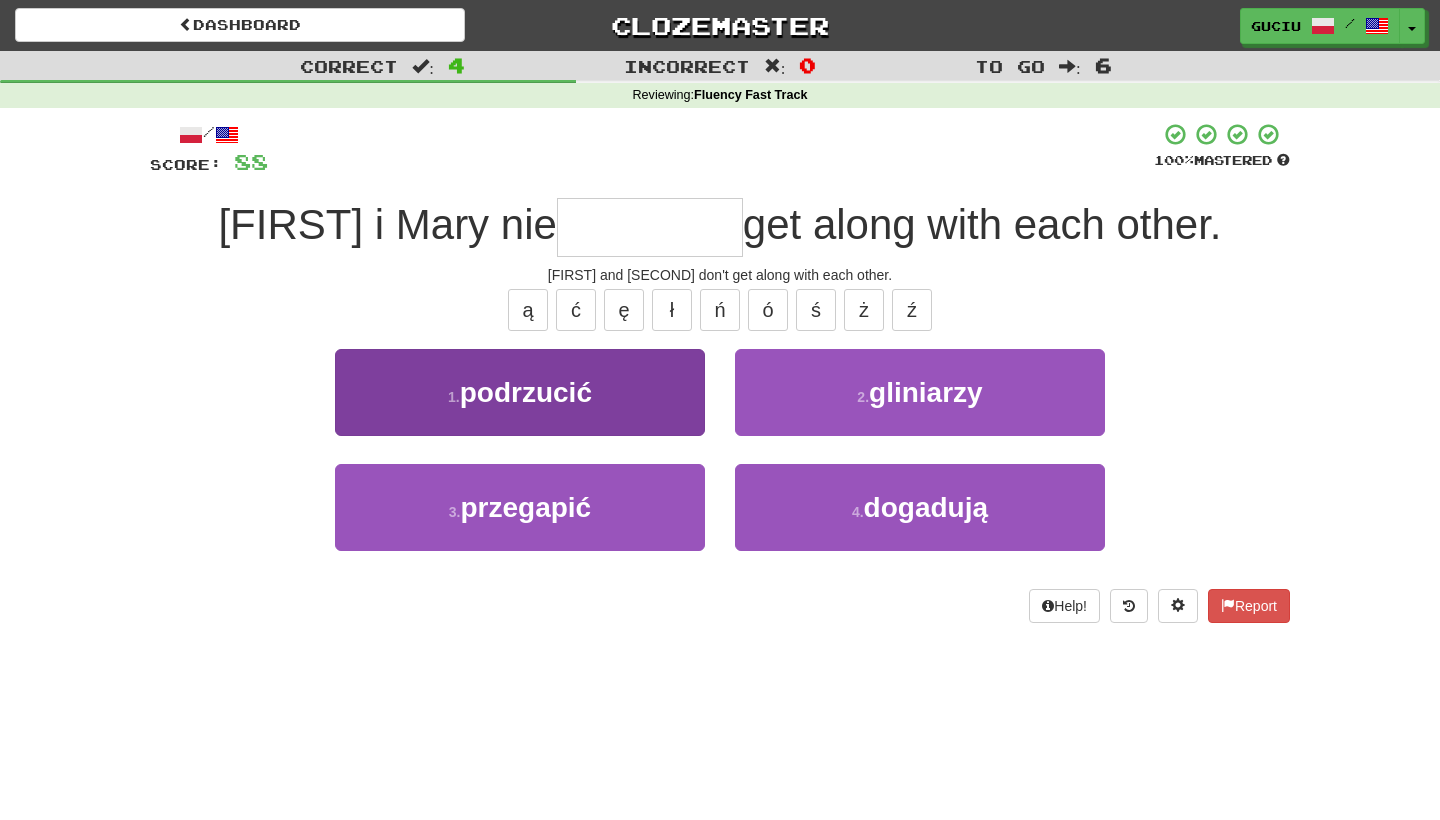 click on "drop off" at bounding box center (520, 392) 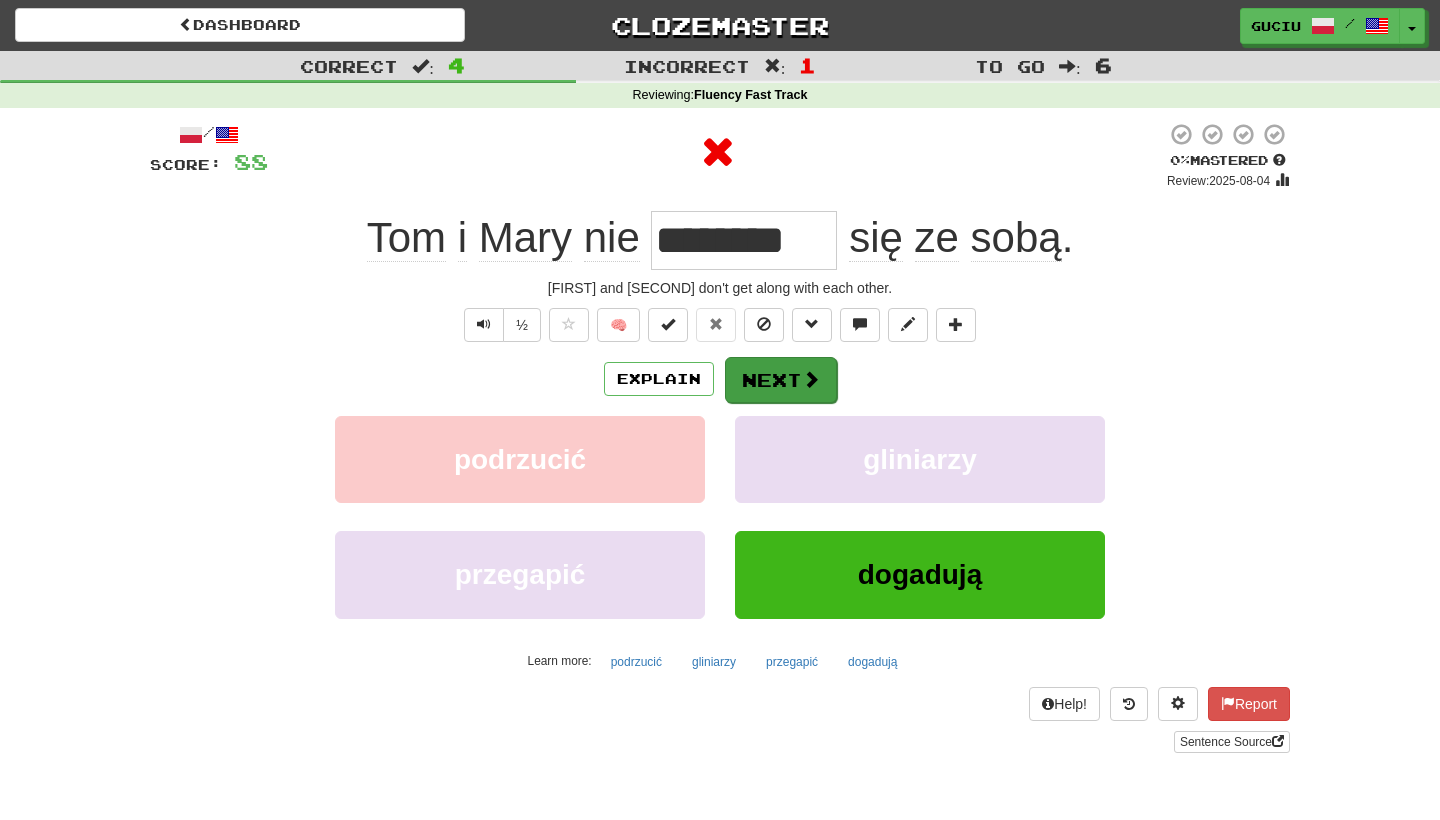 click on "Next" at bounding box center (781, 380) 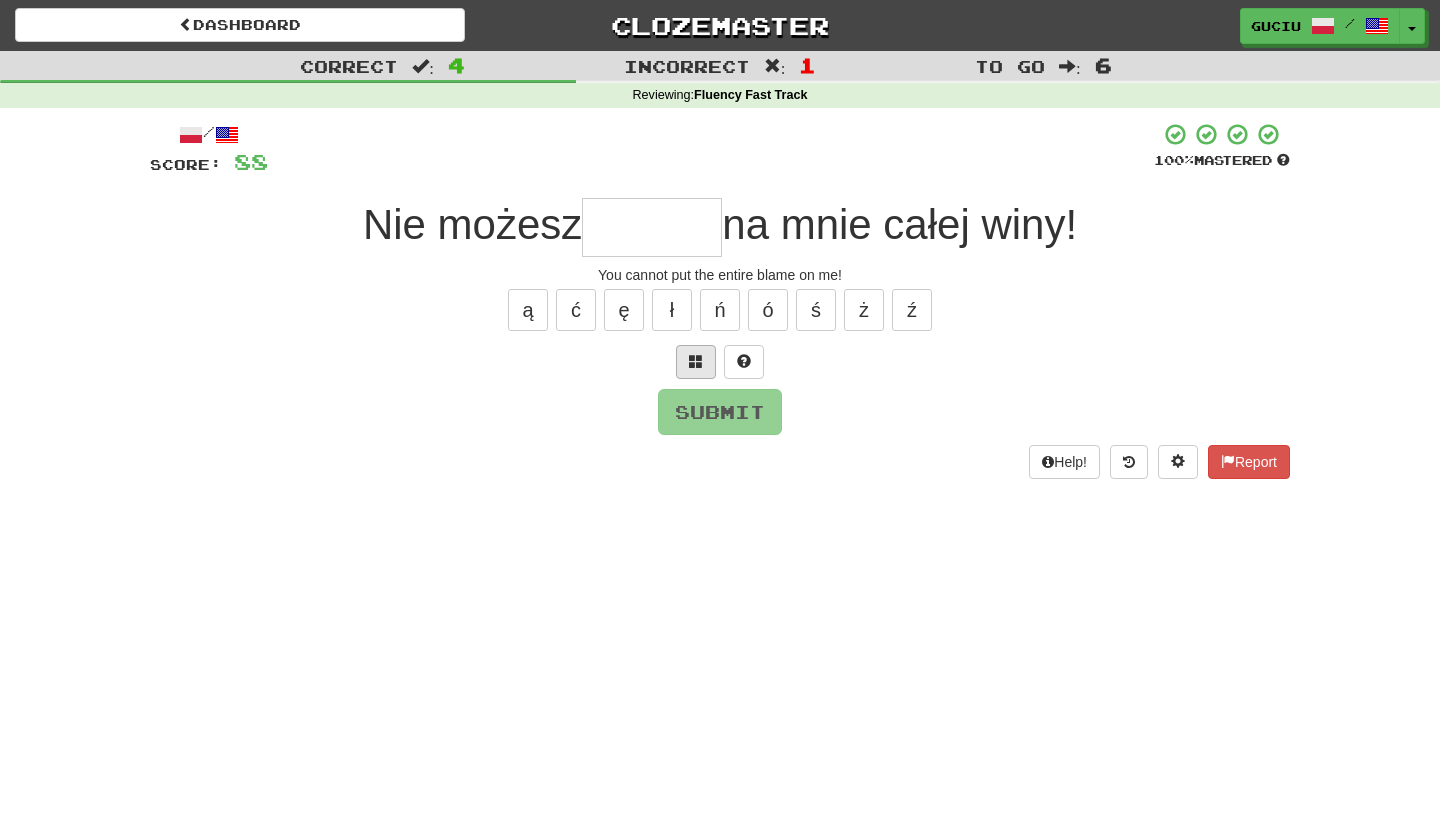click at bounding box center [696, 361] 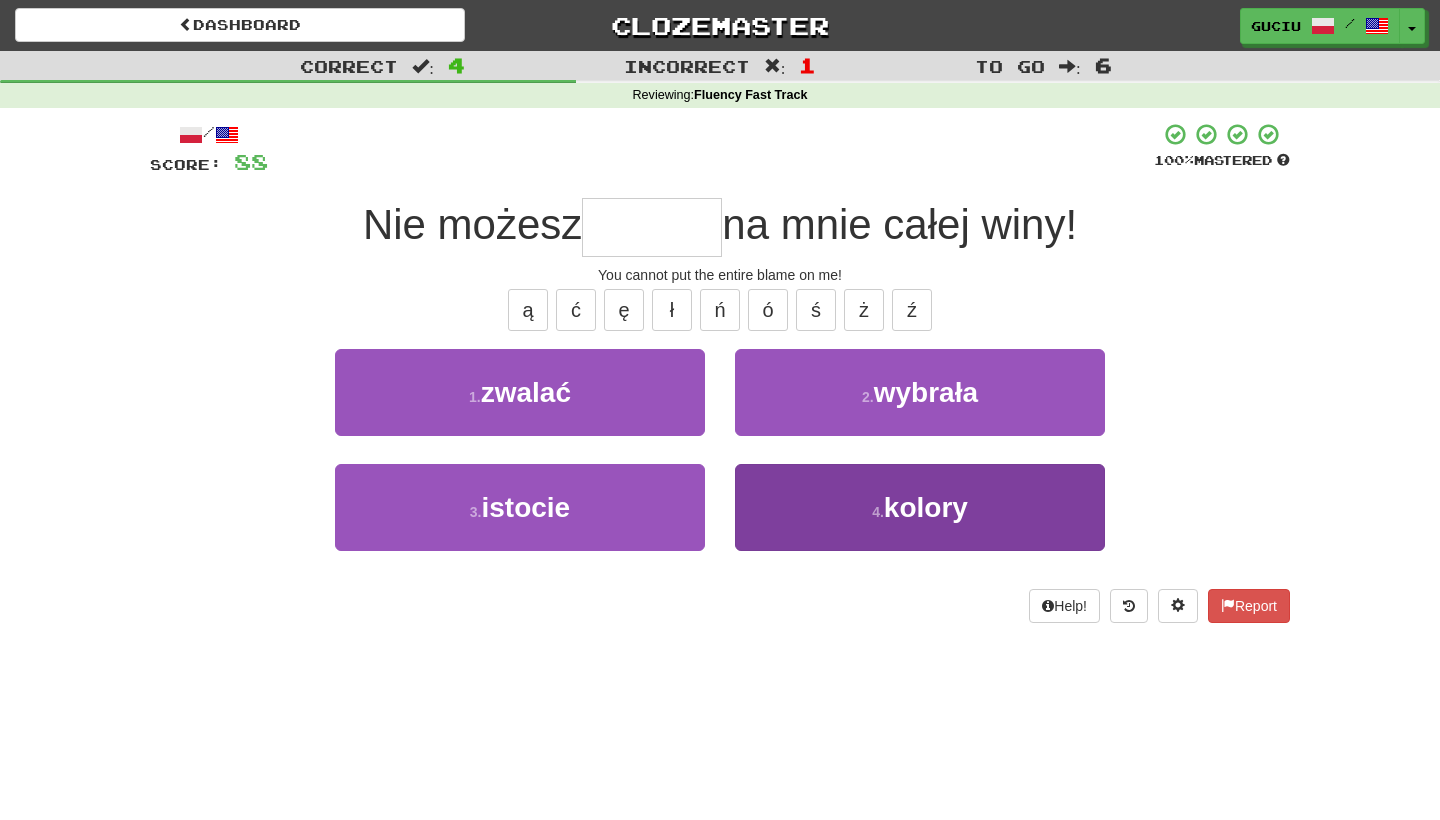 click on "4 .  kolory" at bounding box center [920, 507] 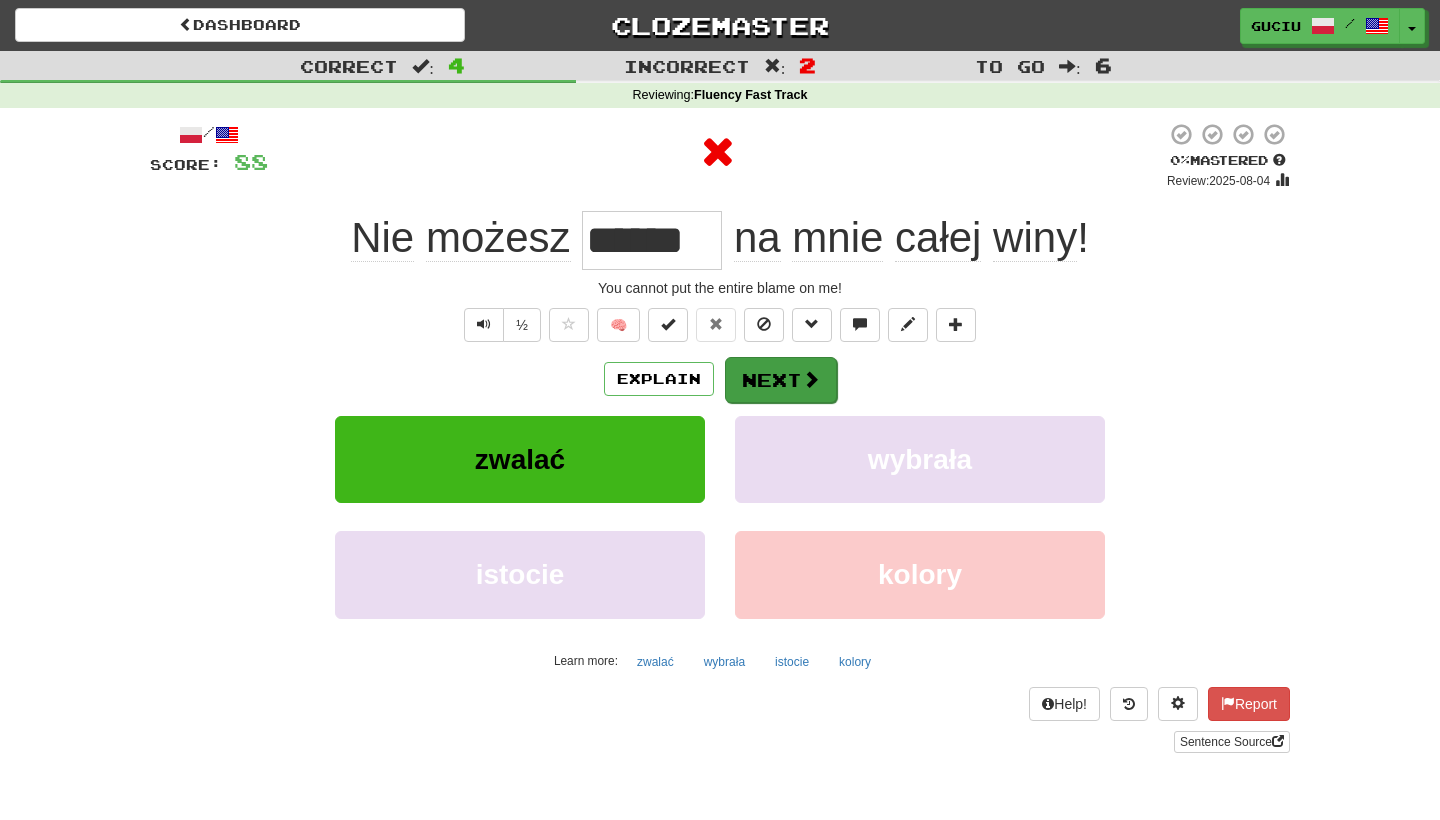 click on "Next" at bounding box center (781, 380) 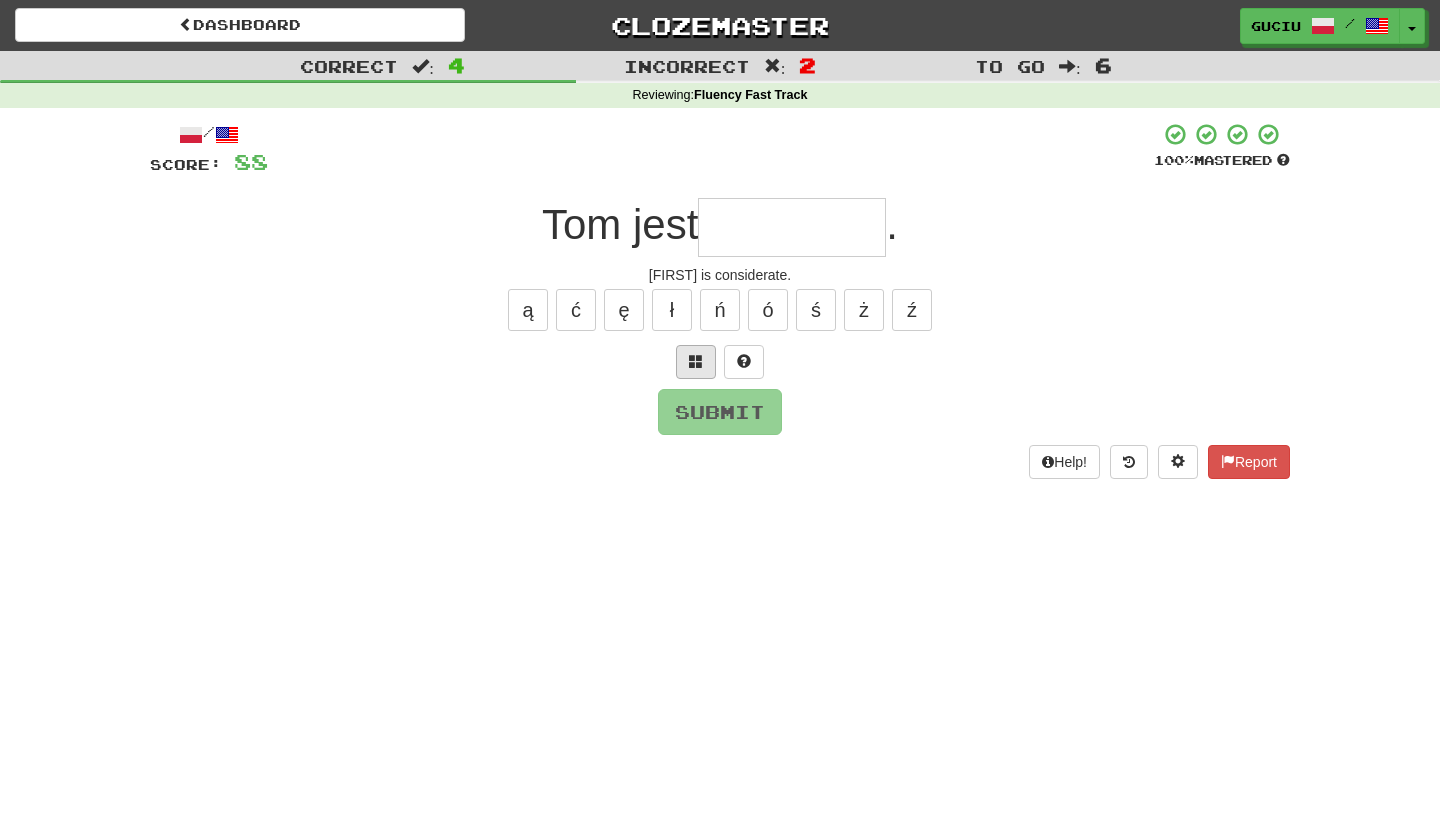 click at bounding box center (696, 361) 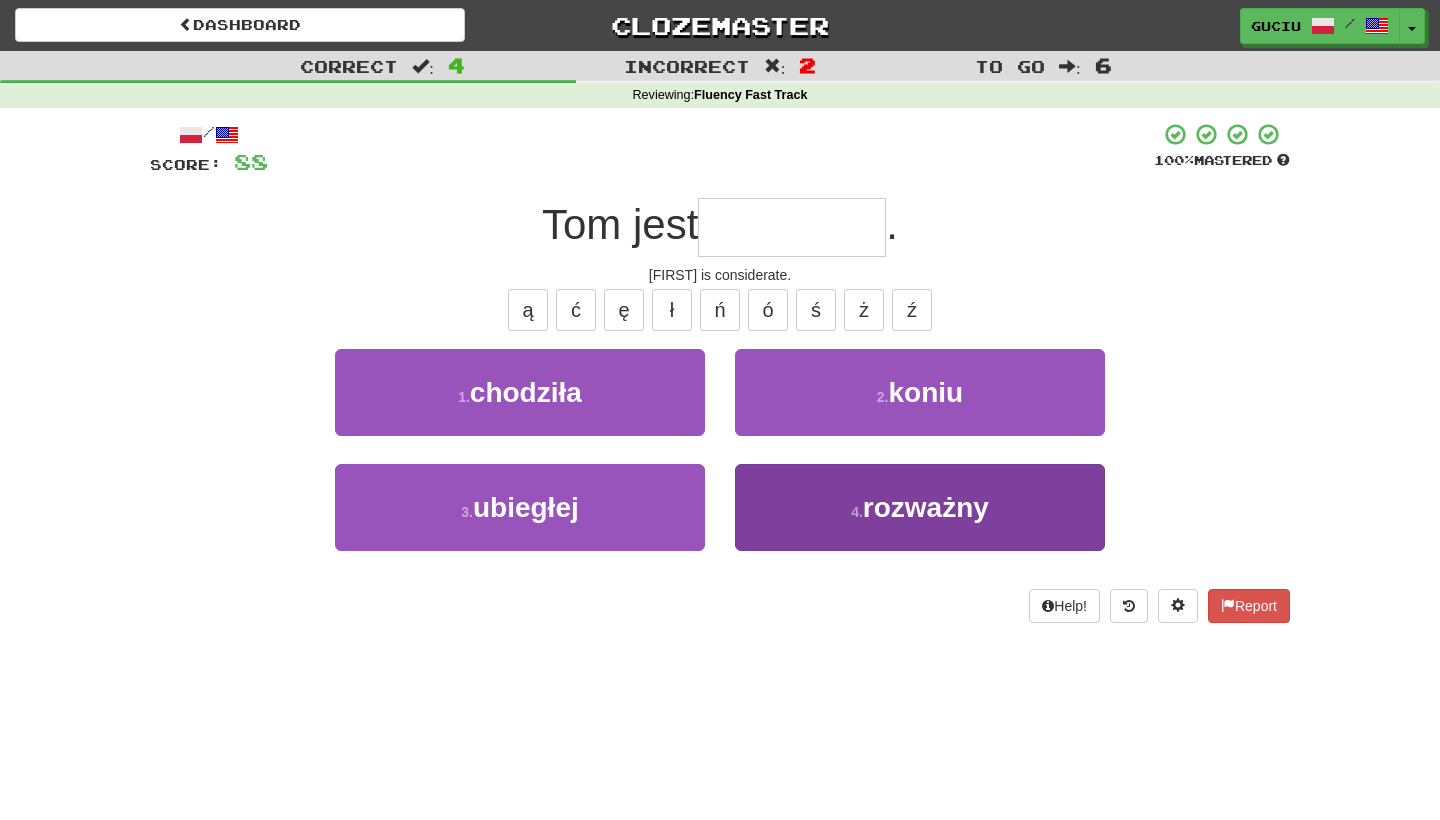 click on "4 .  rozważny" at bounding box center [920, 507] 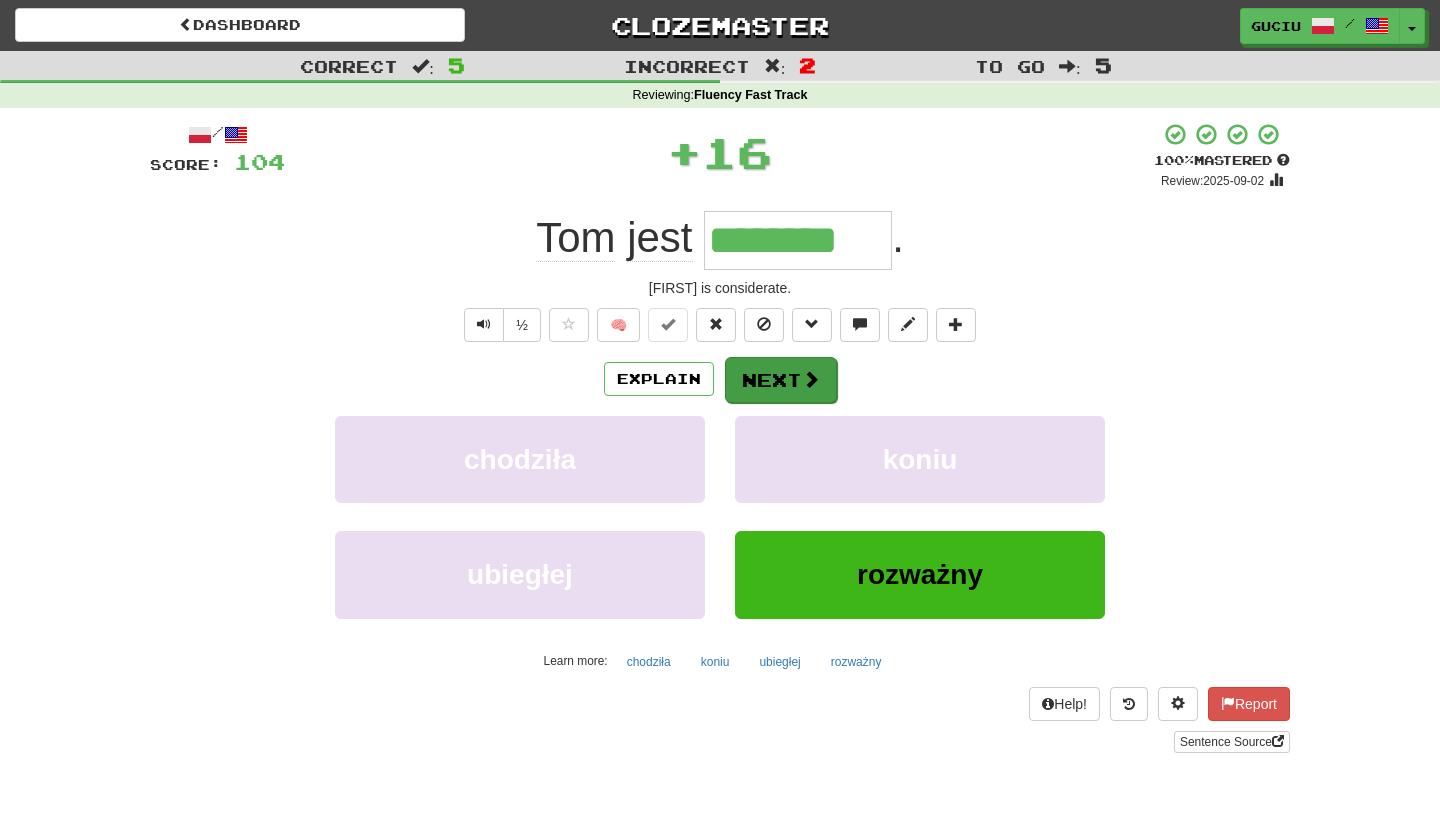 click on "Next" at bounding box center [781, 380] 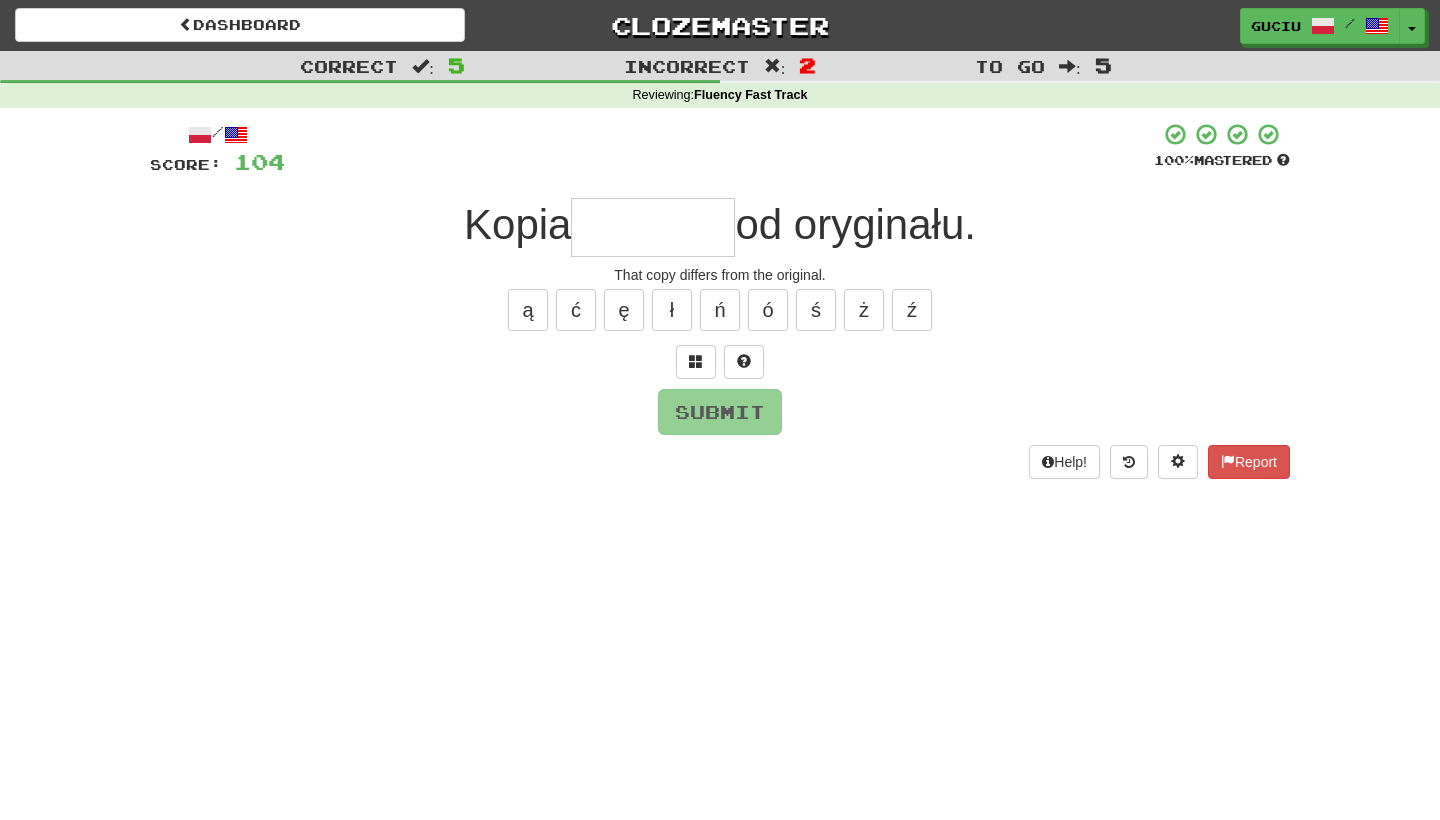 click on "/  Score:   104 100 %  Mastered Kopia   od oryginału. That copy differs from the original. ą ć ę ł ń ó ś ż ź Submit  Help!  Report" at bounding box center [720, 300] 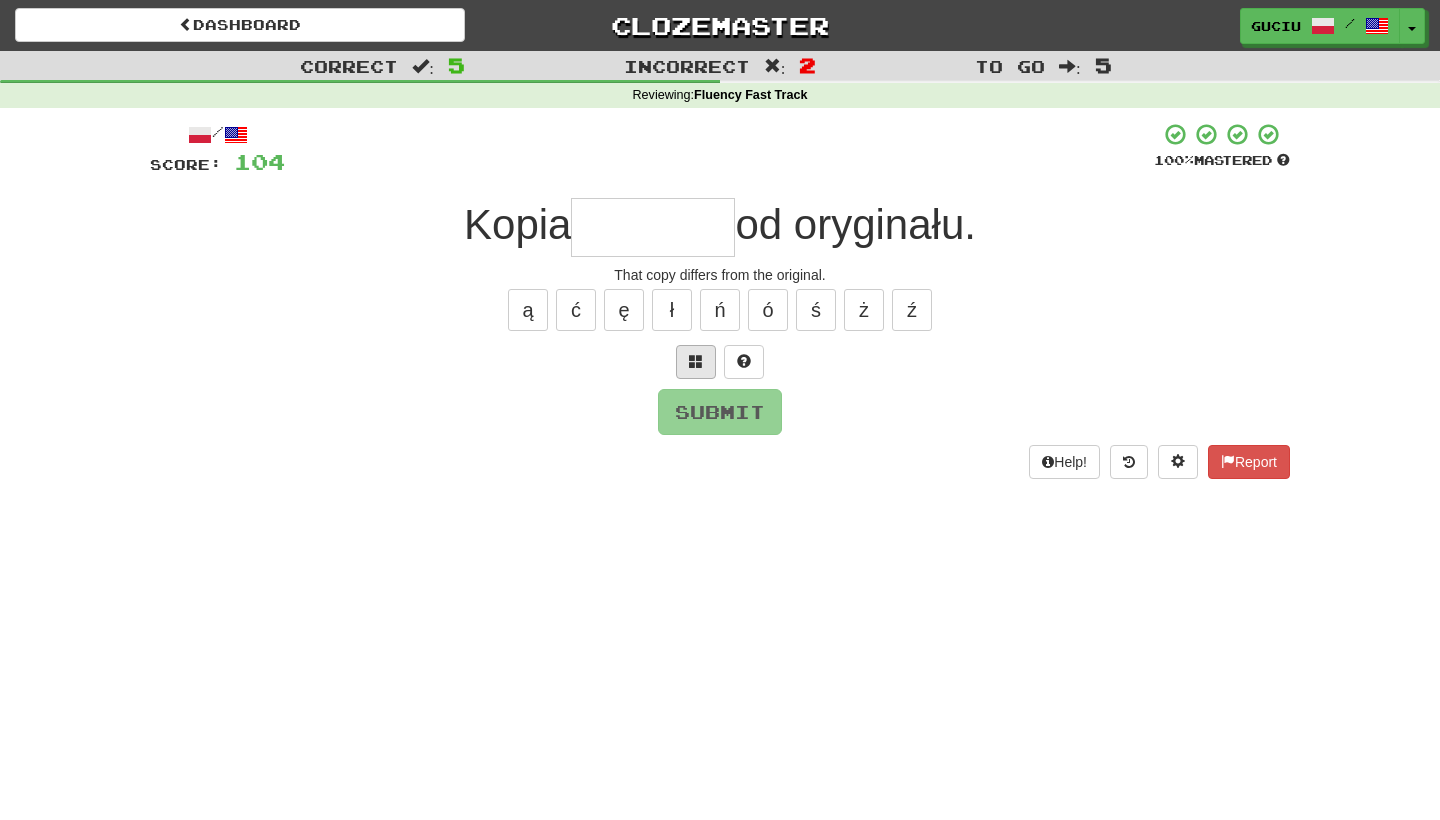 click at bounding box center (696, 362) 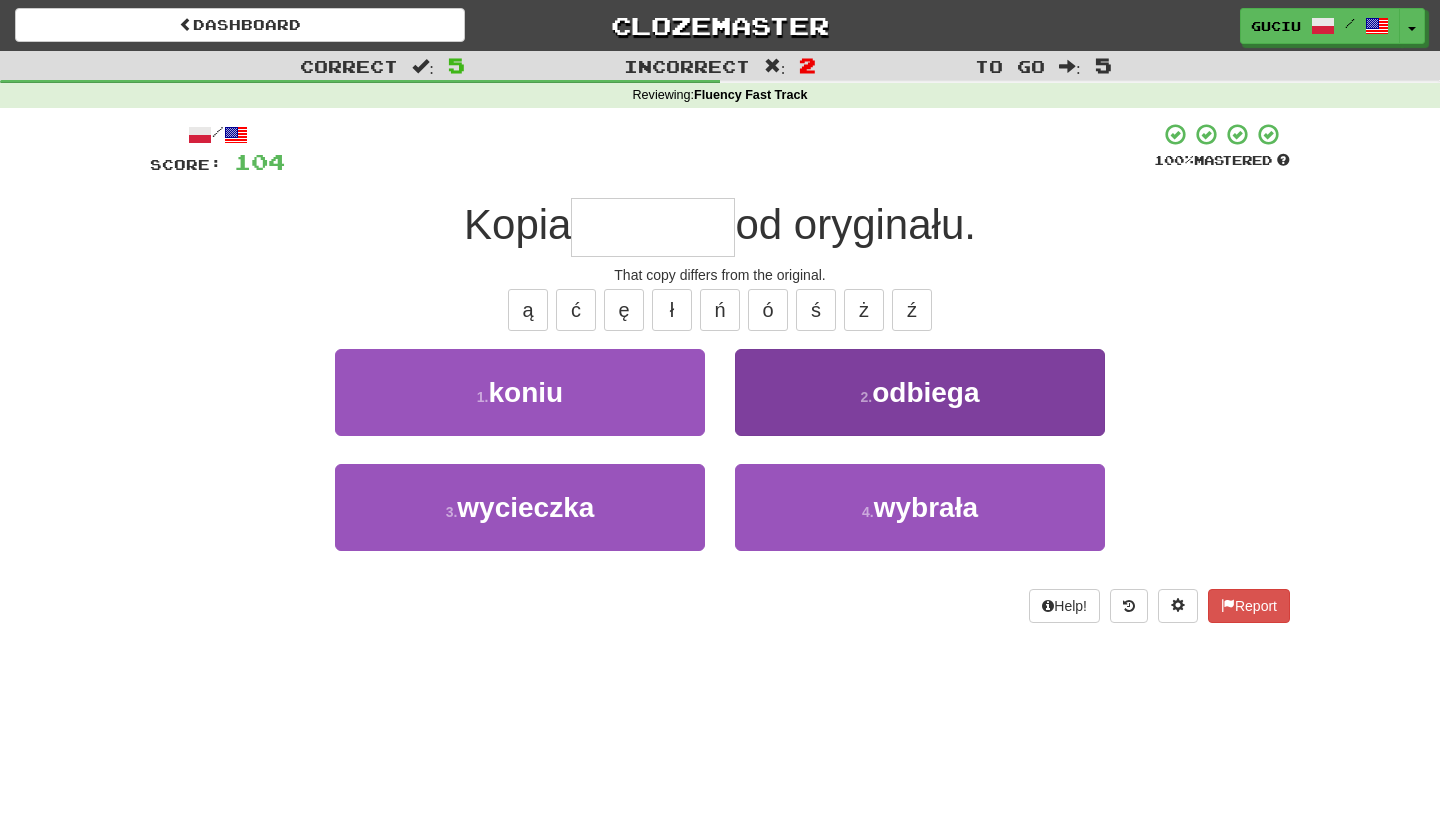 click on "2 .  odbiega" at bounding box center [920, 392] 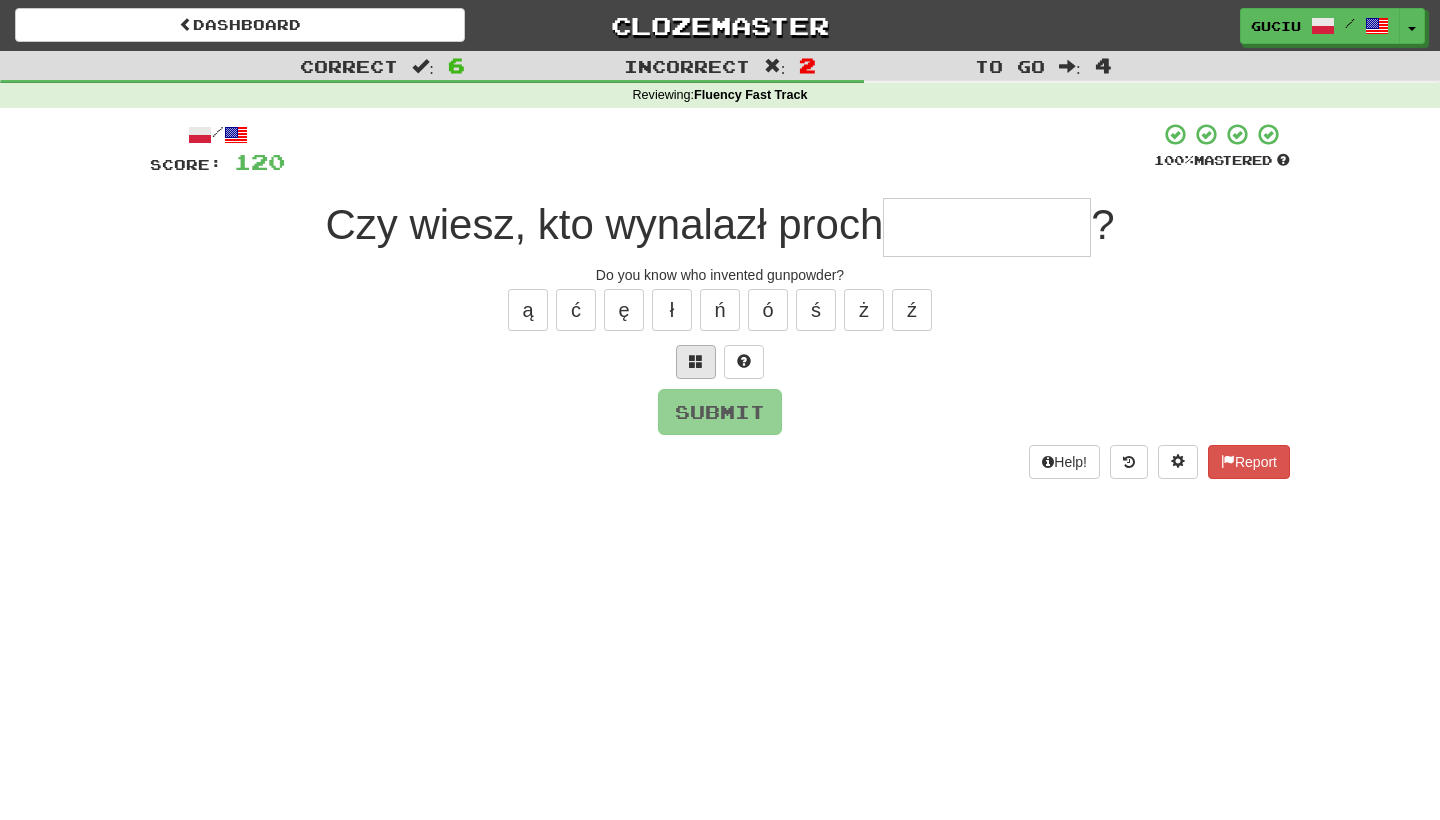 click at bounding box center [696, 361] 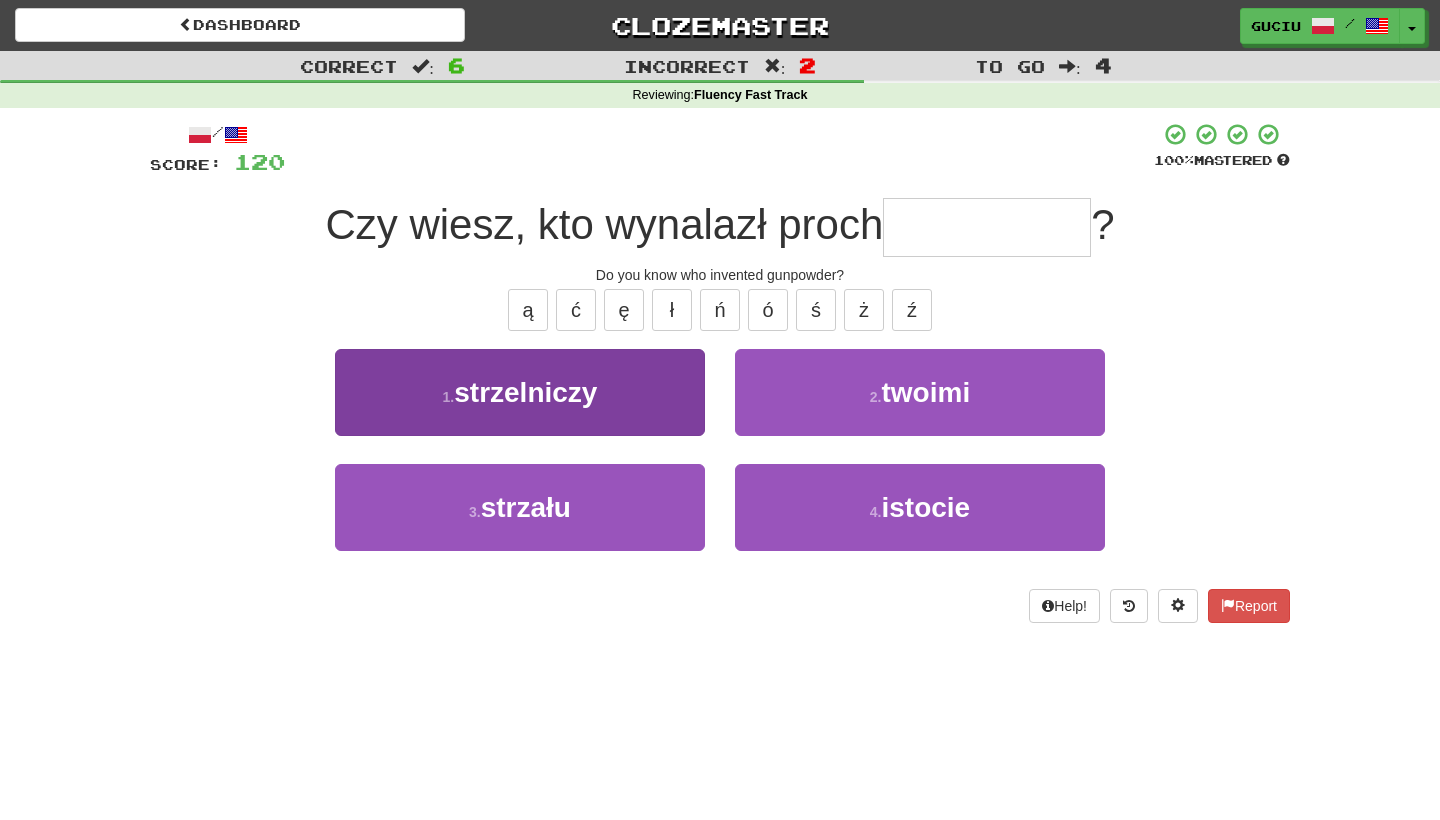 click on "1 .  strzelniczy" at bounding box center (520, 392) 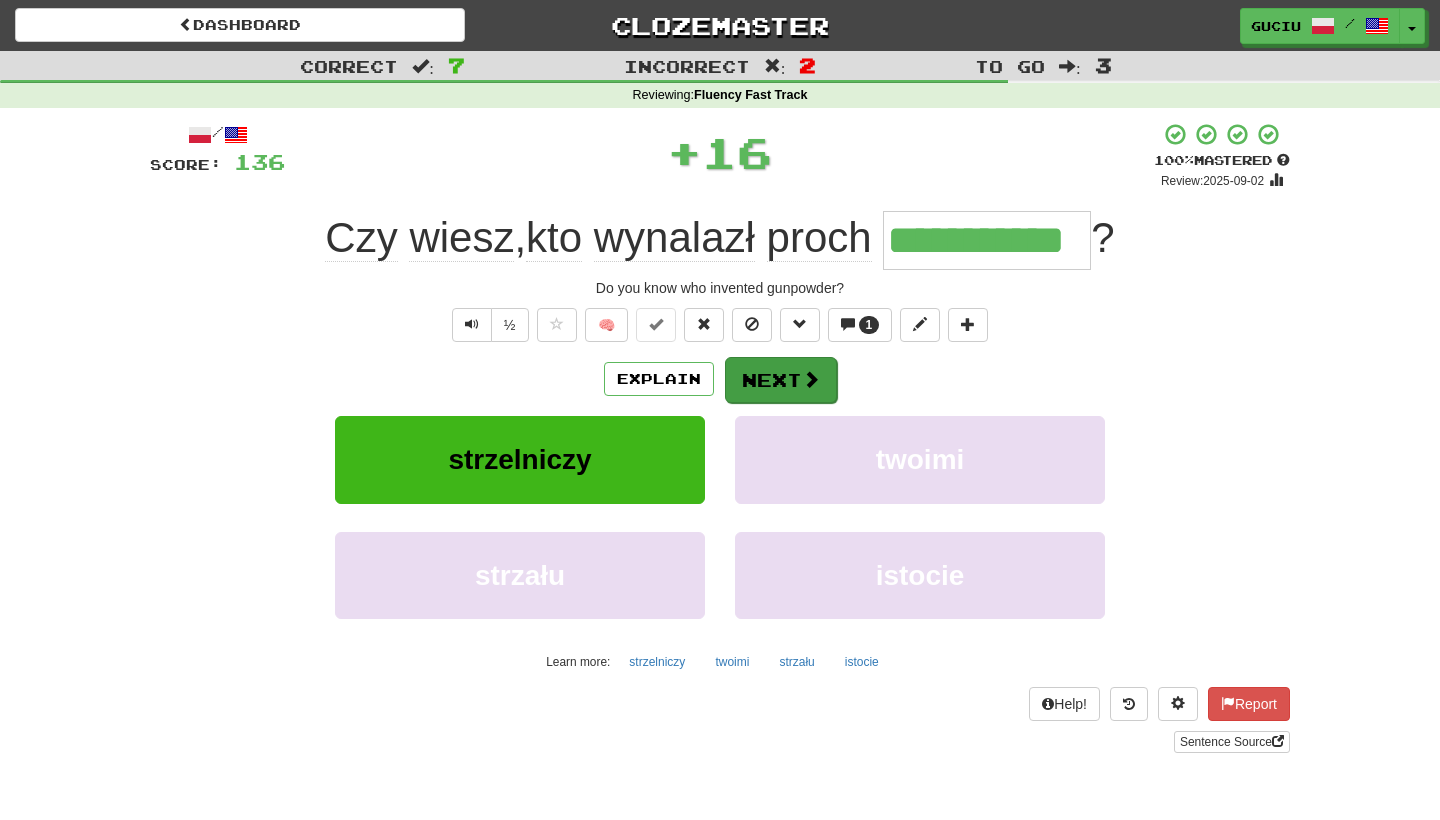 click on "Next" at bounding box center [781, 380] 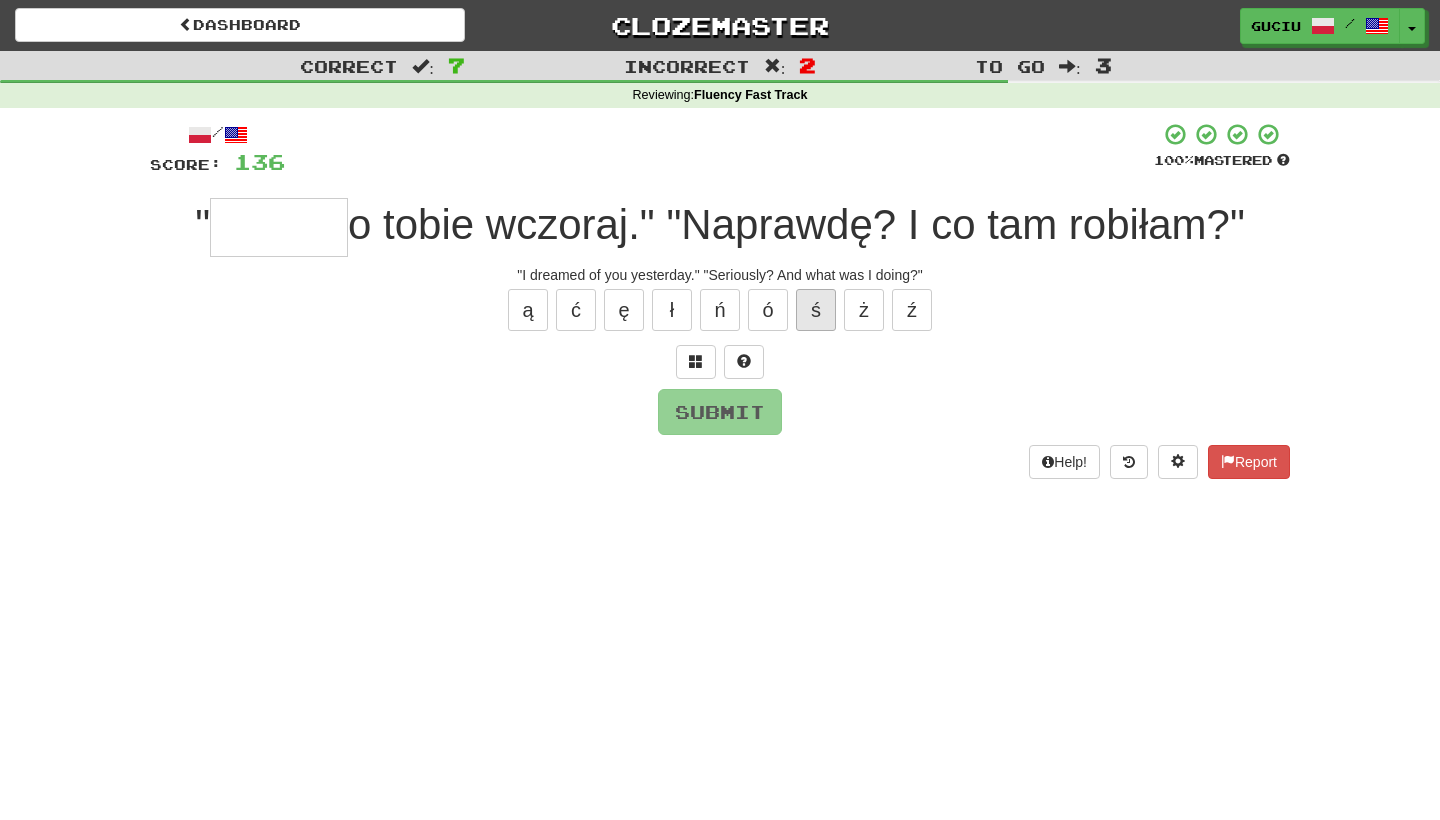 click on "ś" at bounding box center [816, 310] 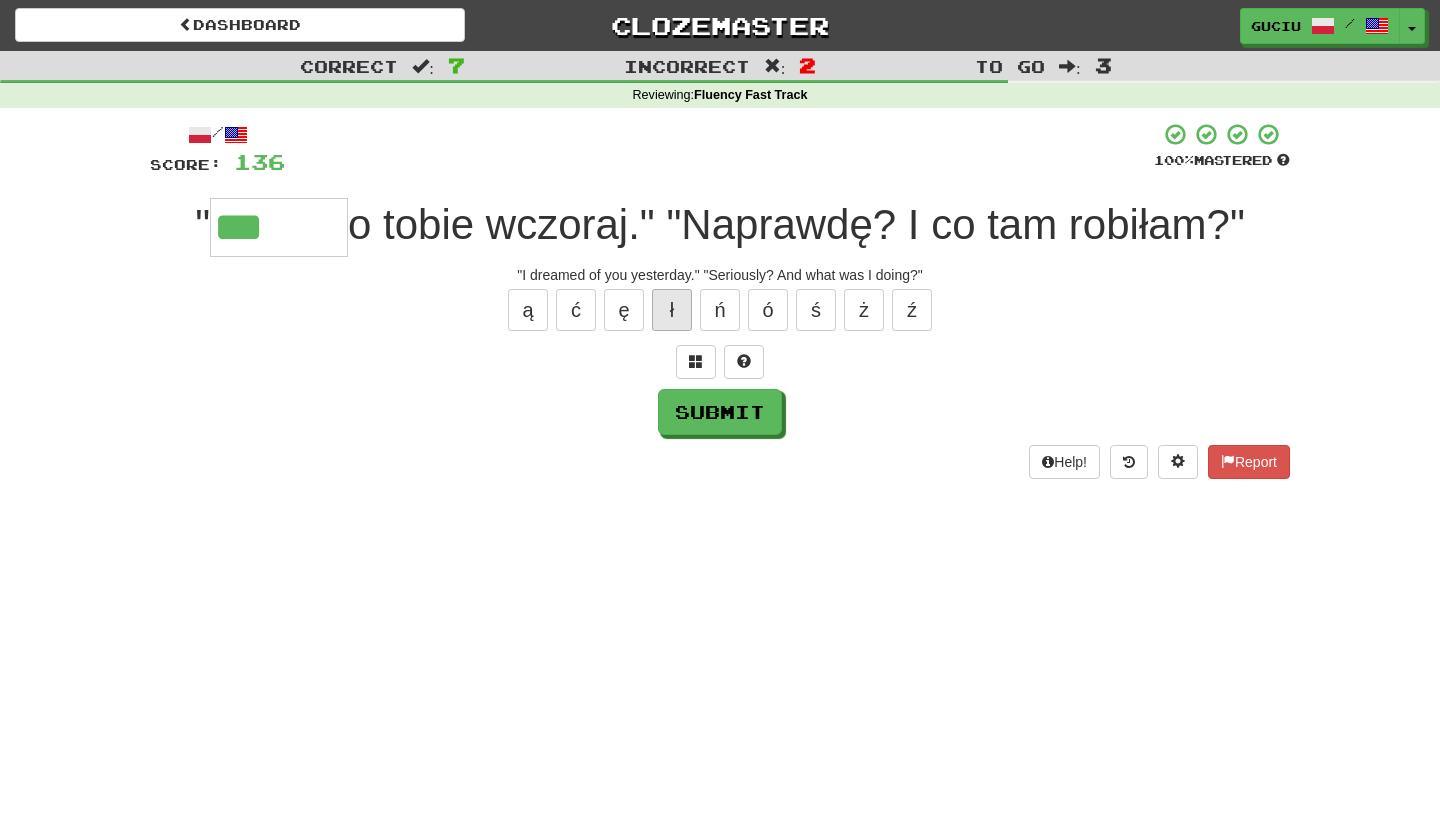 click on "ł" at bounding box center [672, 310] 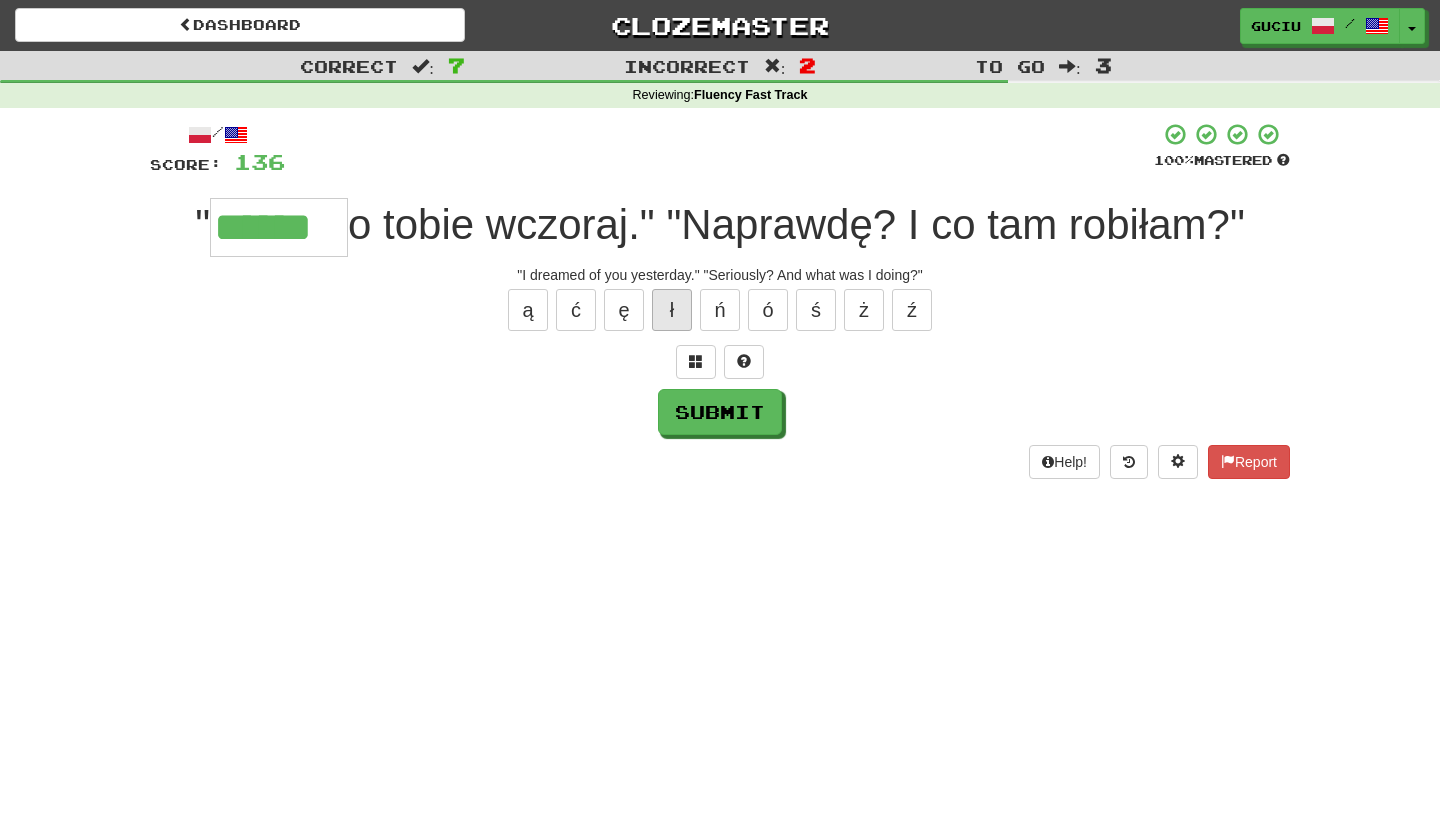type on "******" 